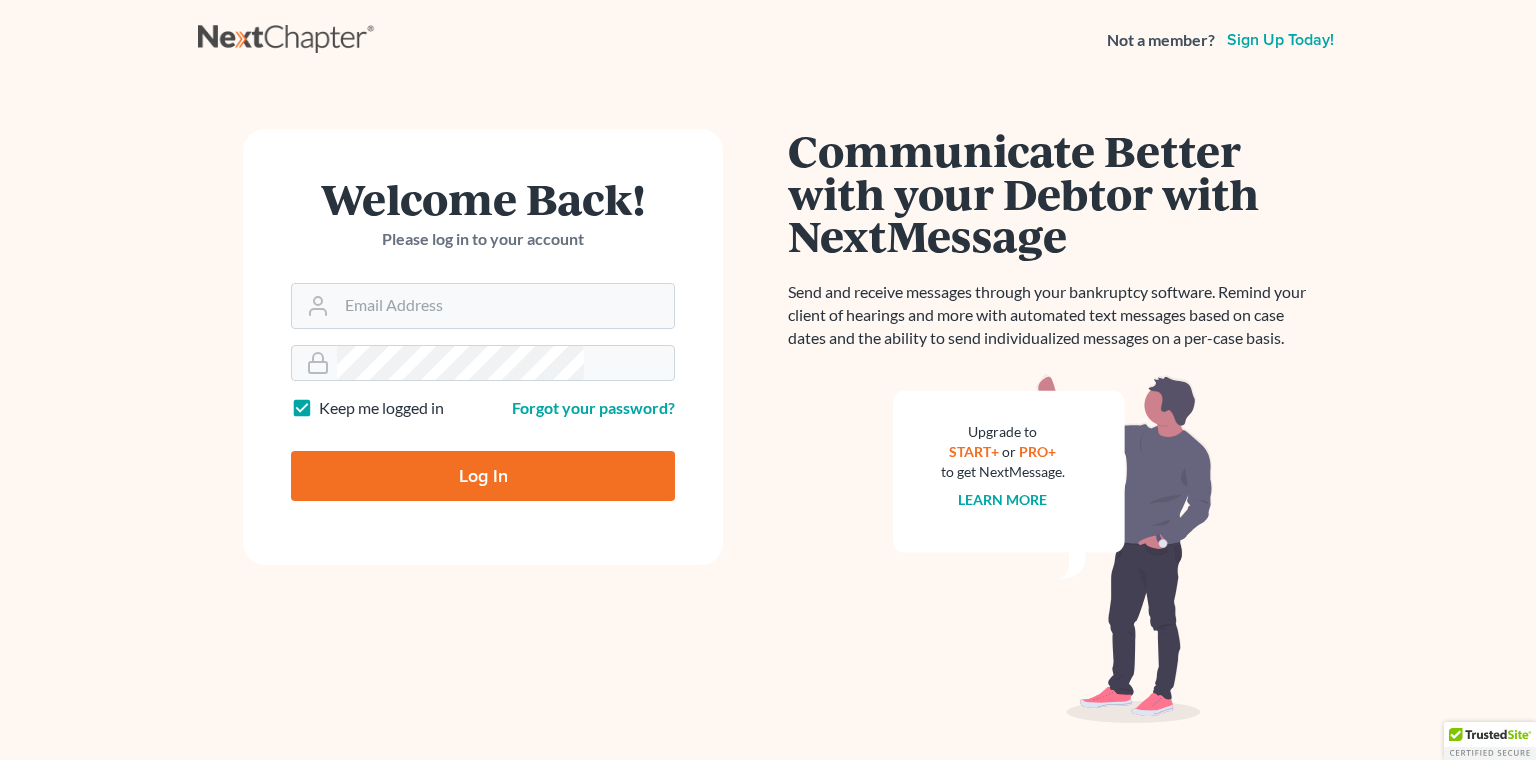scroll, scrollTop: 0, scrollLeft: 0, axis: both 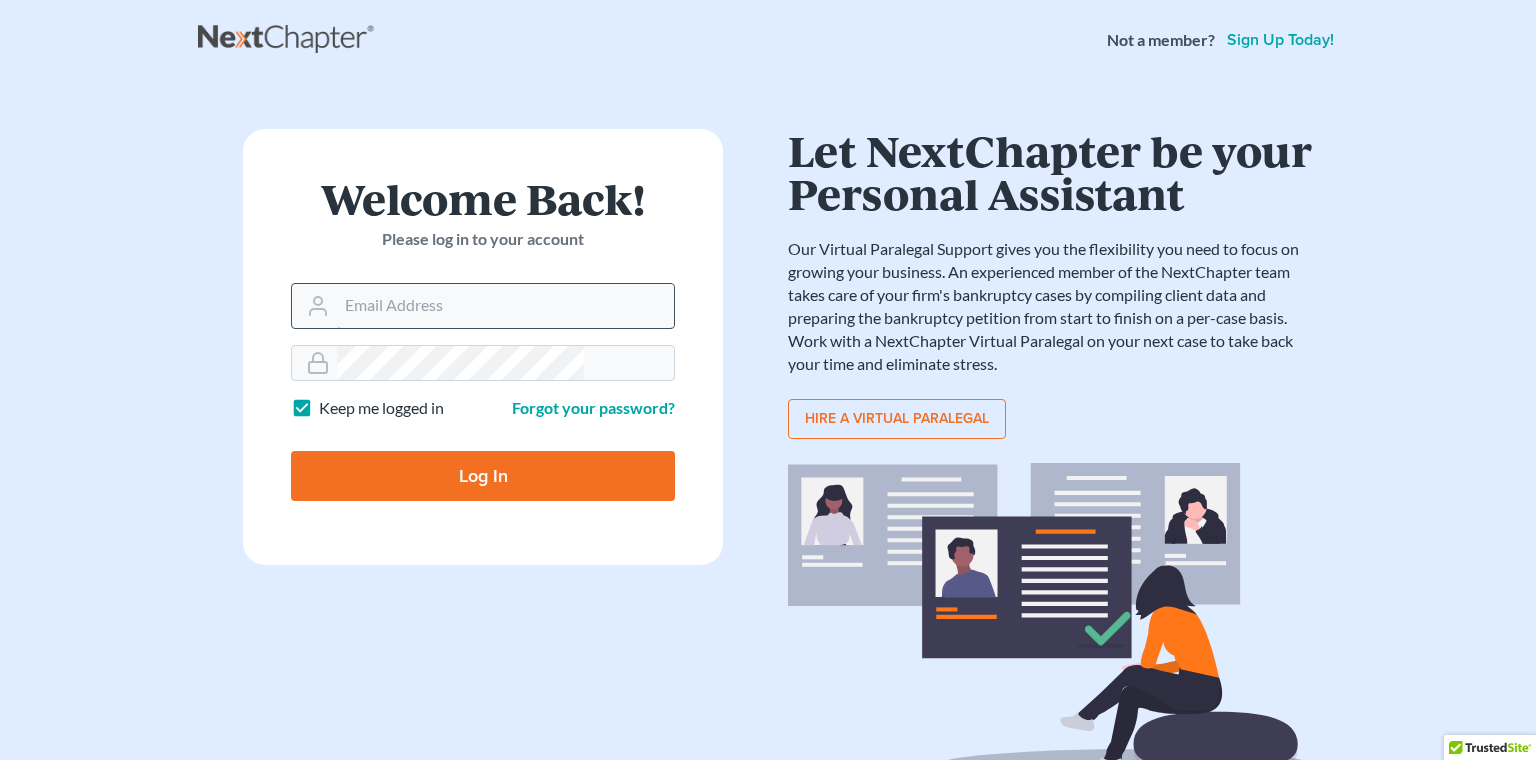 click on "Email Address" at bounding box center [505, 306] 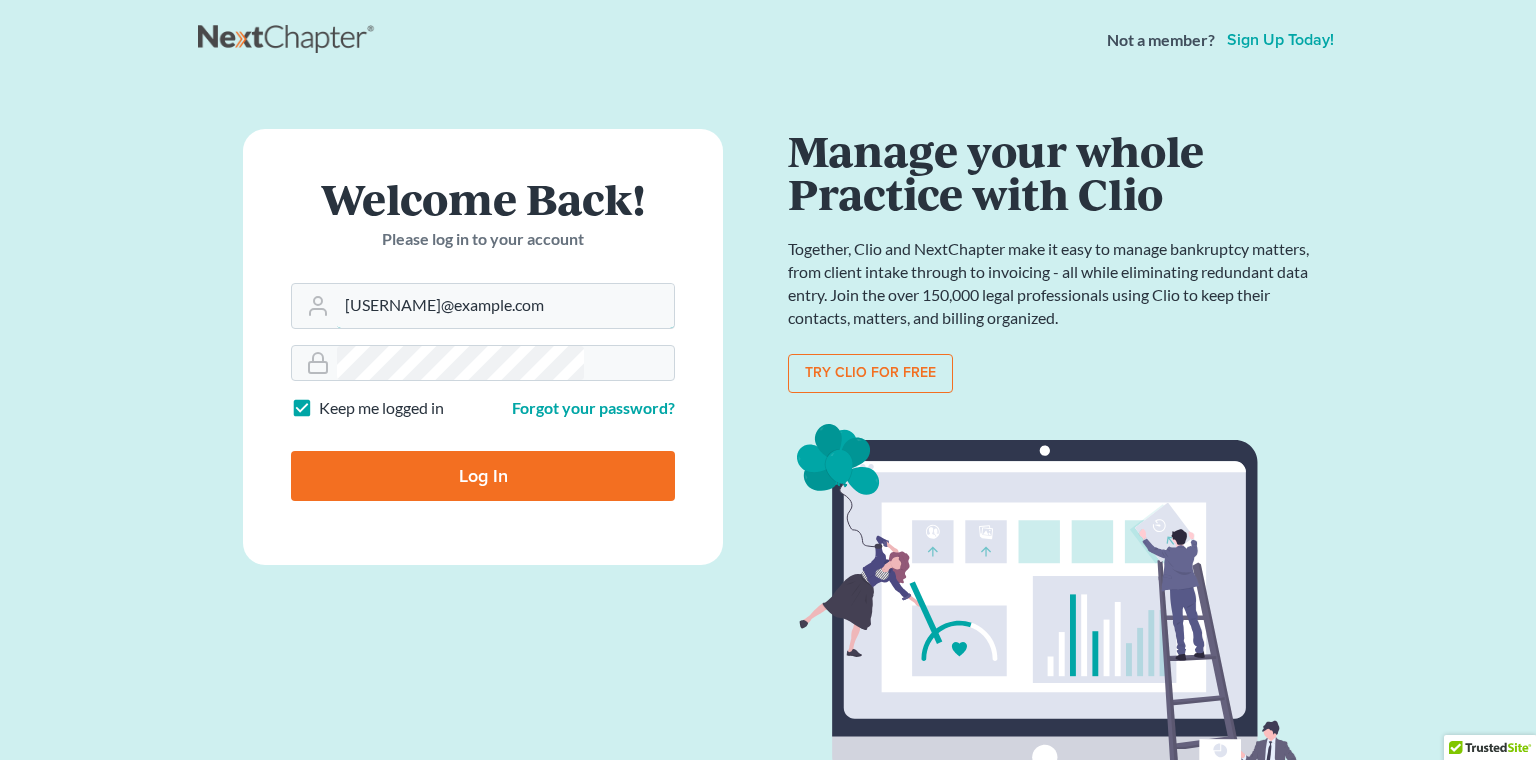 type on "[USERNAME]@example.com" 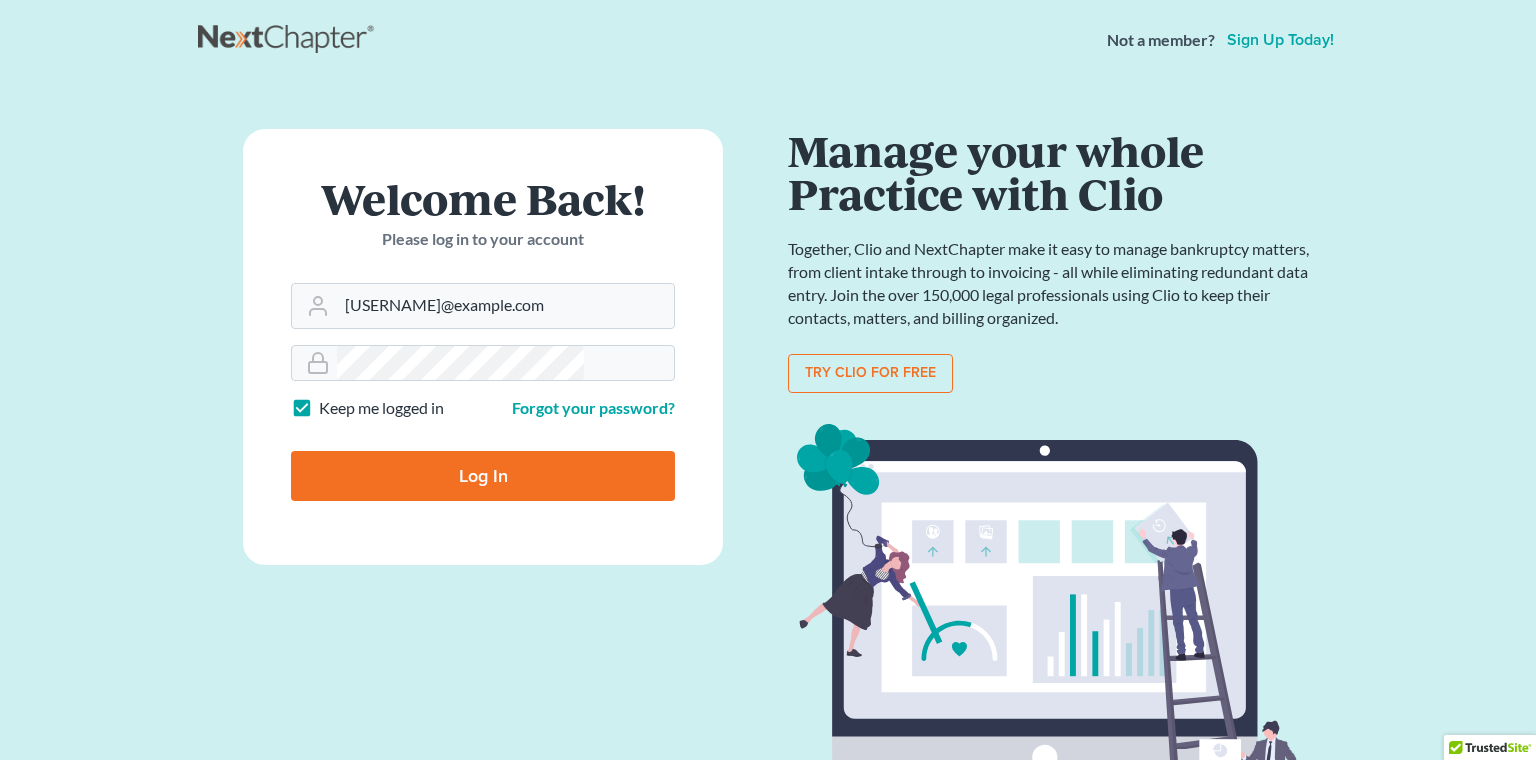 click on "Log In" at bounding box center [483, 476] 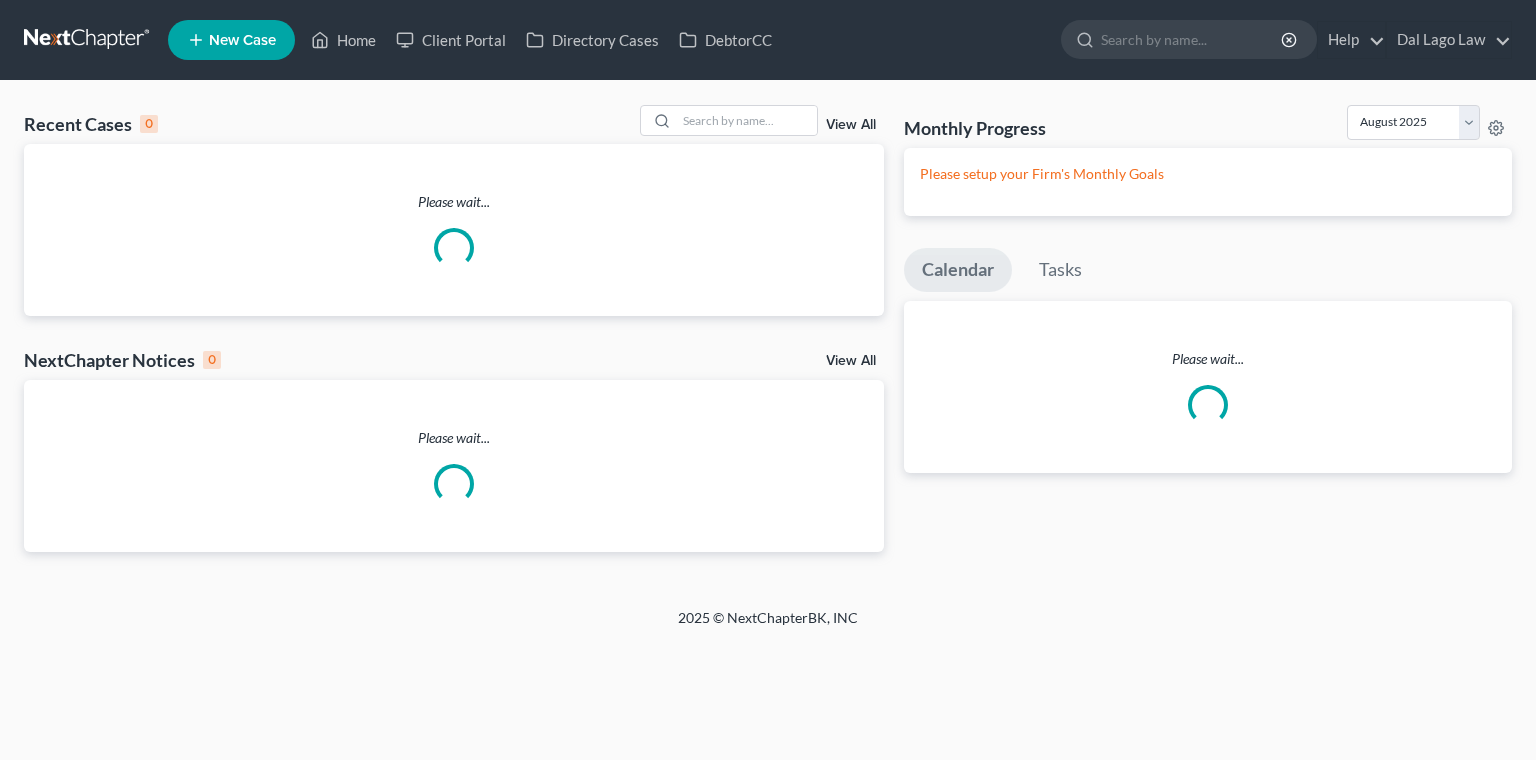 scroll, scrollTop: 0, scrollLeft: 0, axis: both 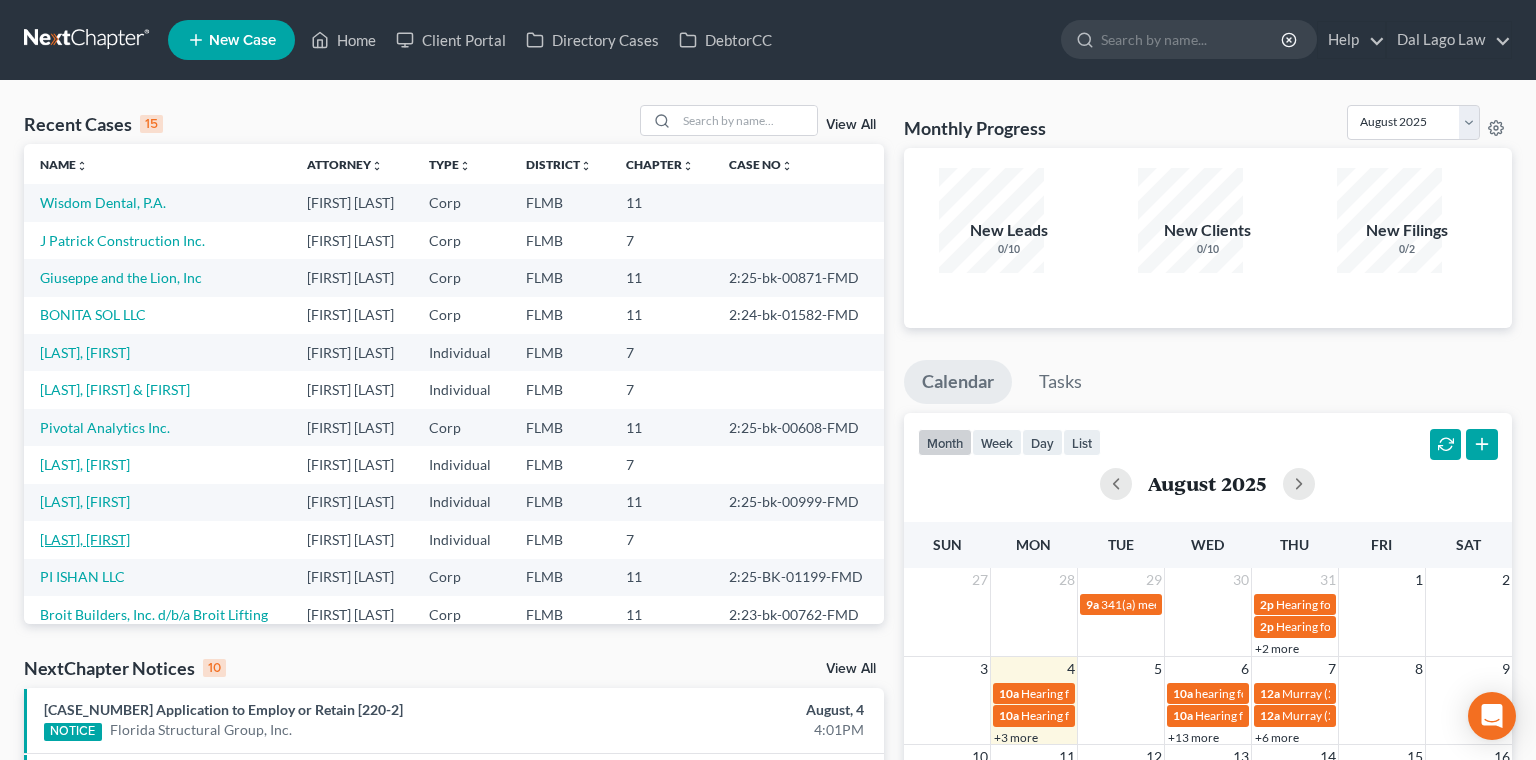 click on "[LAST], [FIRST]" at bounding box center (85, 539) 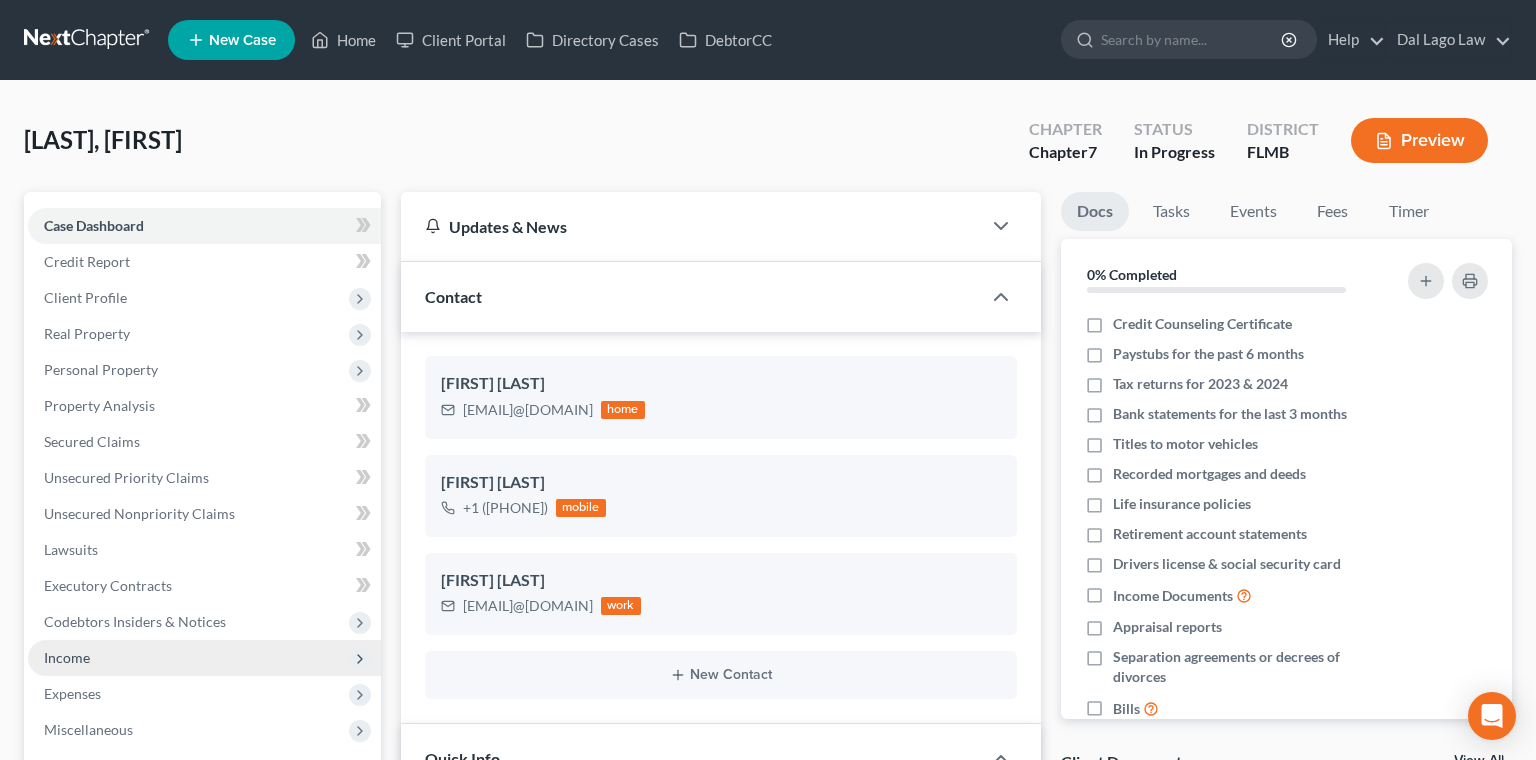 click on "Income" at bounding box center [67, 657] 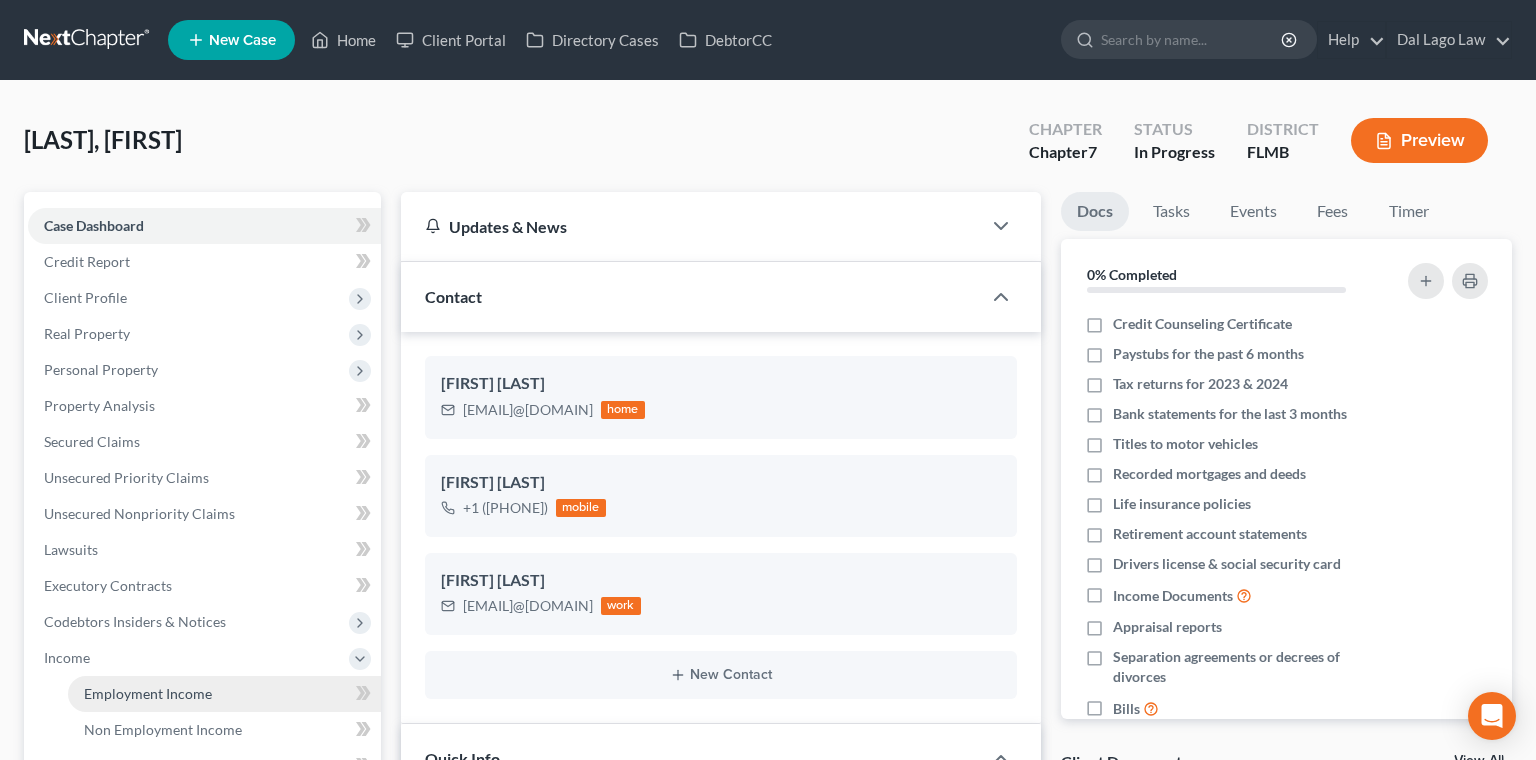 click on "Employment Income" at bounding box center [148, 693] 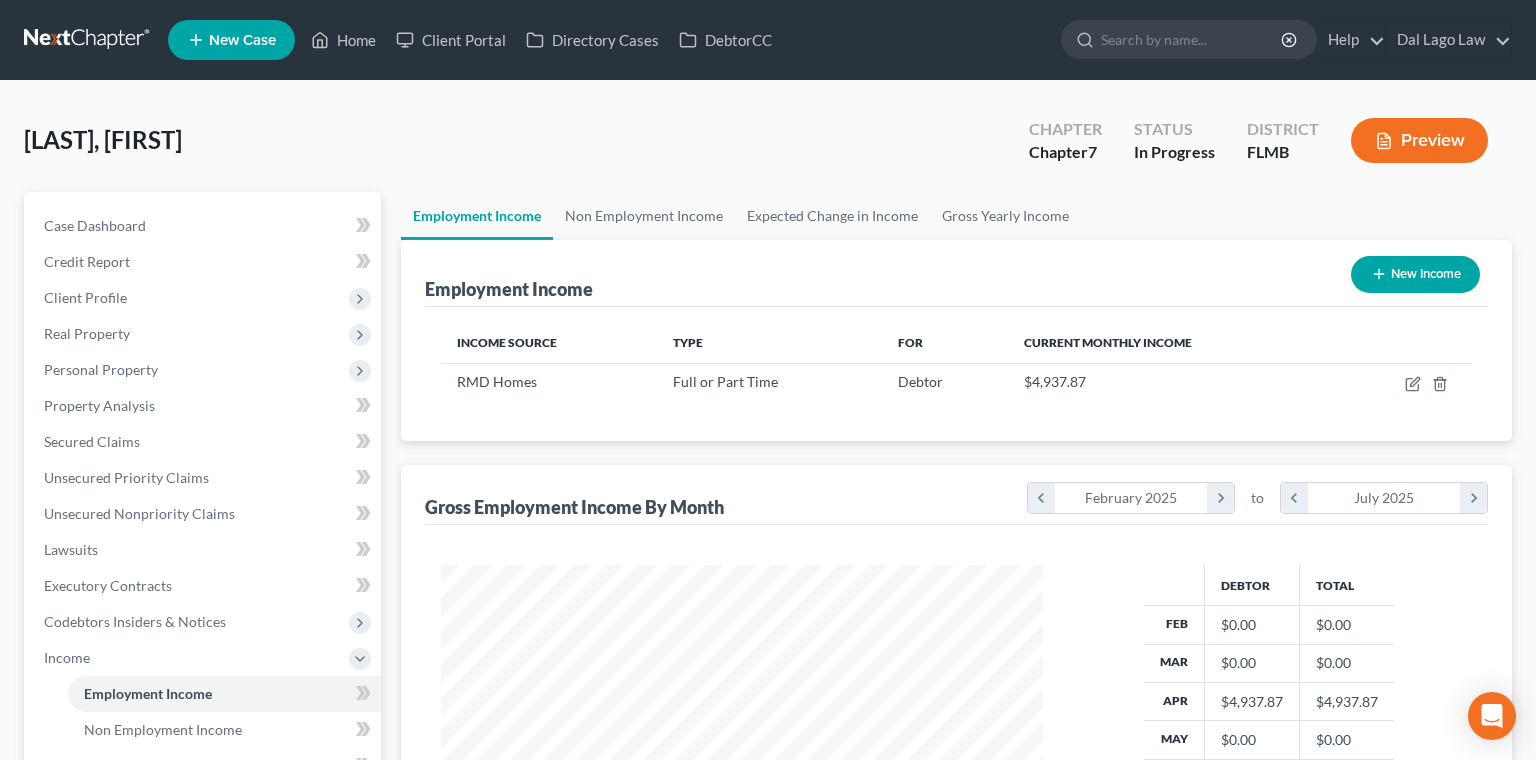 scroll, scrollTop: 999699, scrollLeft: 999358, axis: both 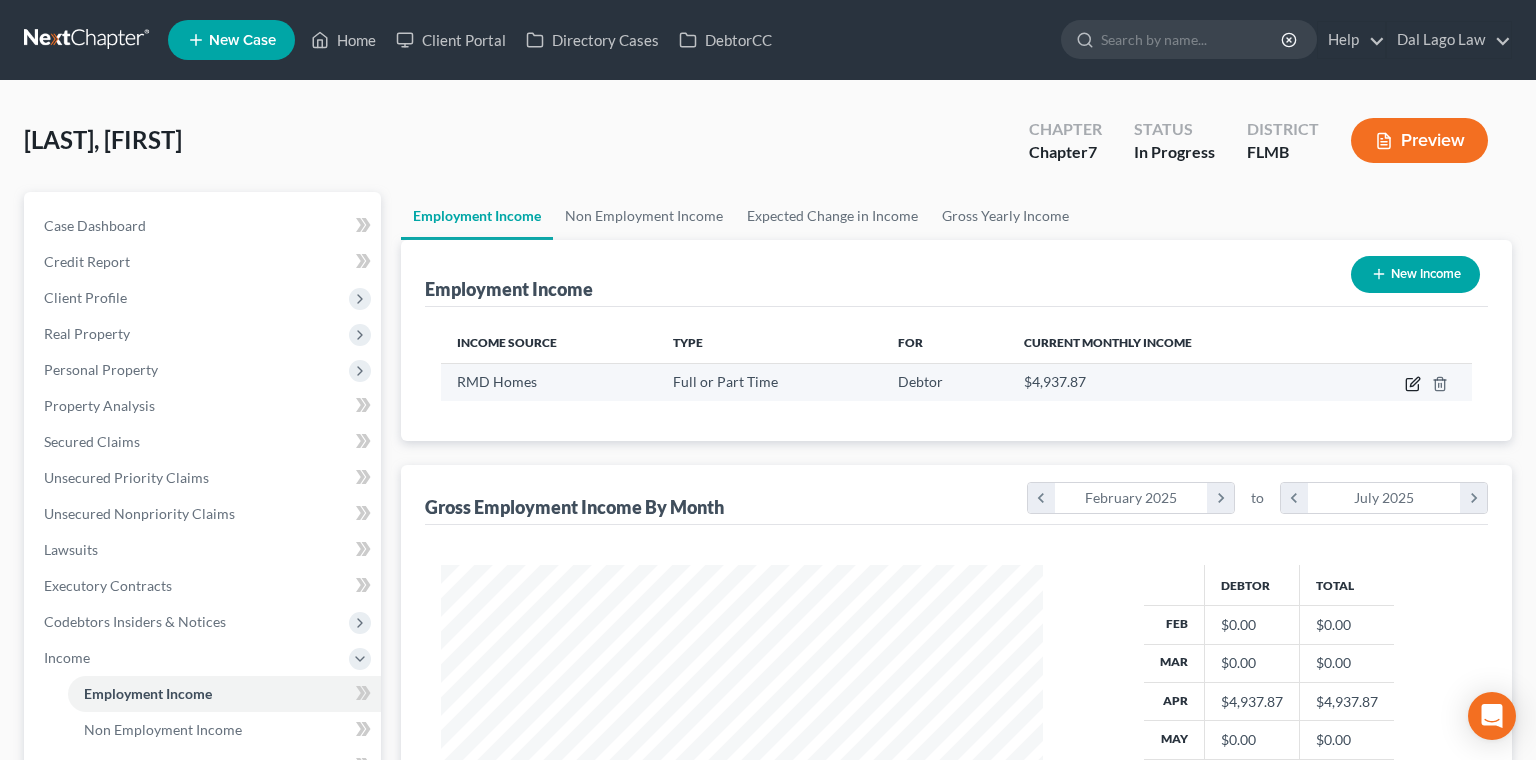 click 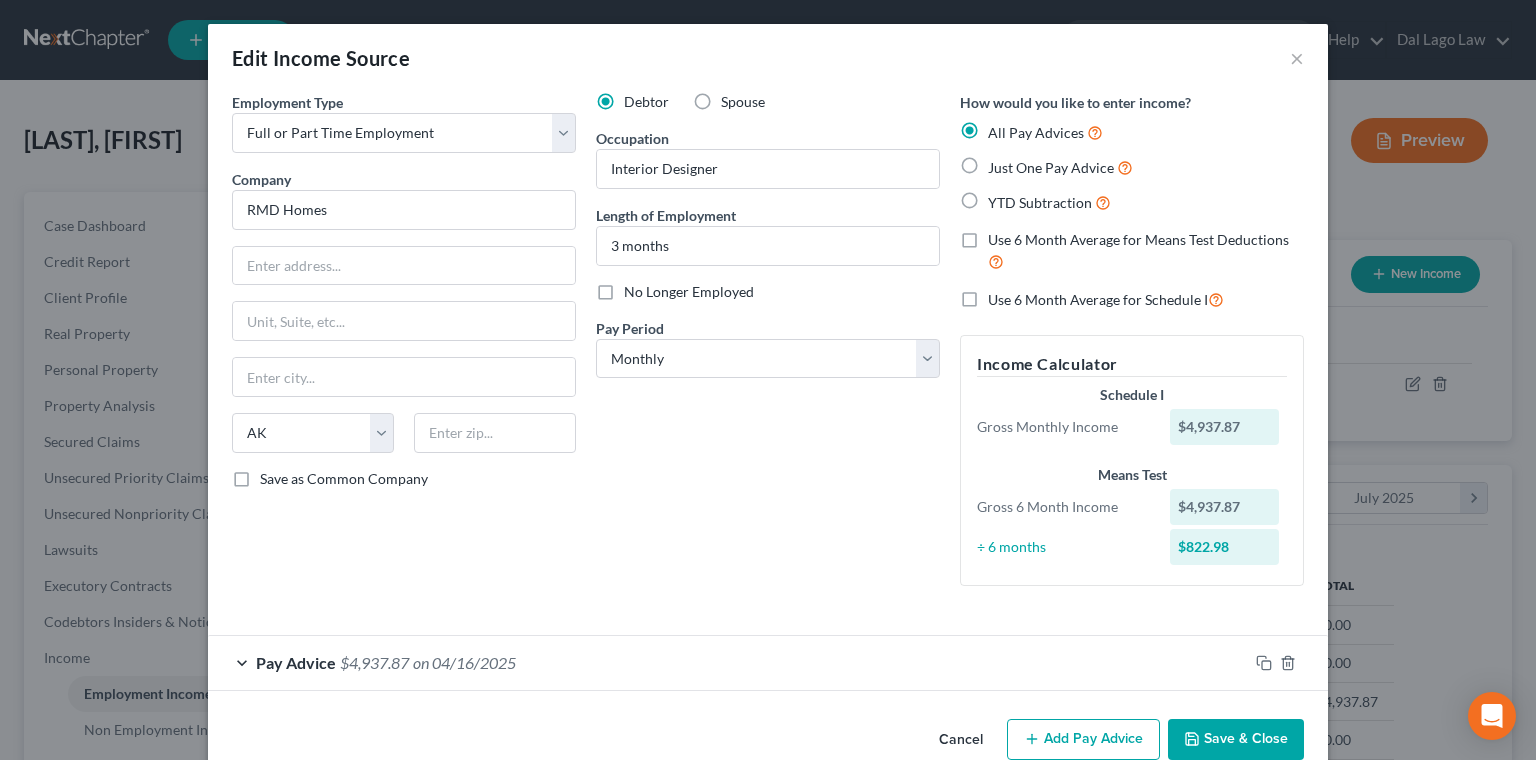 click on "on 04/16/2025" at bounding box center (464, 662) 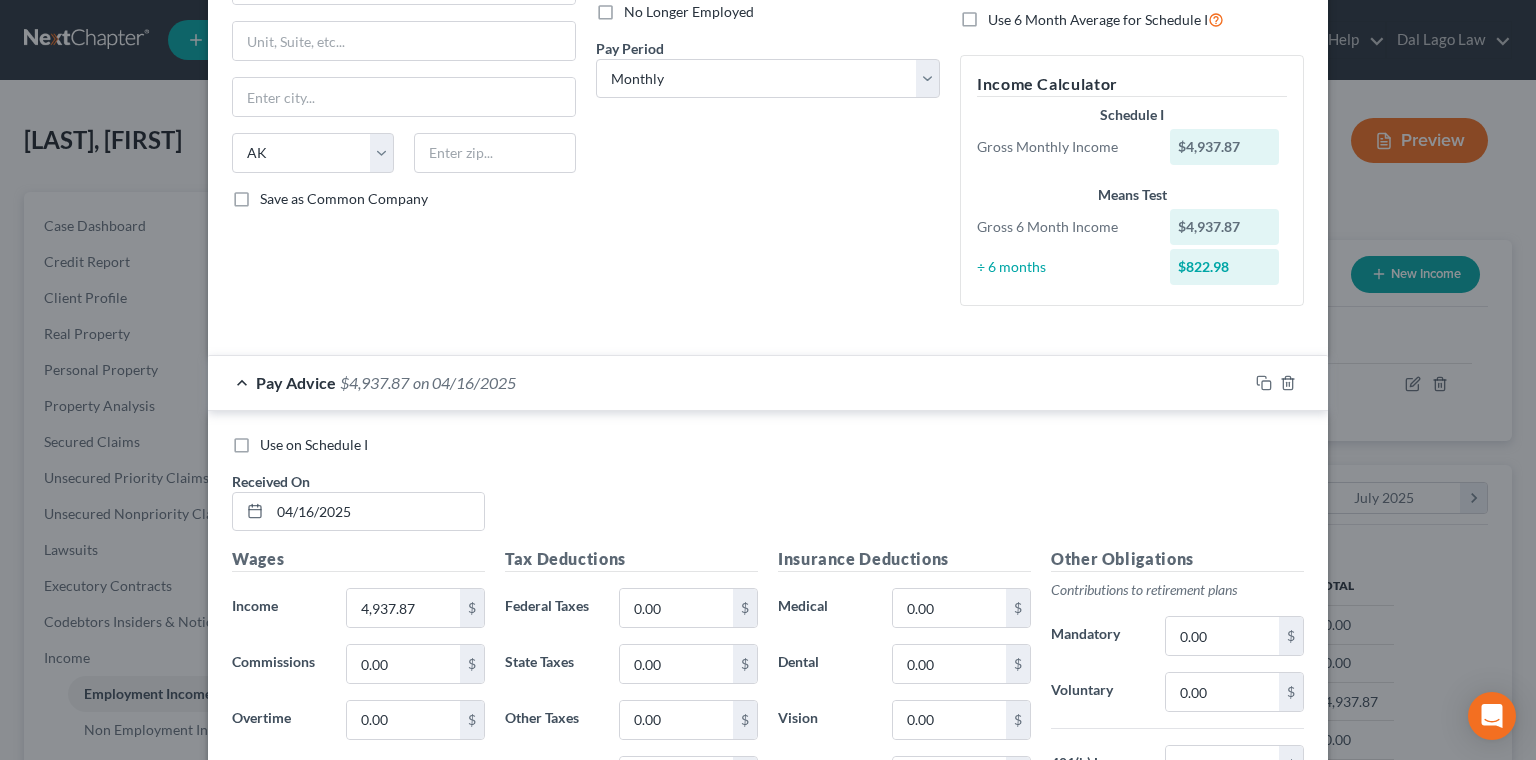 scroll, scrollTop: 307, scrollLeft: 0, axis: vertical 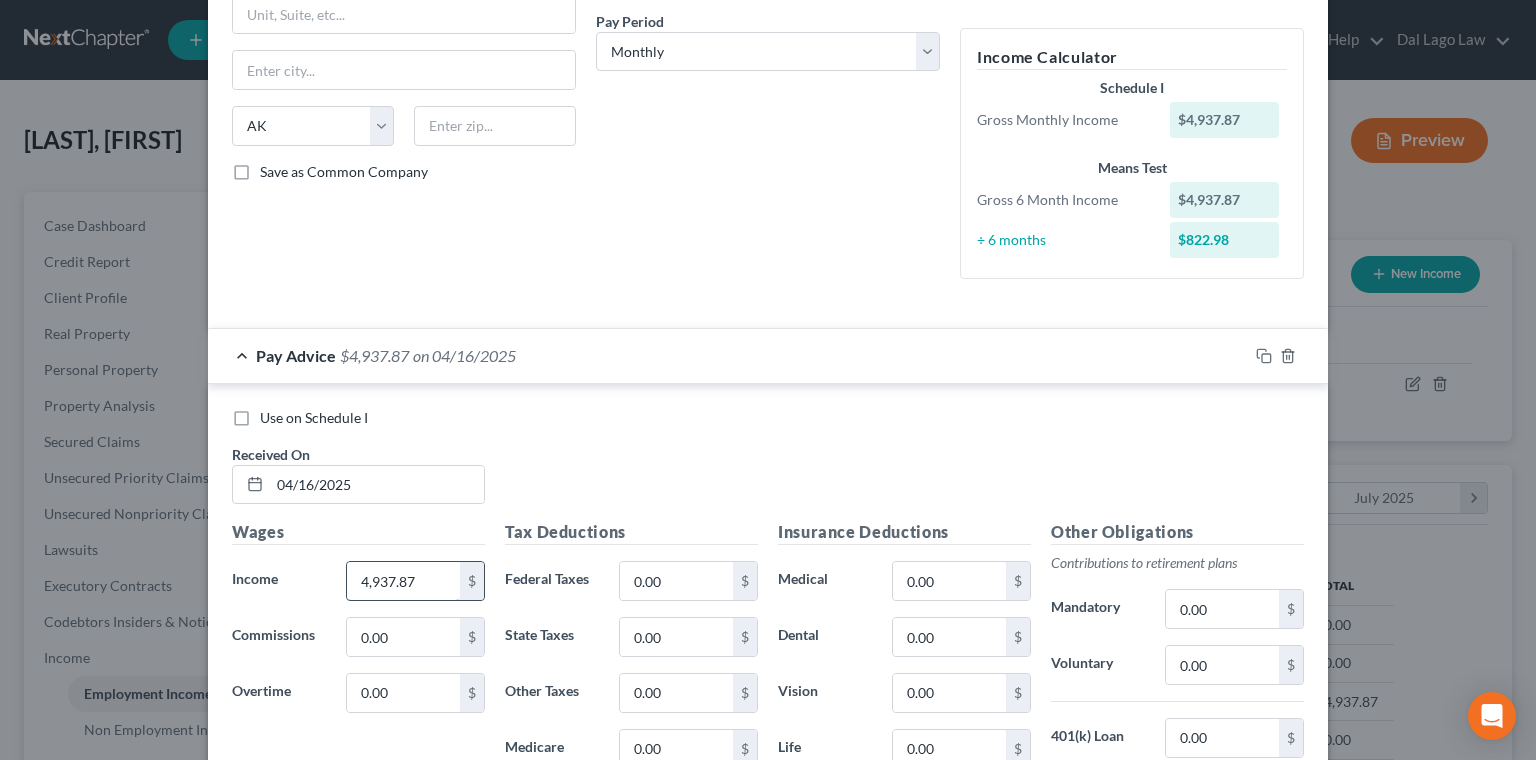 click on "4,937.87" at bounding box center [403, 581] 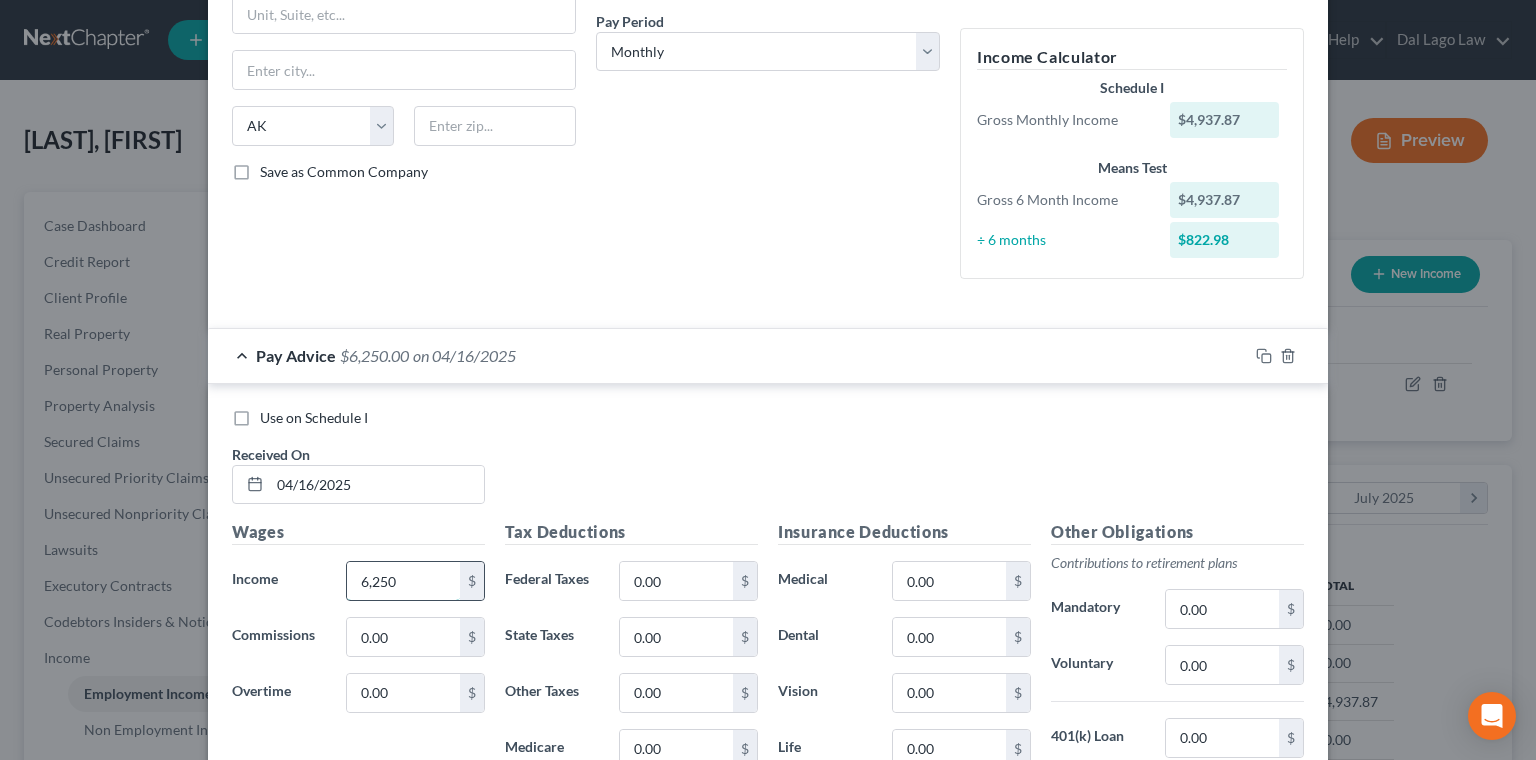 type on "6,250" 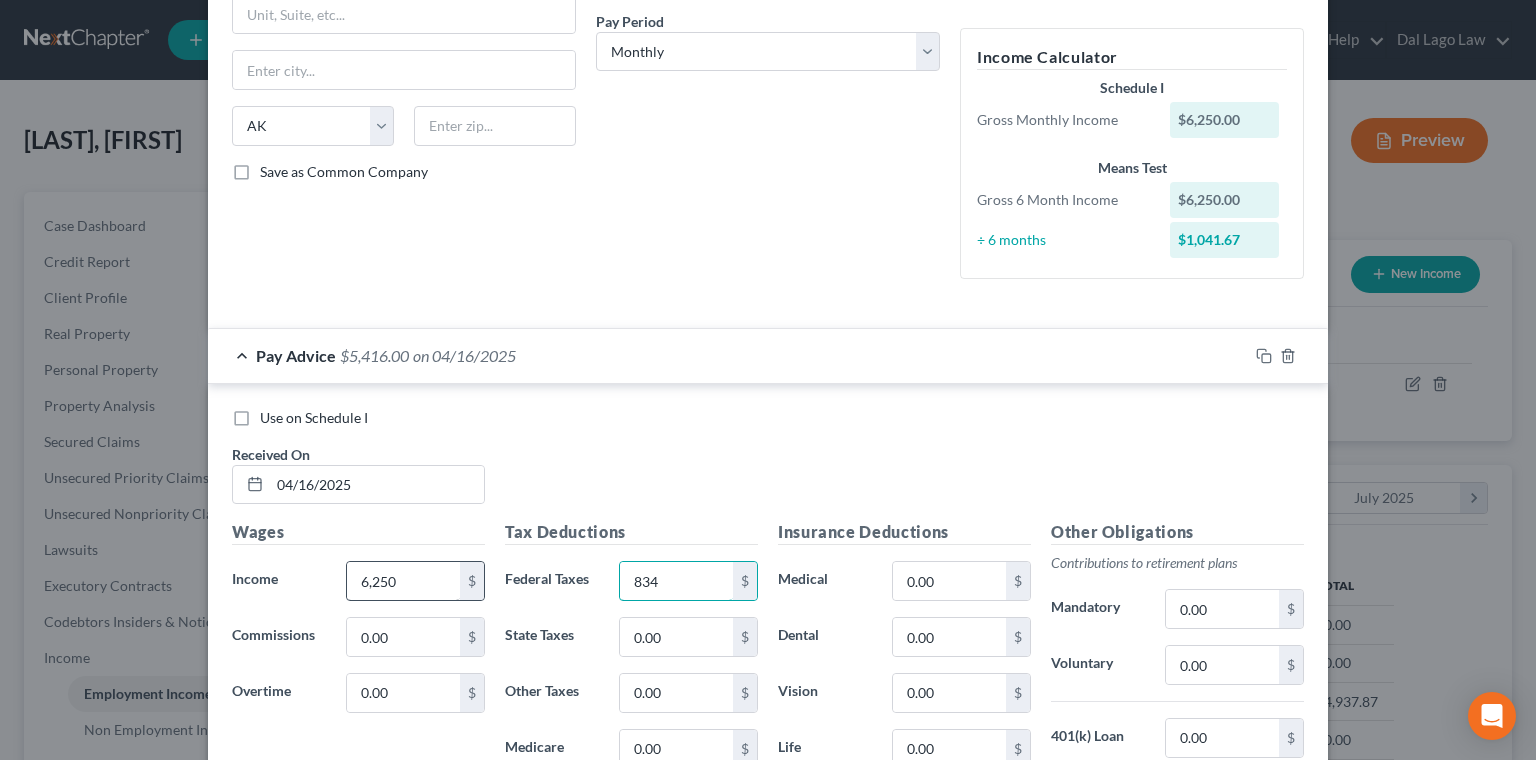 type on "834" 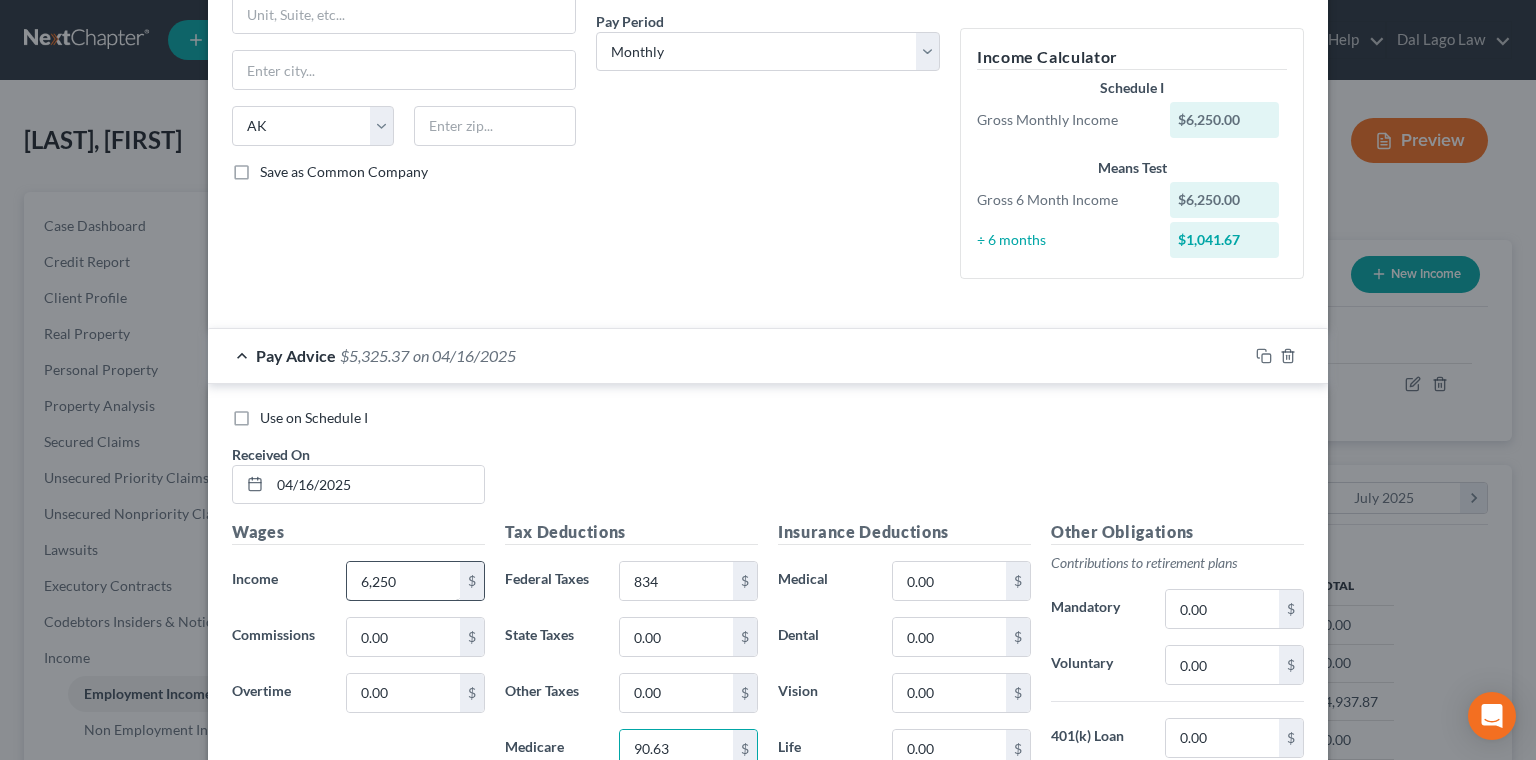 type on "90.63" 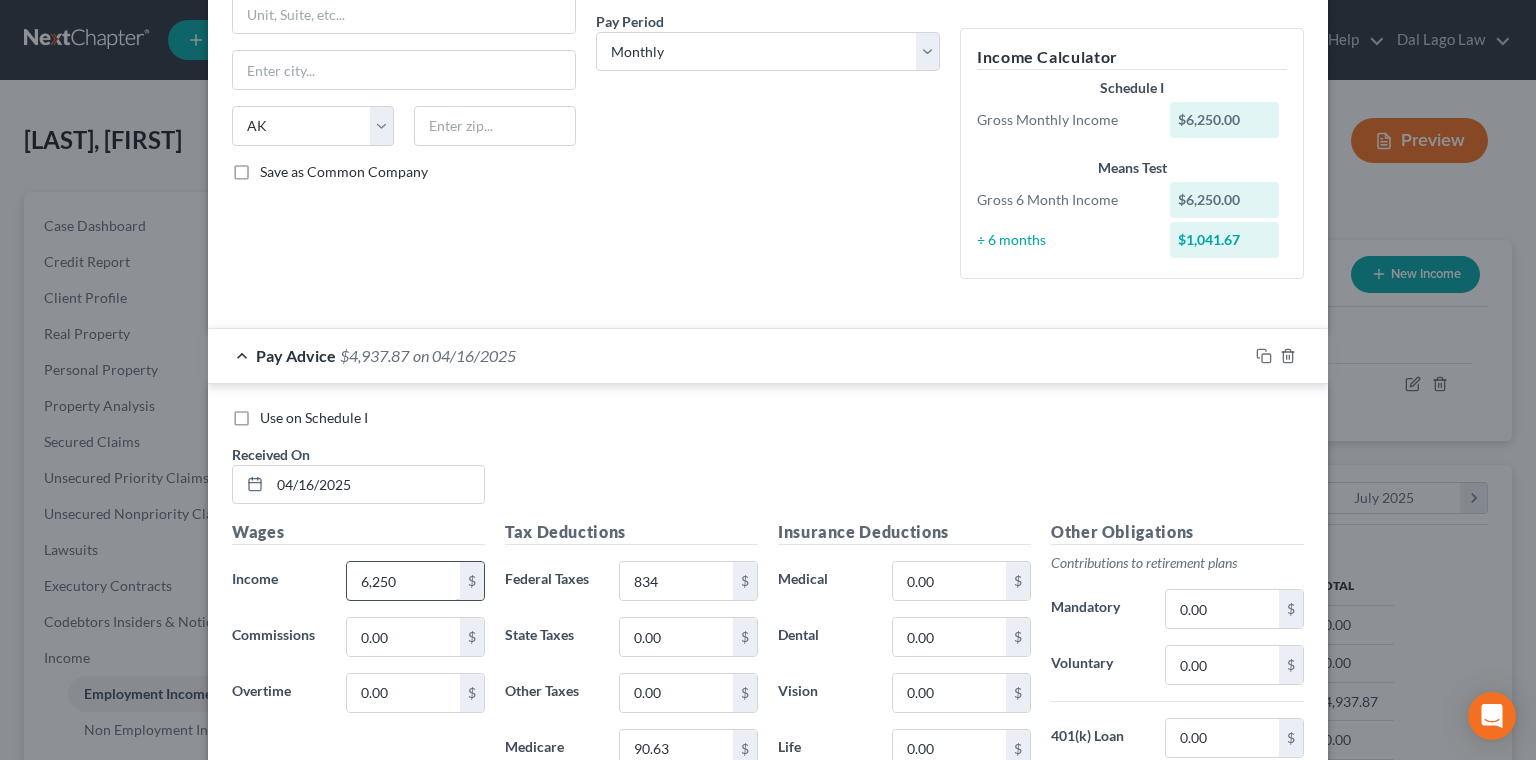 type on "387.50" 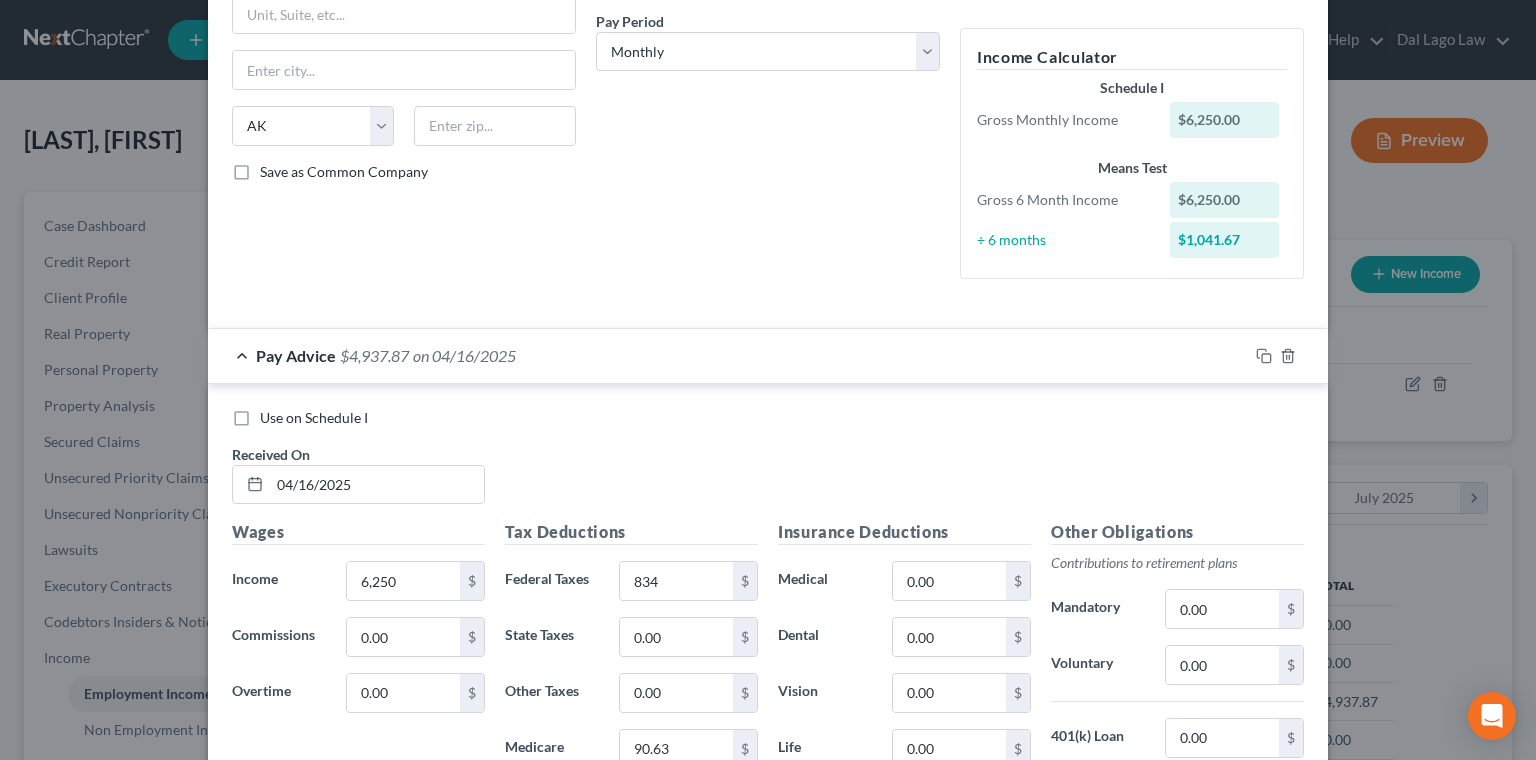 click on "Save & Close" at bounding box center [1236, 1034] 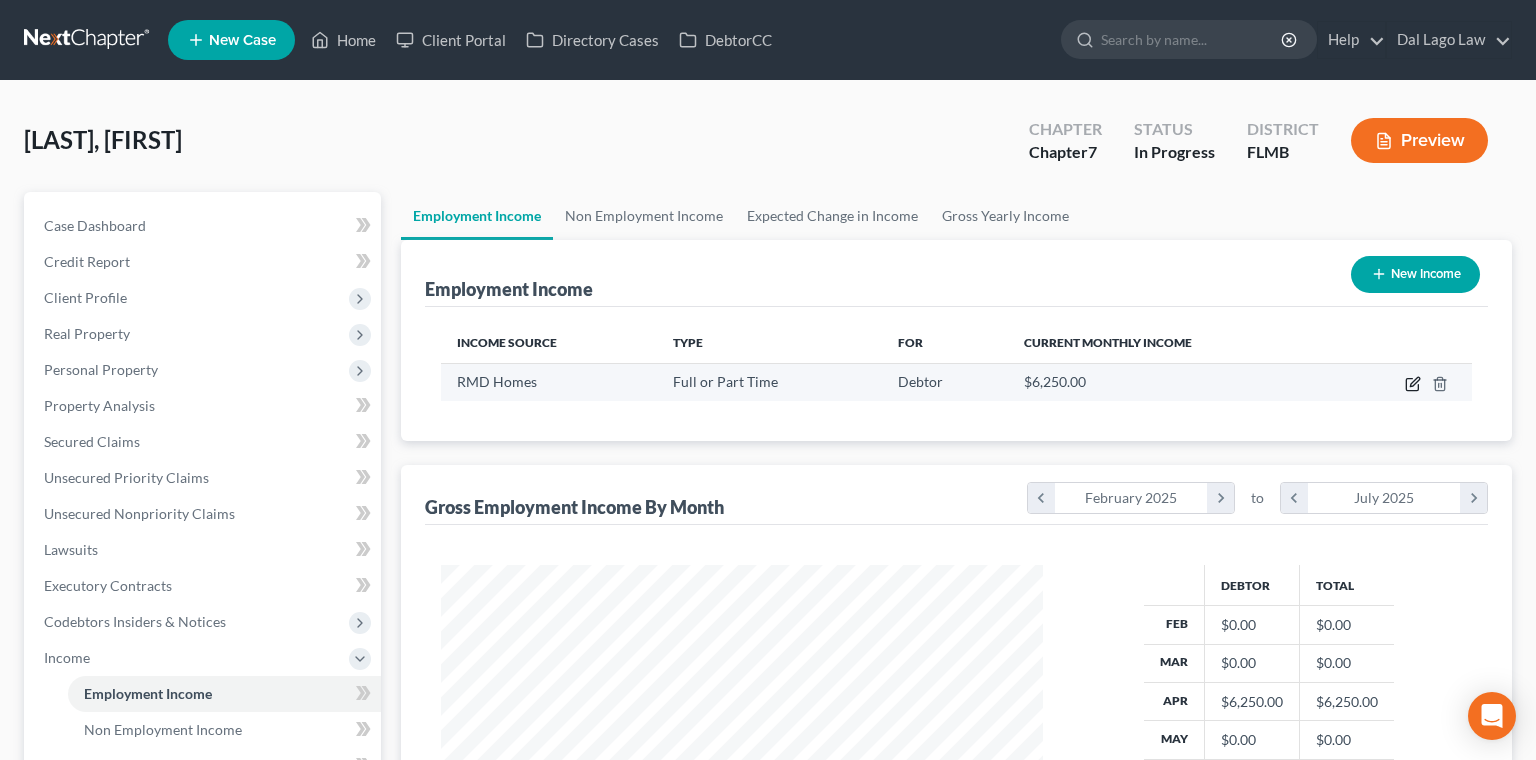 click 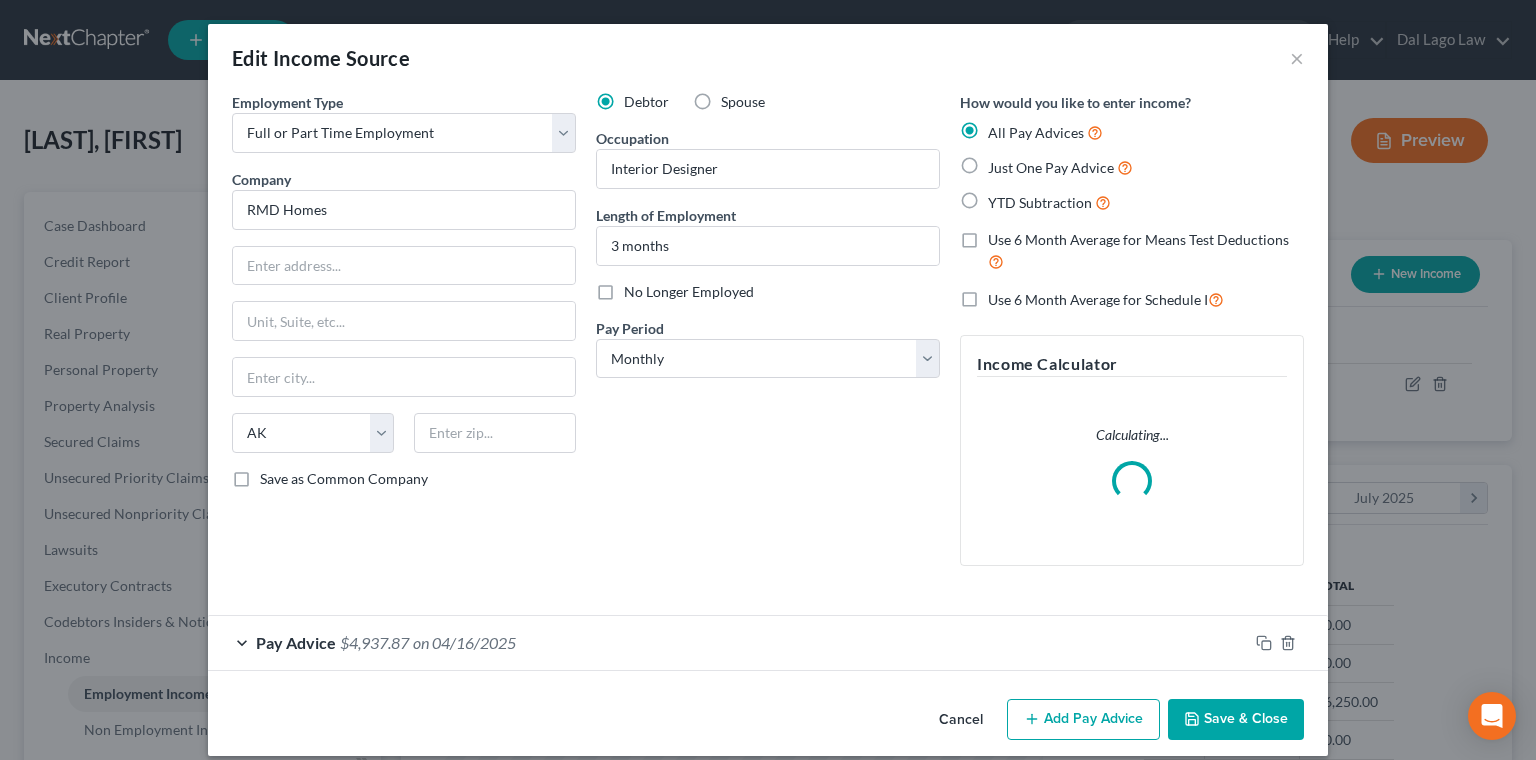 click on "on 04/16/2025" at bounding box center [464, 642] 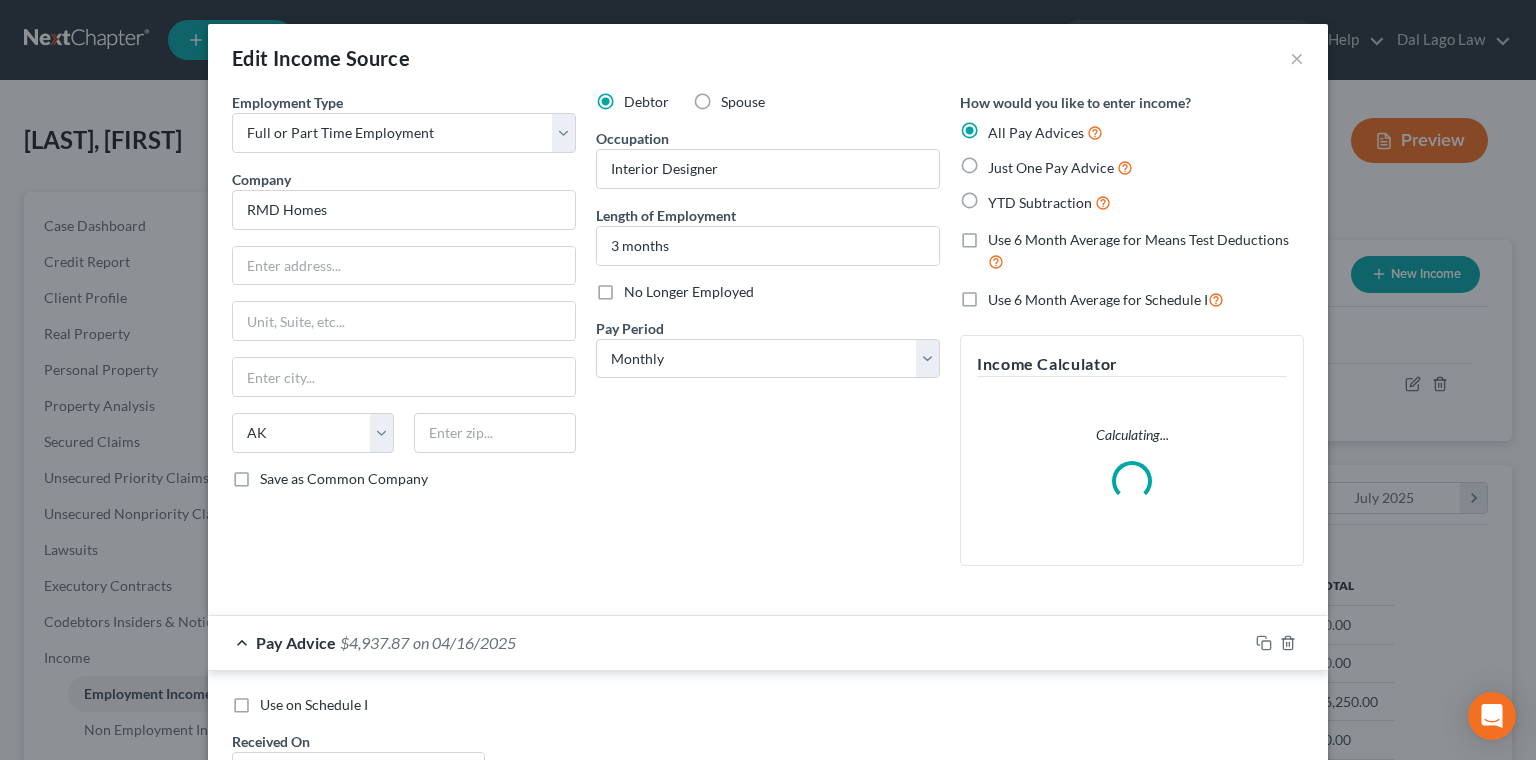 click on "Use on Schedule I" at bounding box center [314, 705] 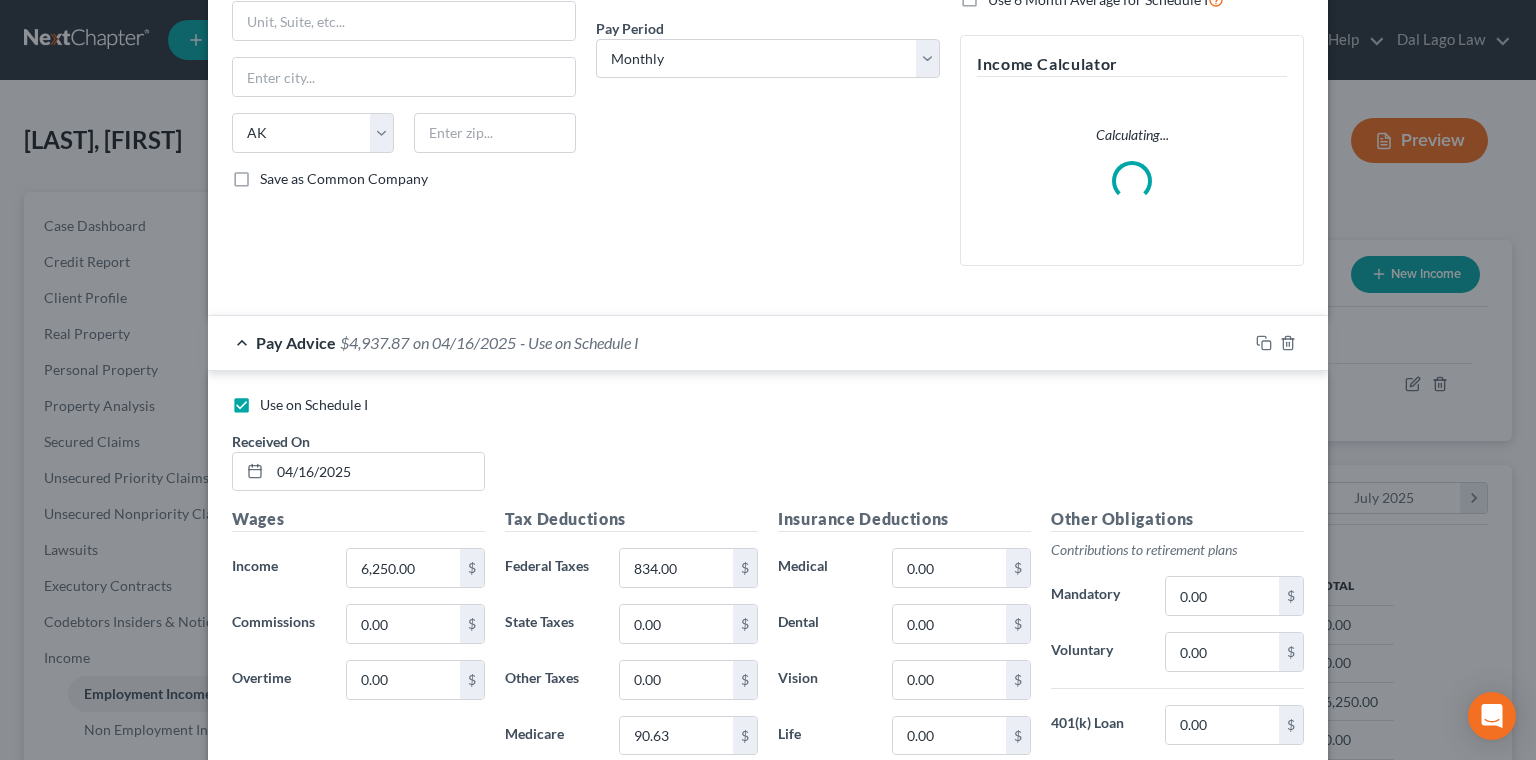 scroll, scrollTop: 300, scrollLeft: 0, axis: vertical 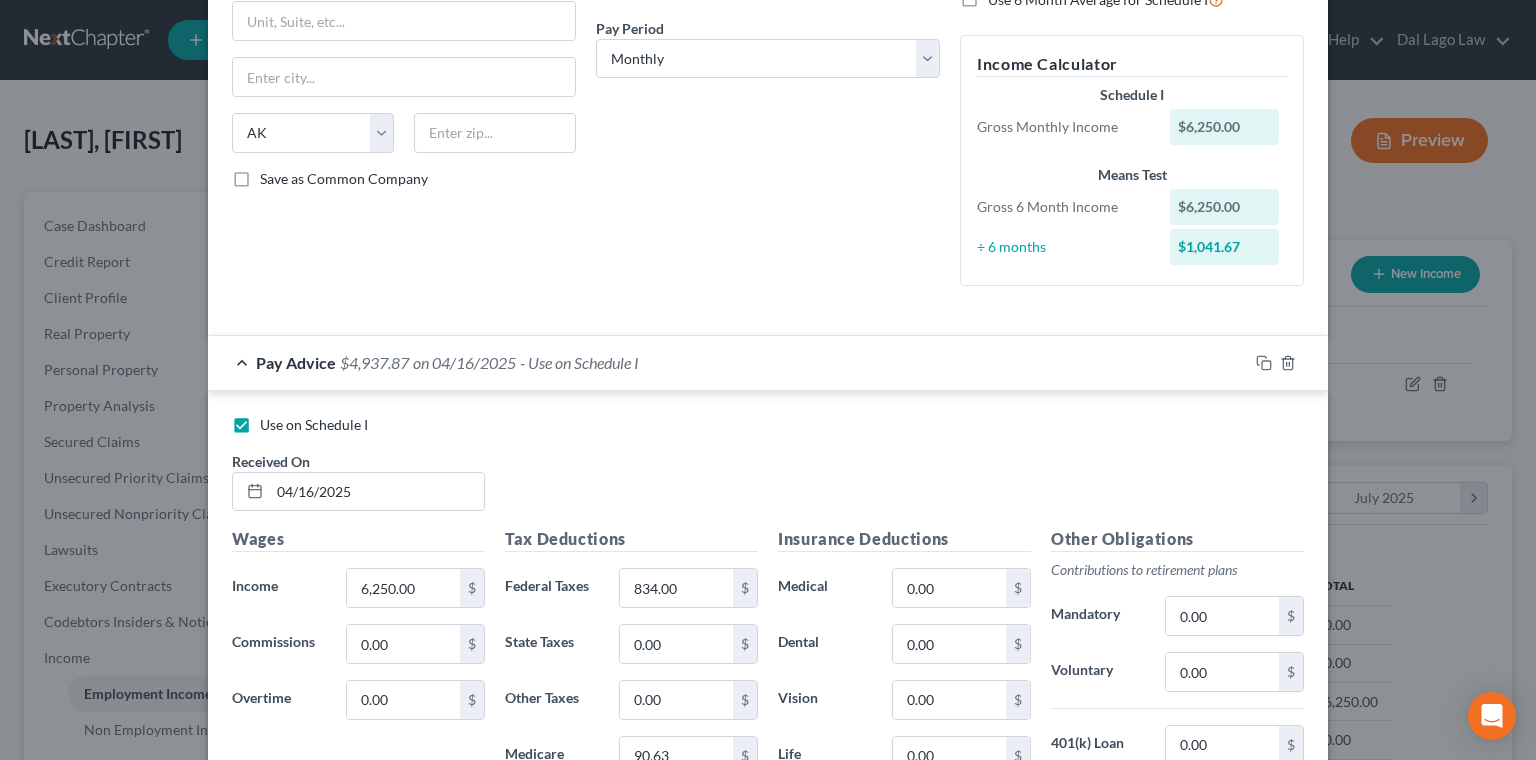 click on "Save & Close" at bounding box center (1236, 1041) 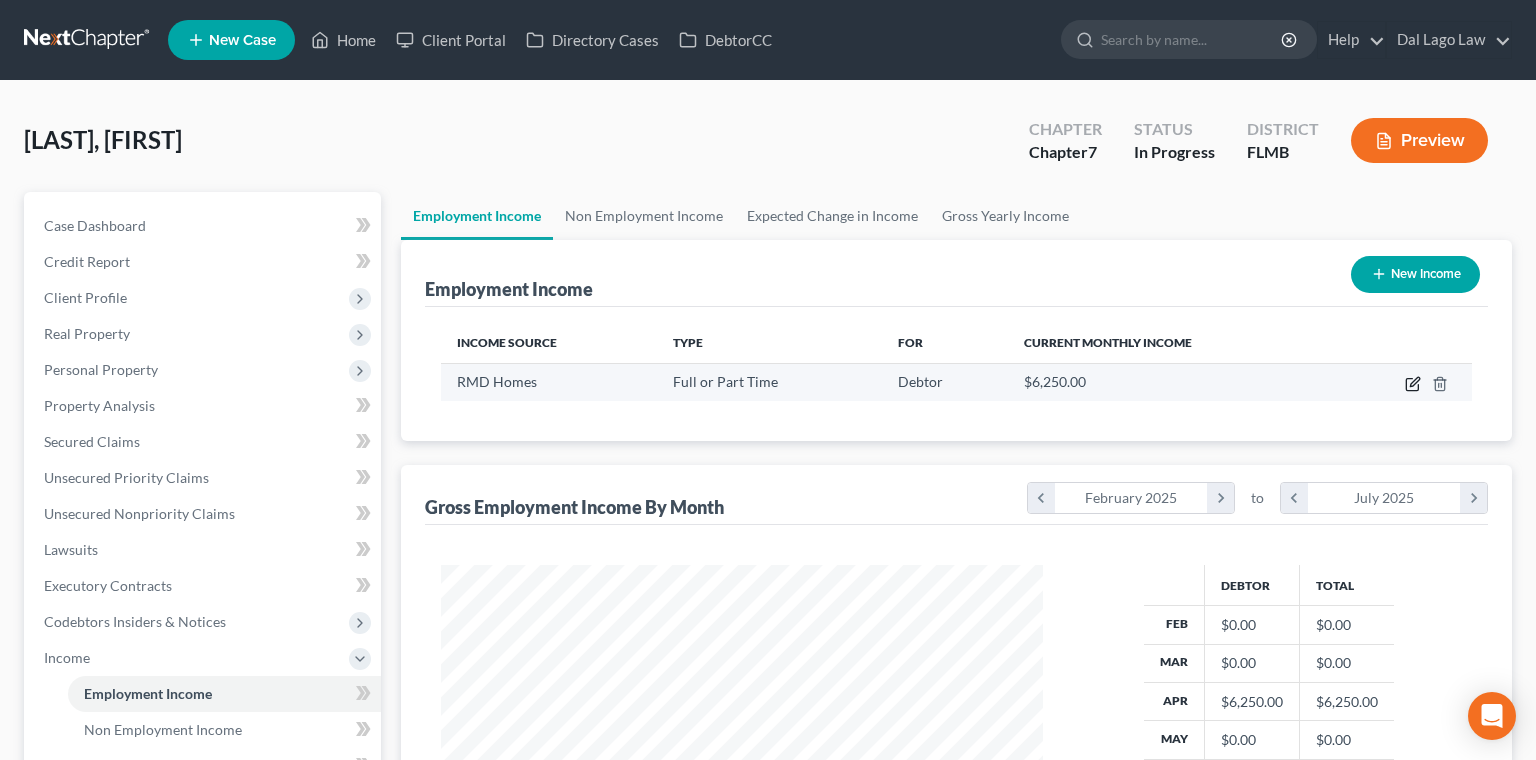 click 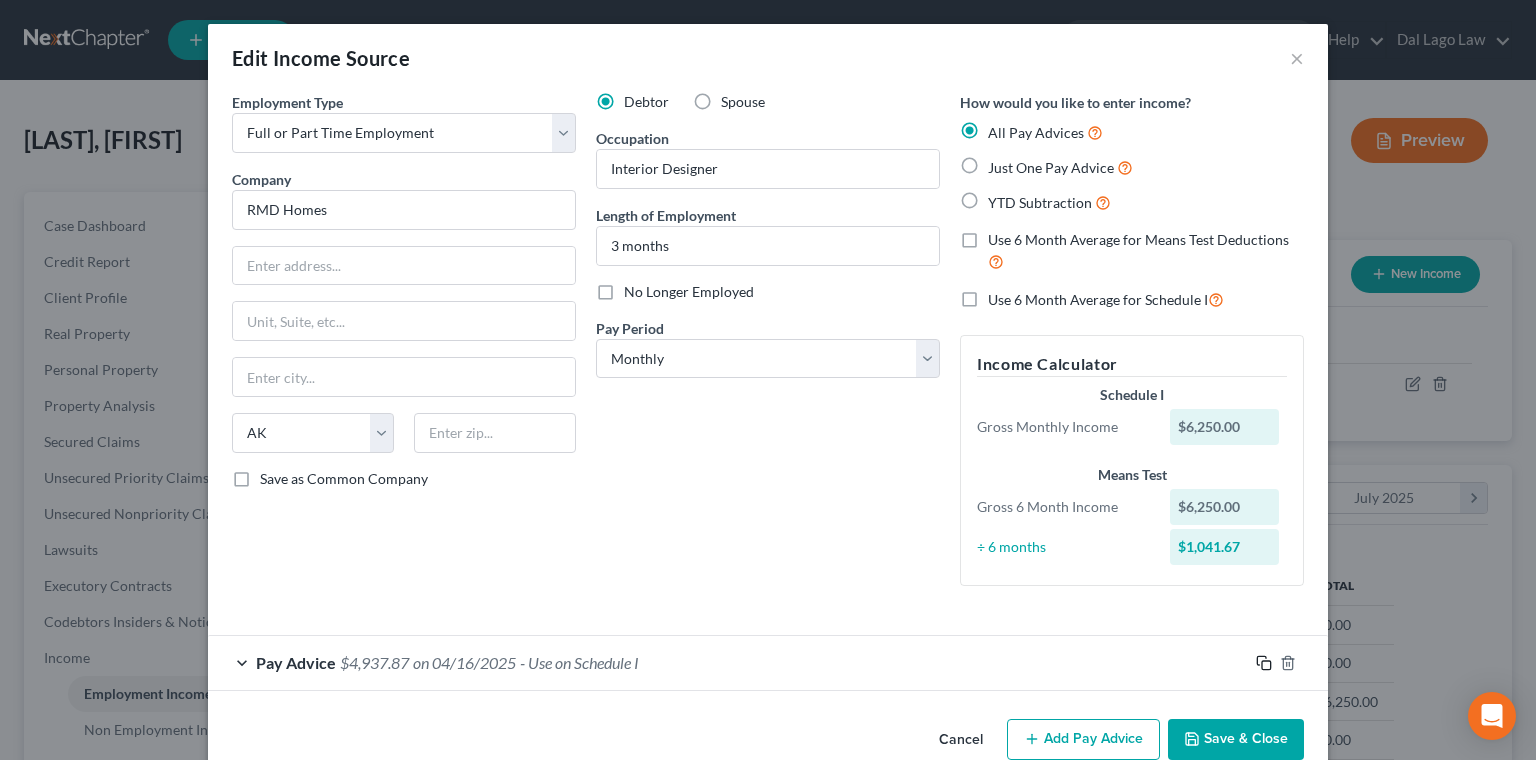 click 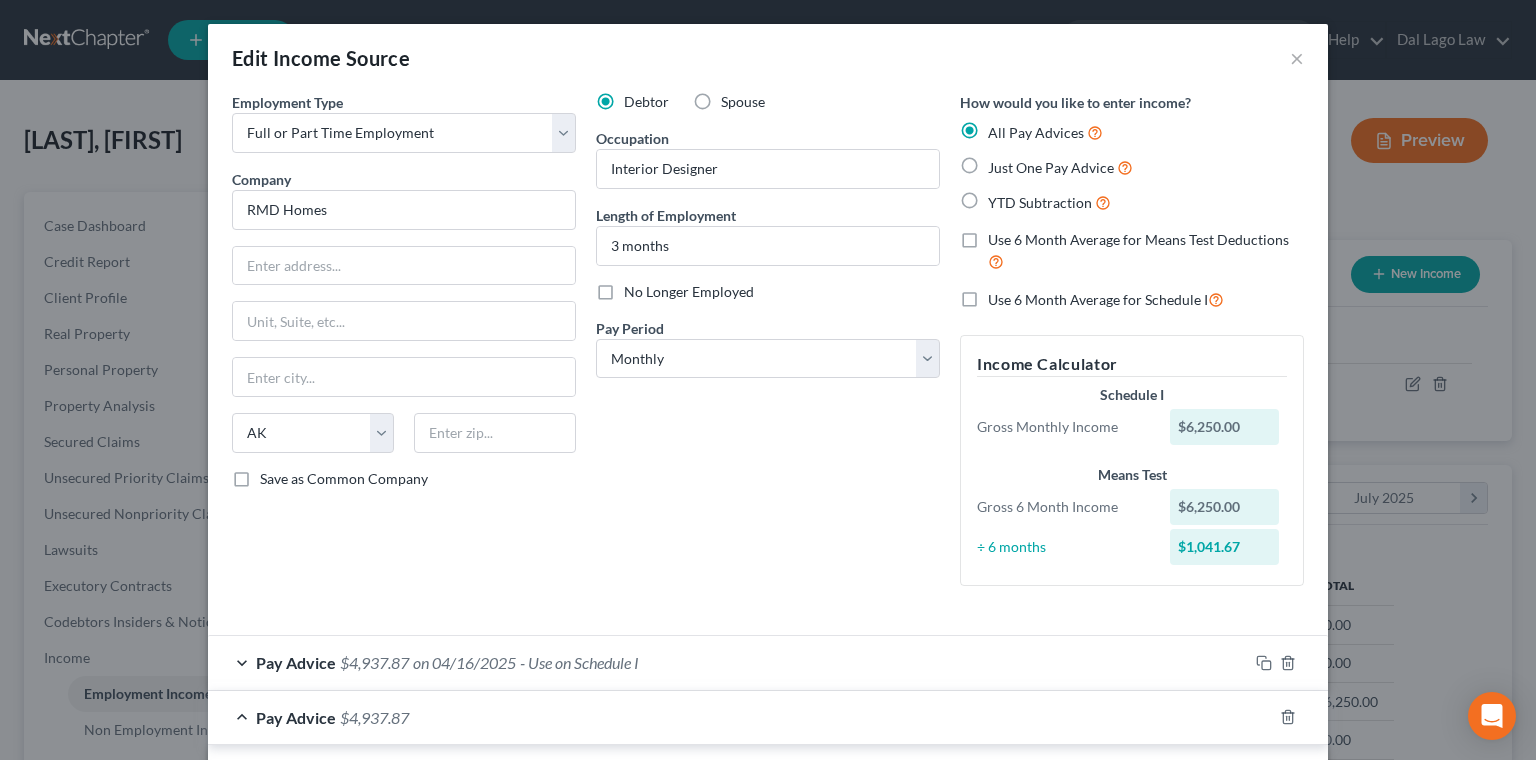 click at bounding box center (377, 846) 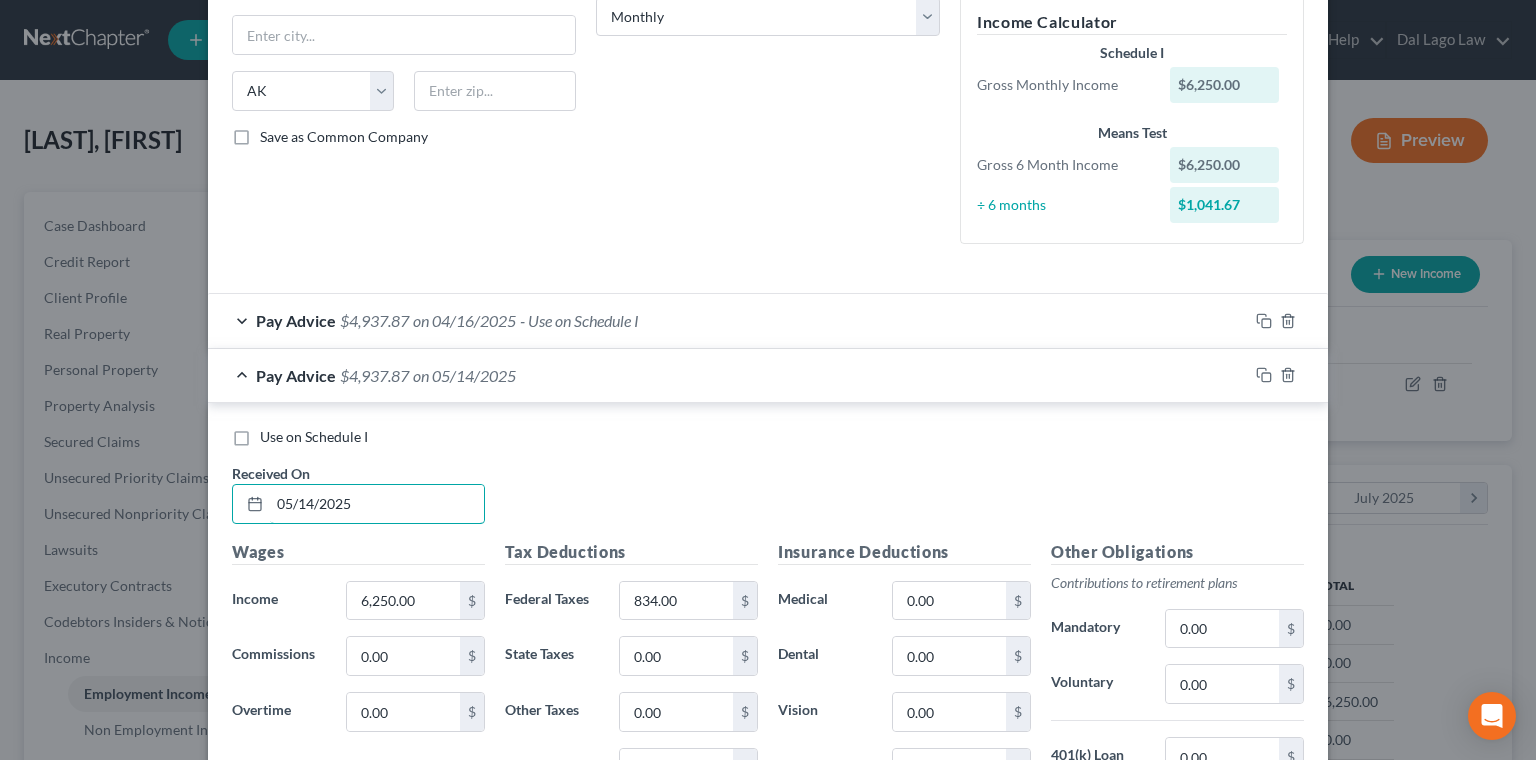 scroll, scrollTop: 356, scrollLeft: 0, axis: vertical 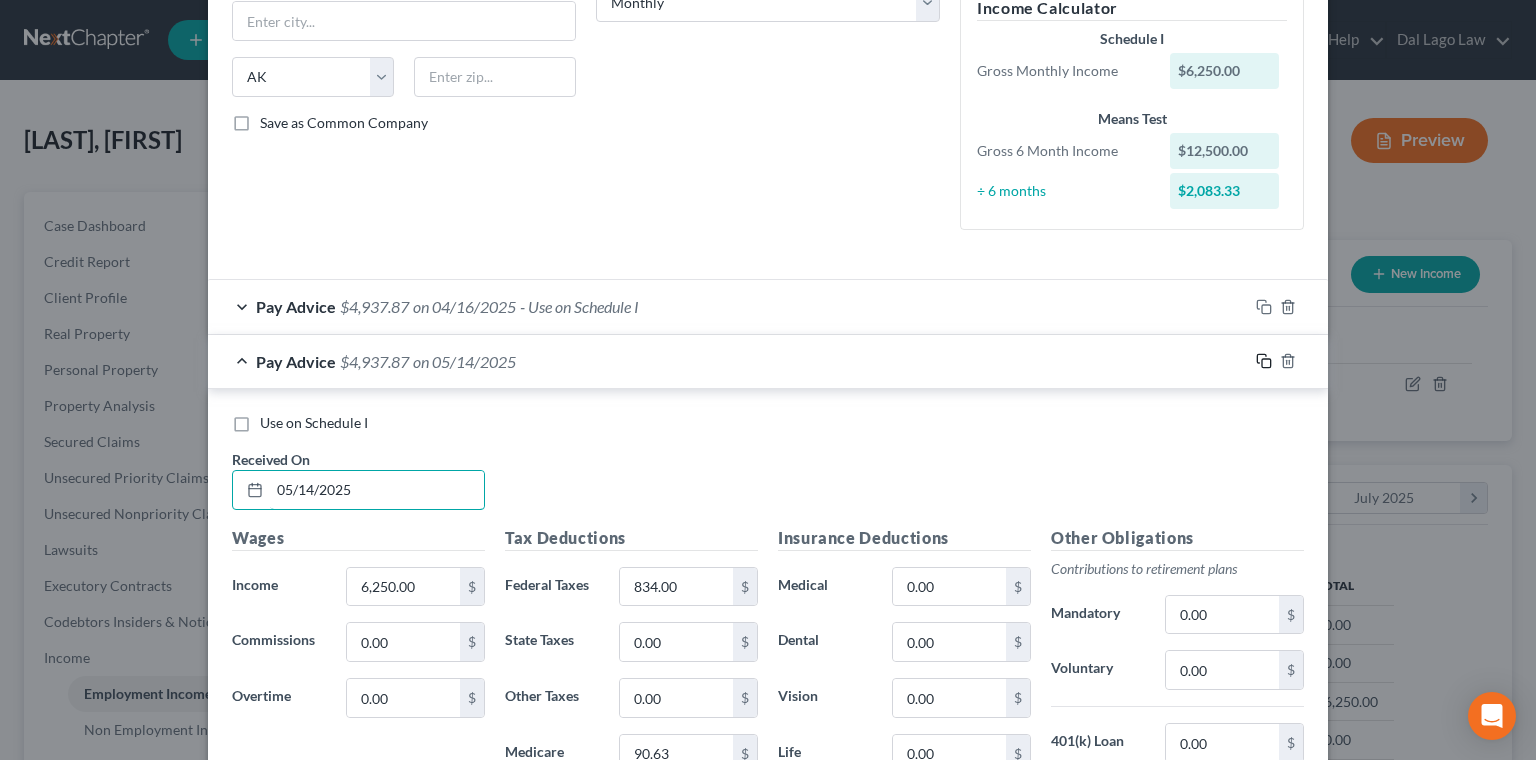 type on "05/14/2025" 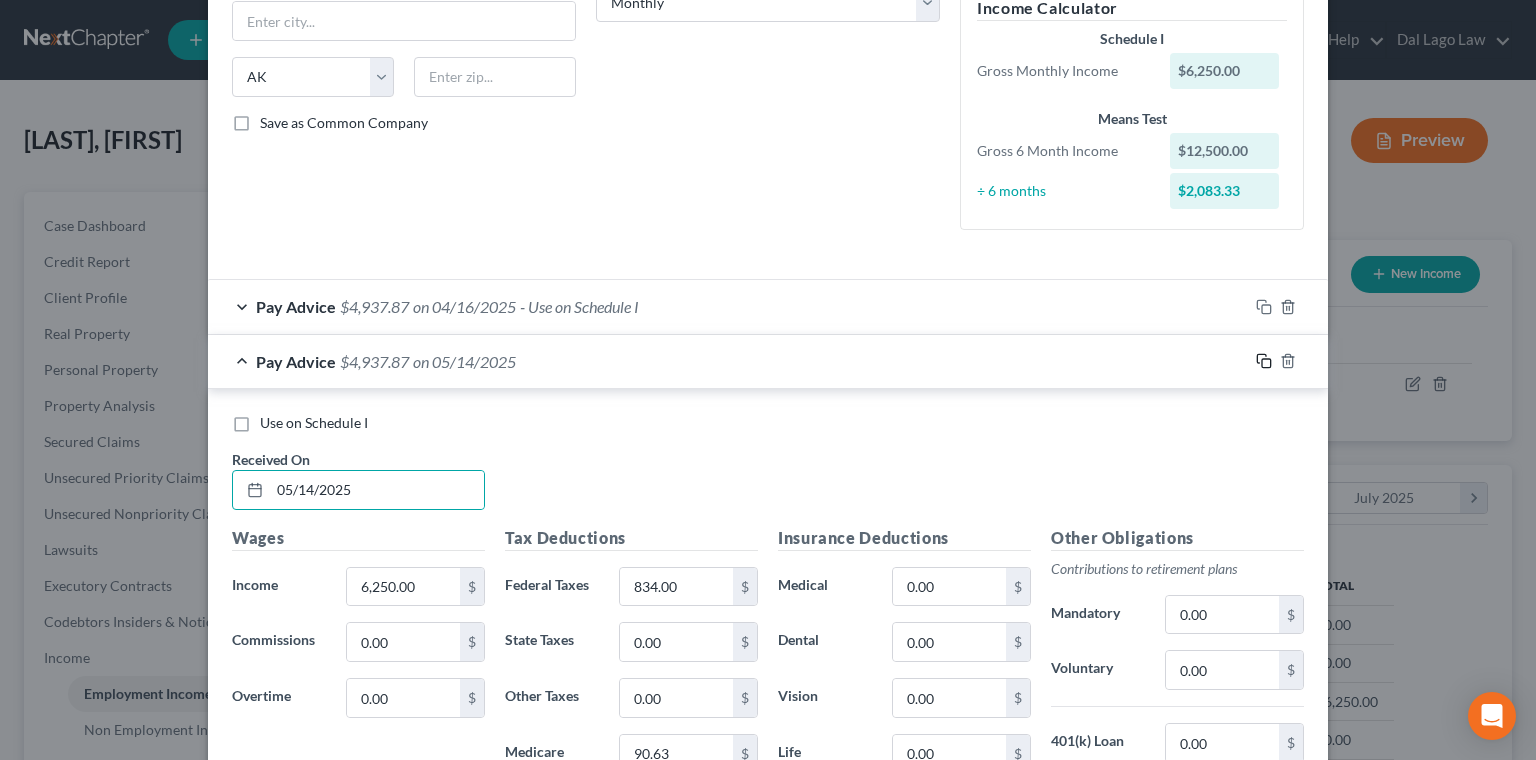 click 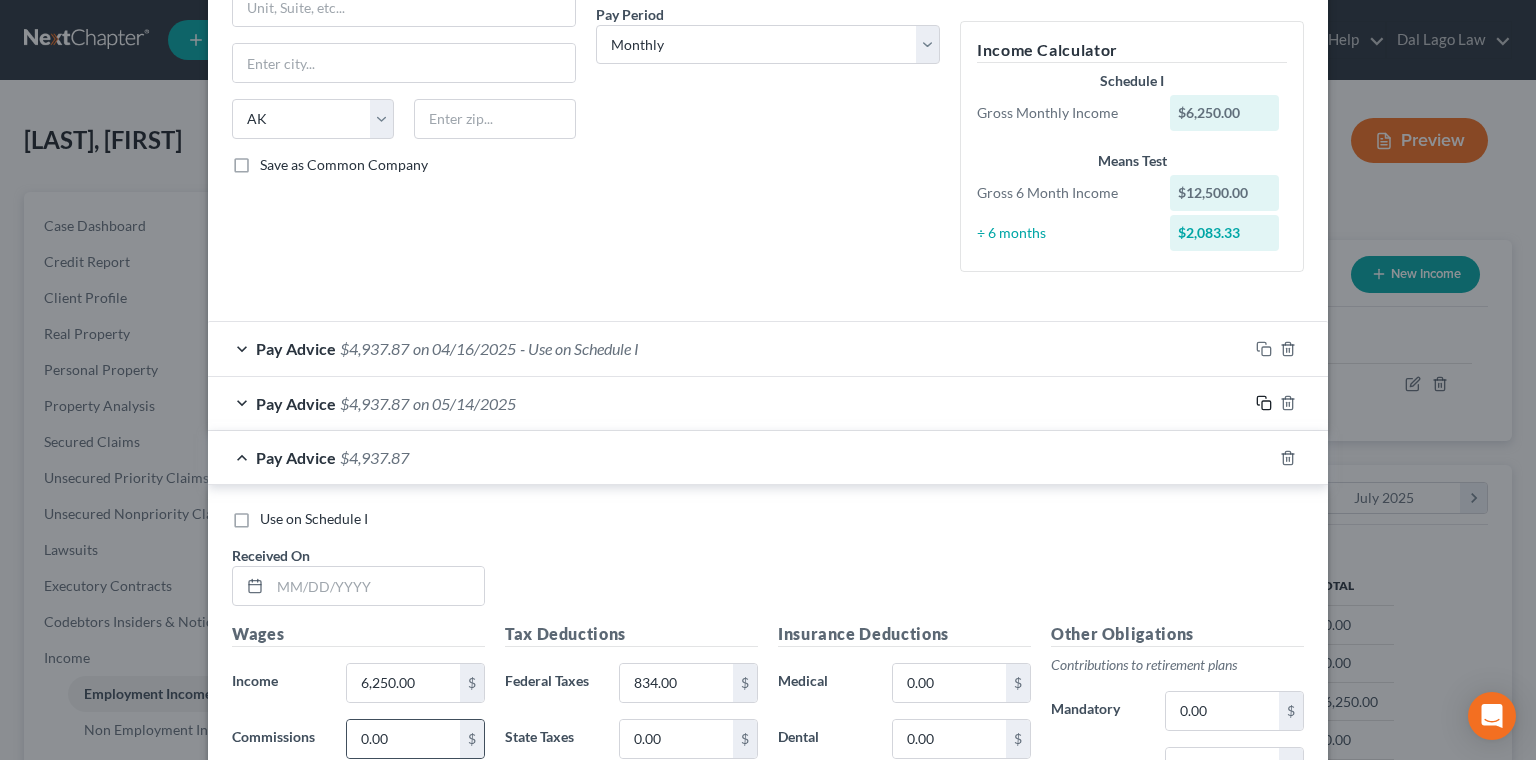 scroll, scrollTop: 362, scrollLeft: 0, axis: vertical 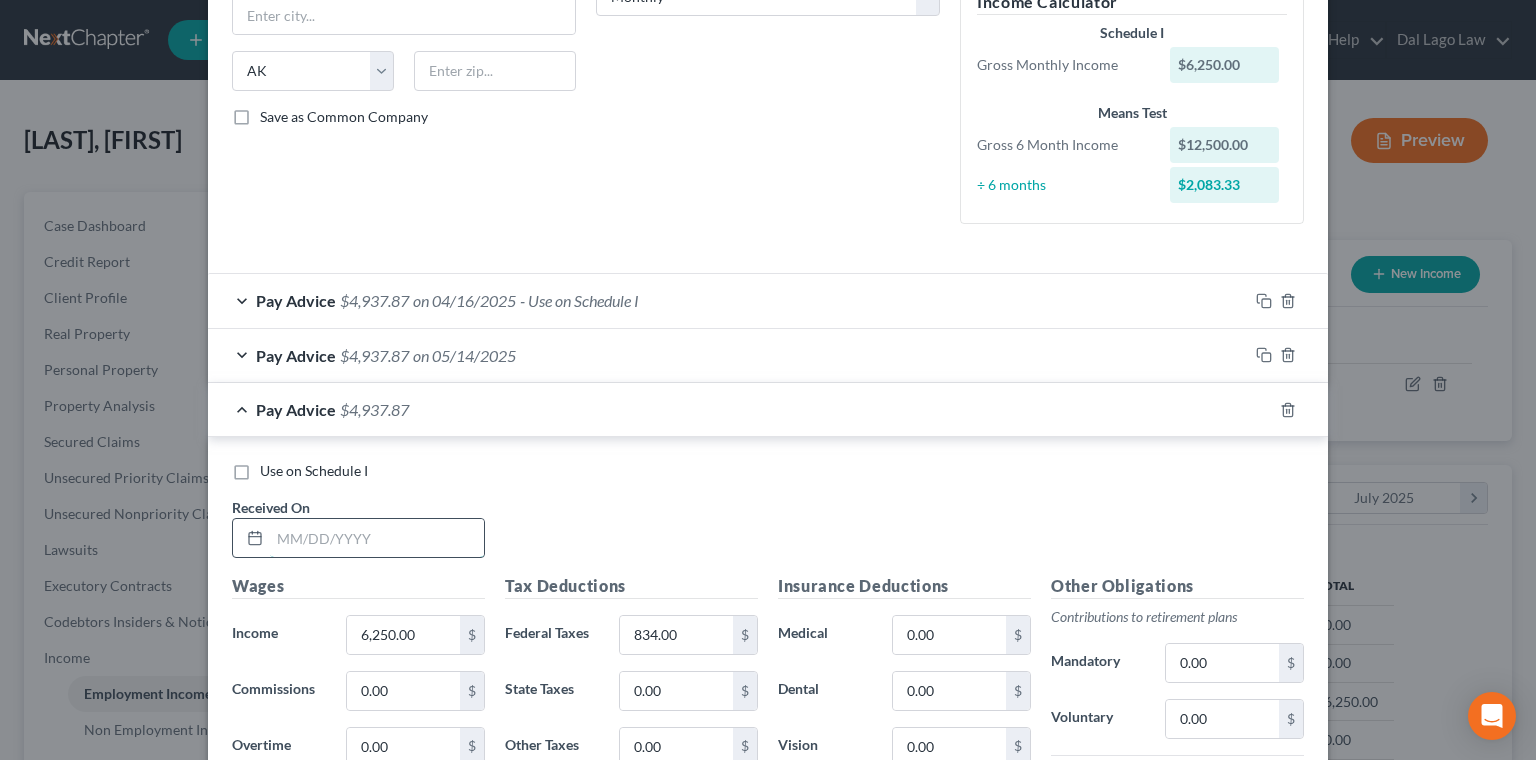 click at bounding box center (377, 538) 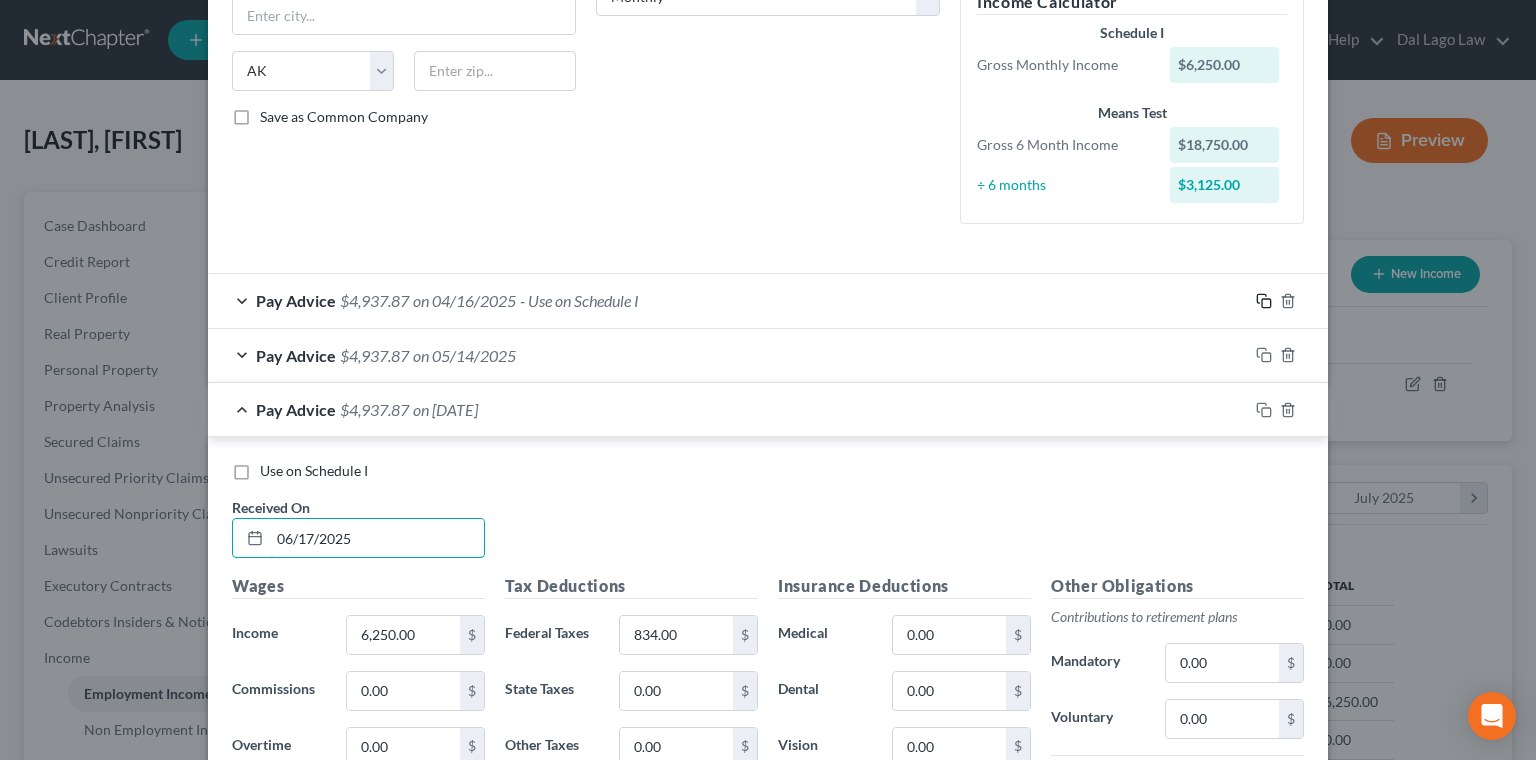 type on "06/17/2025" 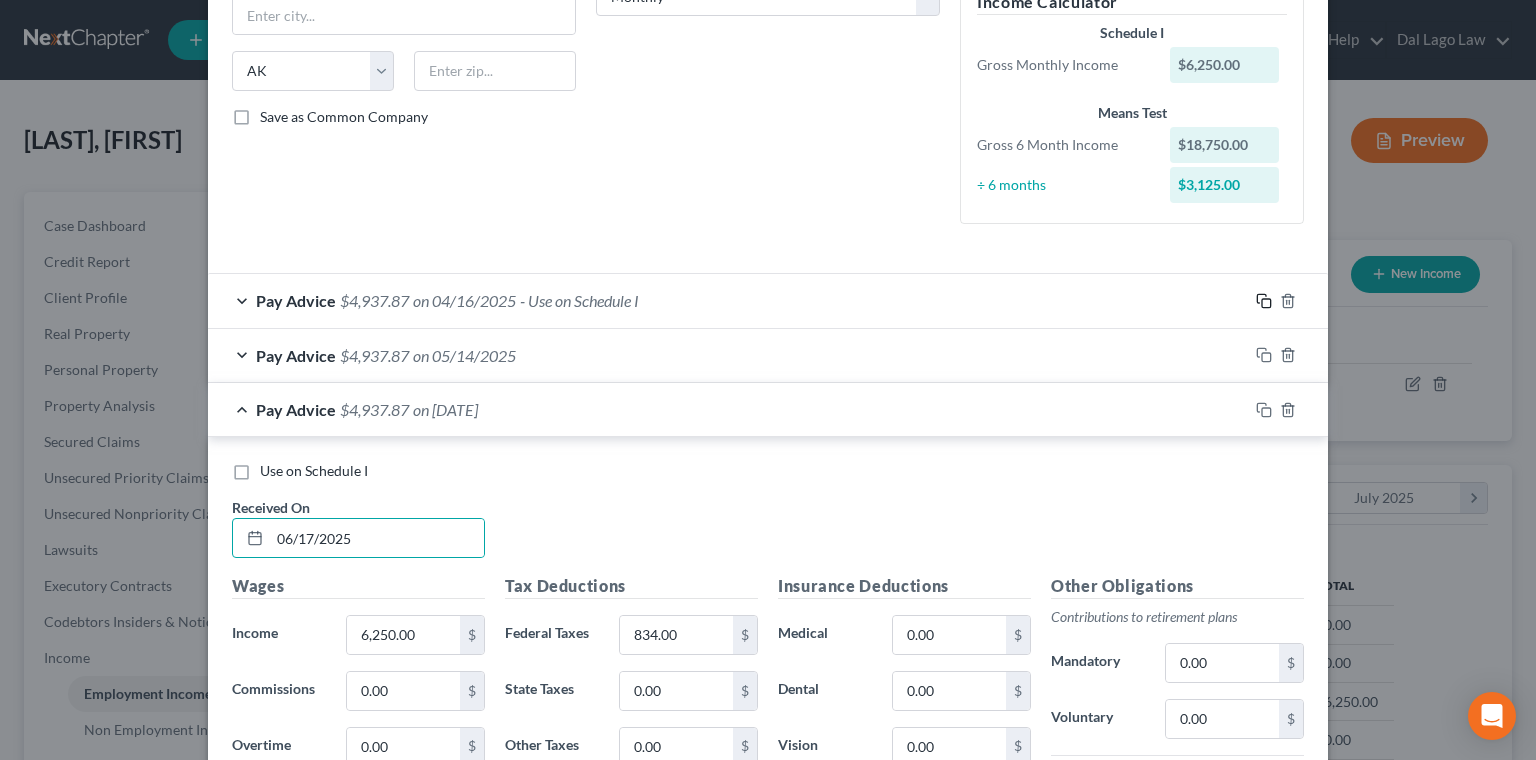 click 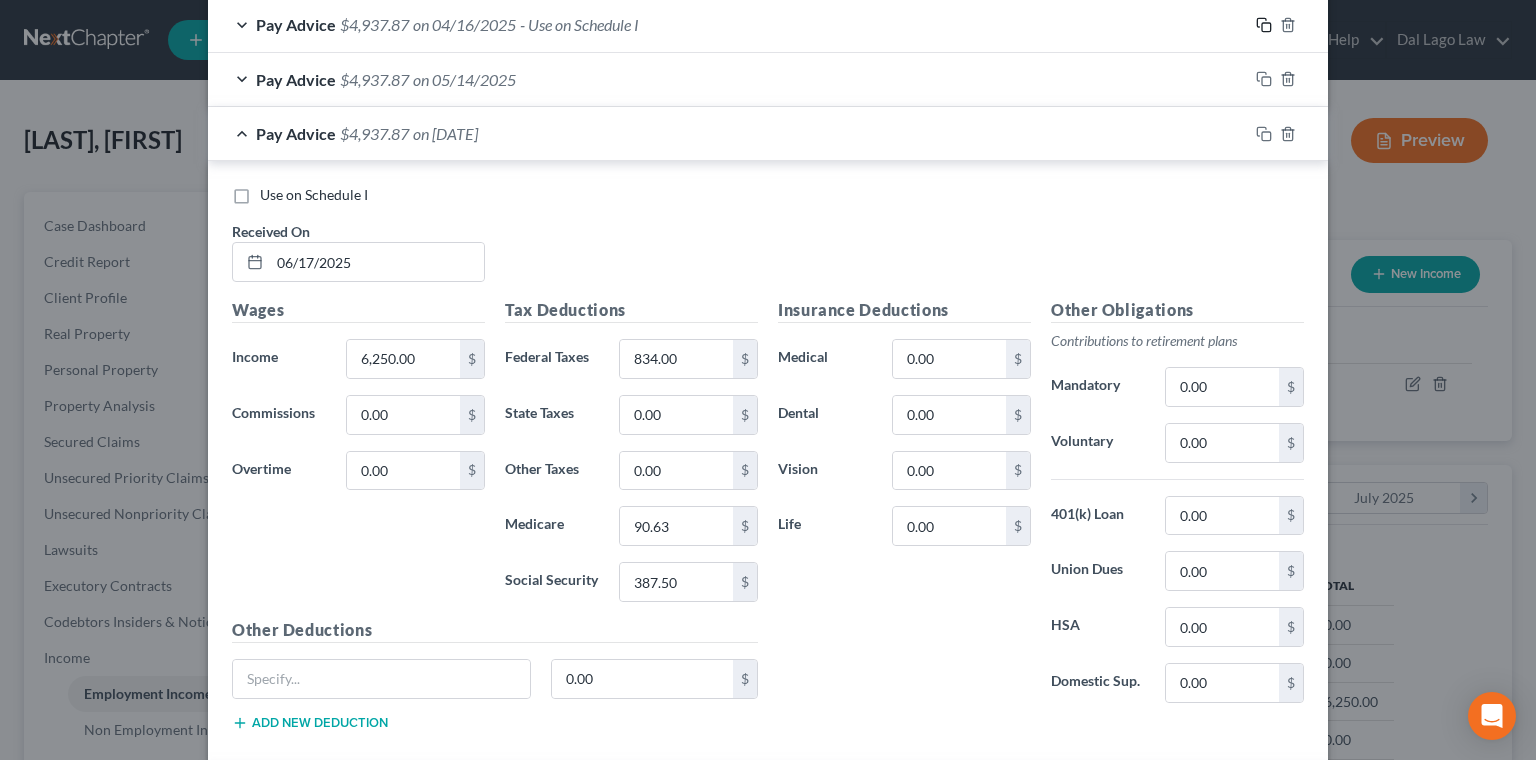 scroll, scrollTop: 669, scrollLeft: 0, axis: vertical 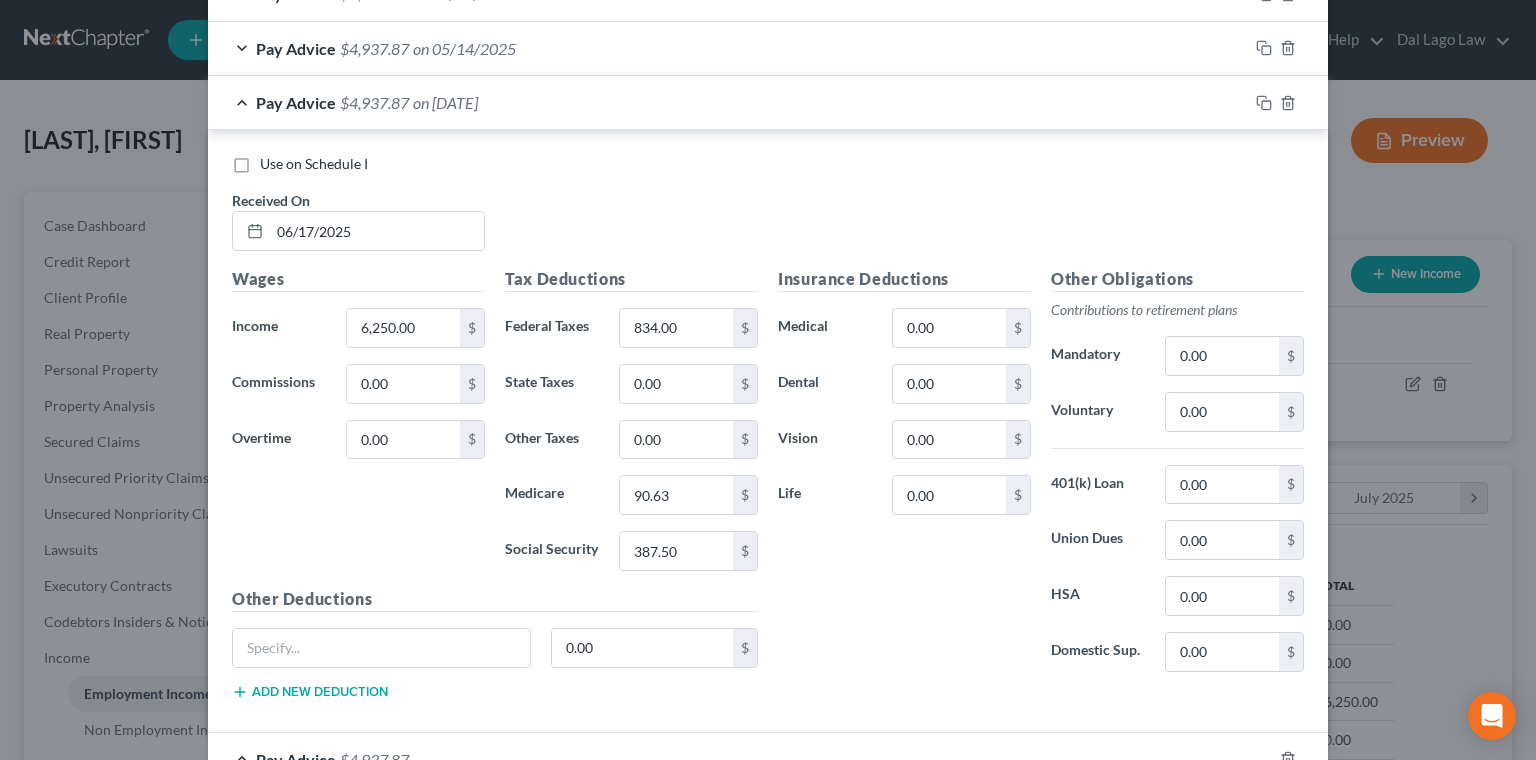 click at bounding box center [377, 888] 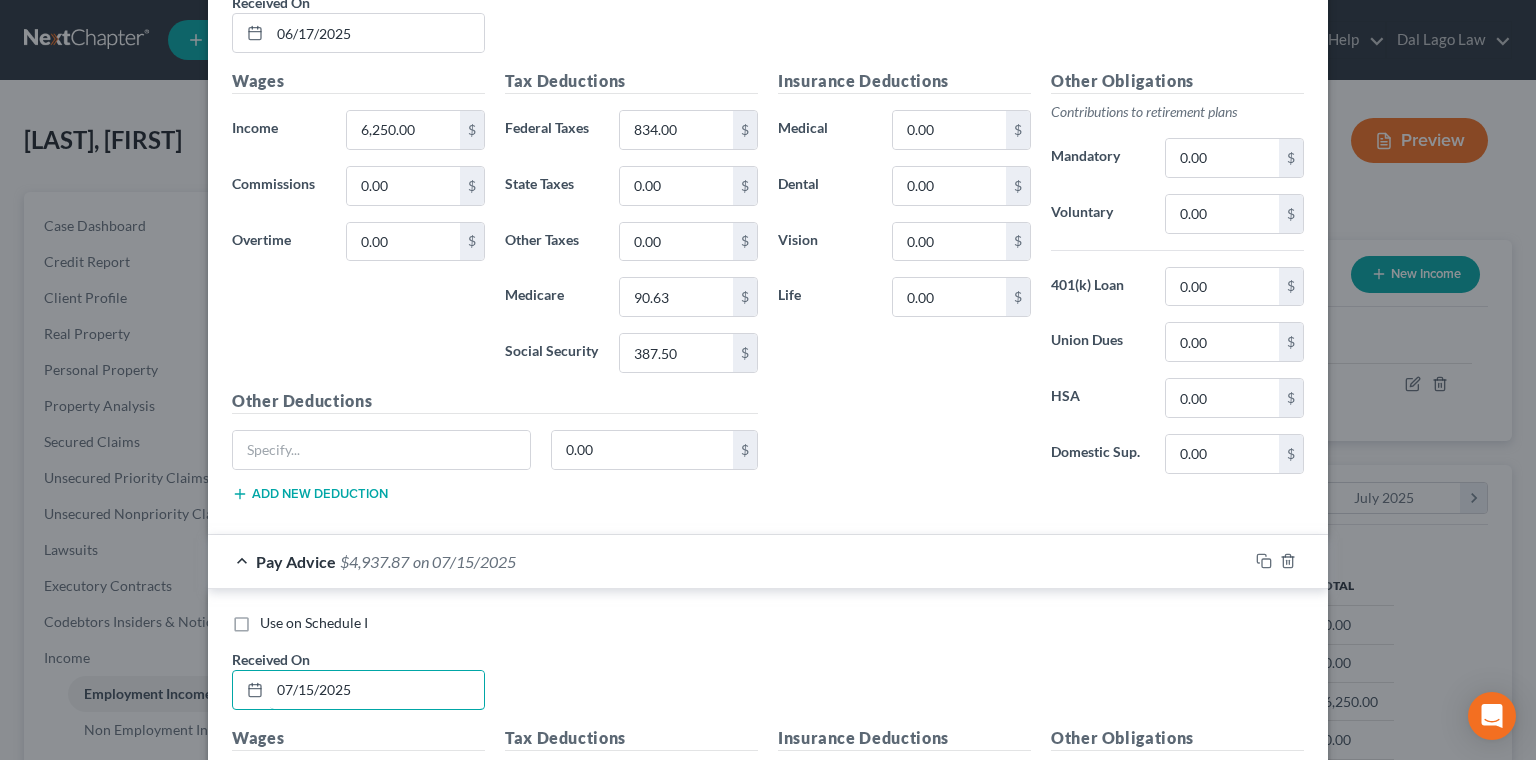 scroll, scrollTop: 900, scrollLeft: 0, axis: vertical 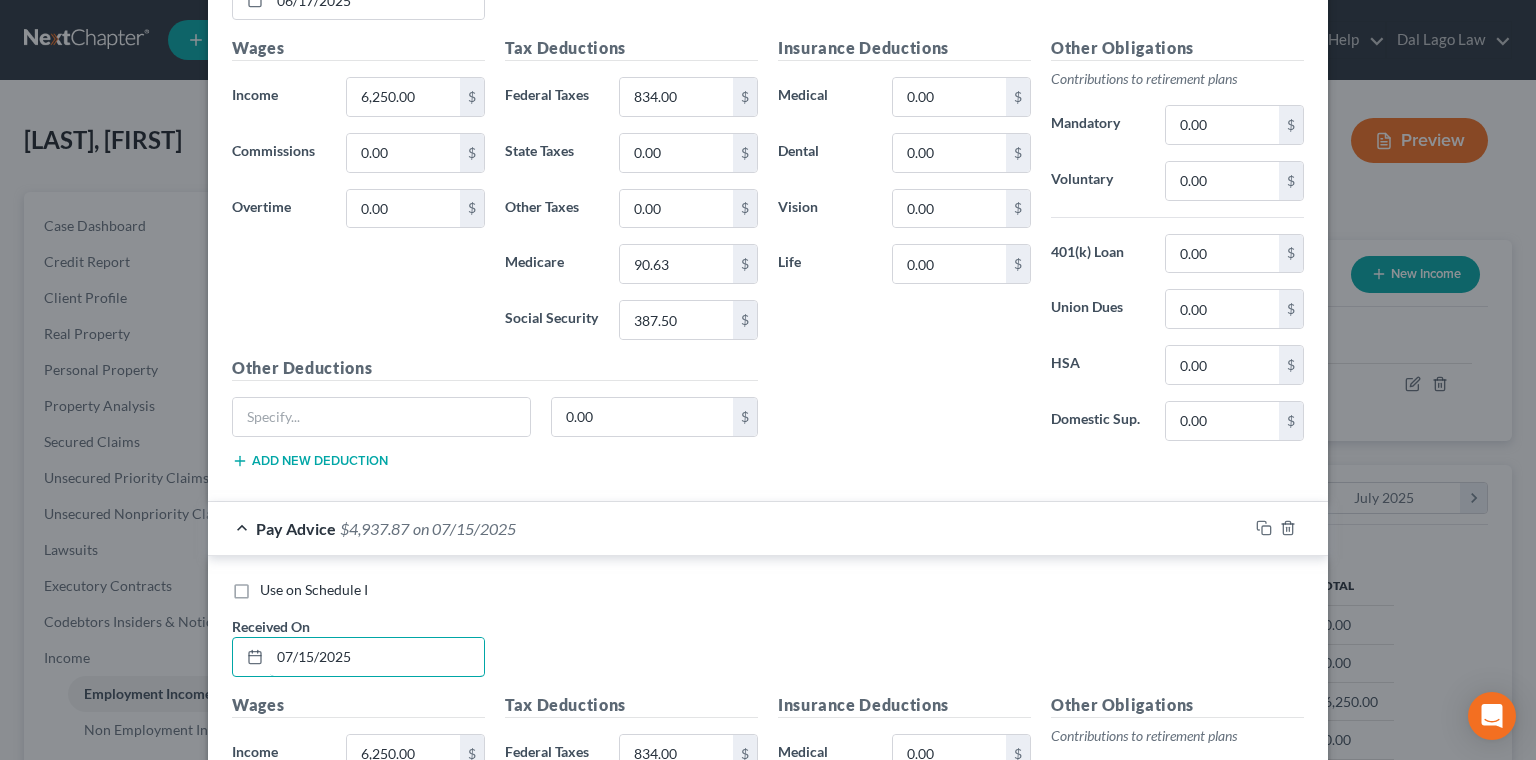 type on "07/15/2025" 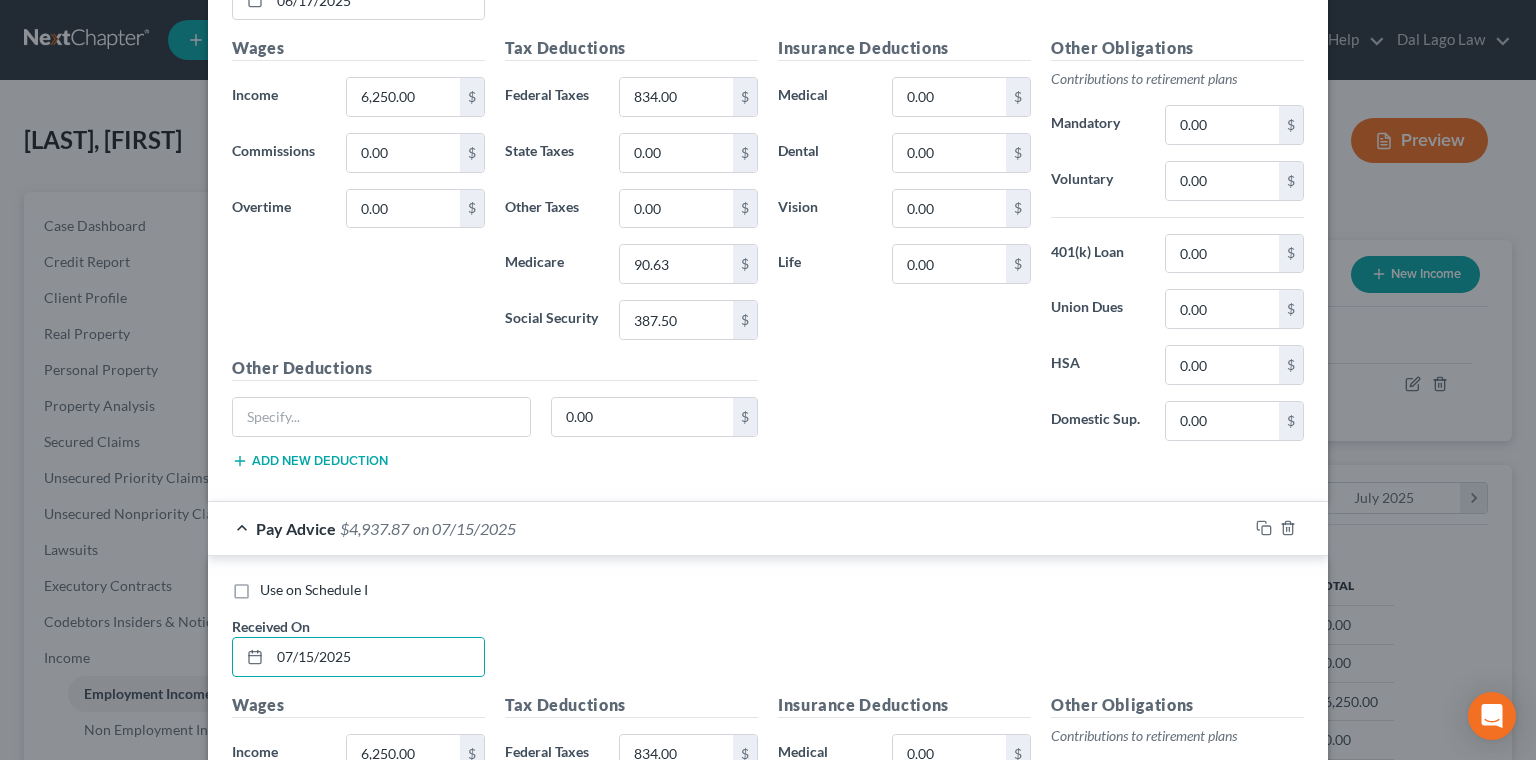 click on "Use on Schedule I" at bounding box center (314, 590) 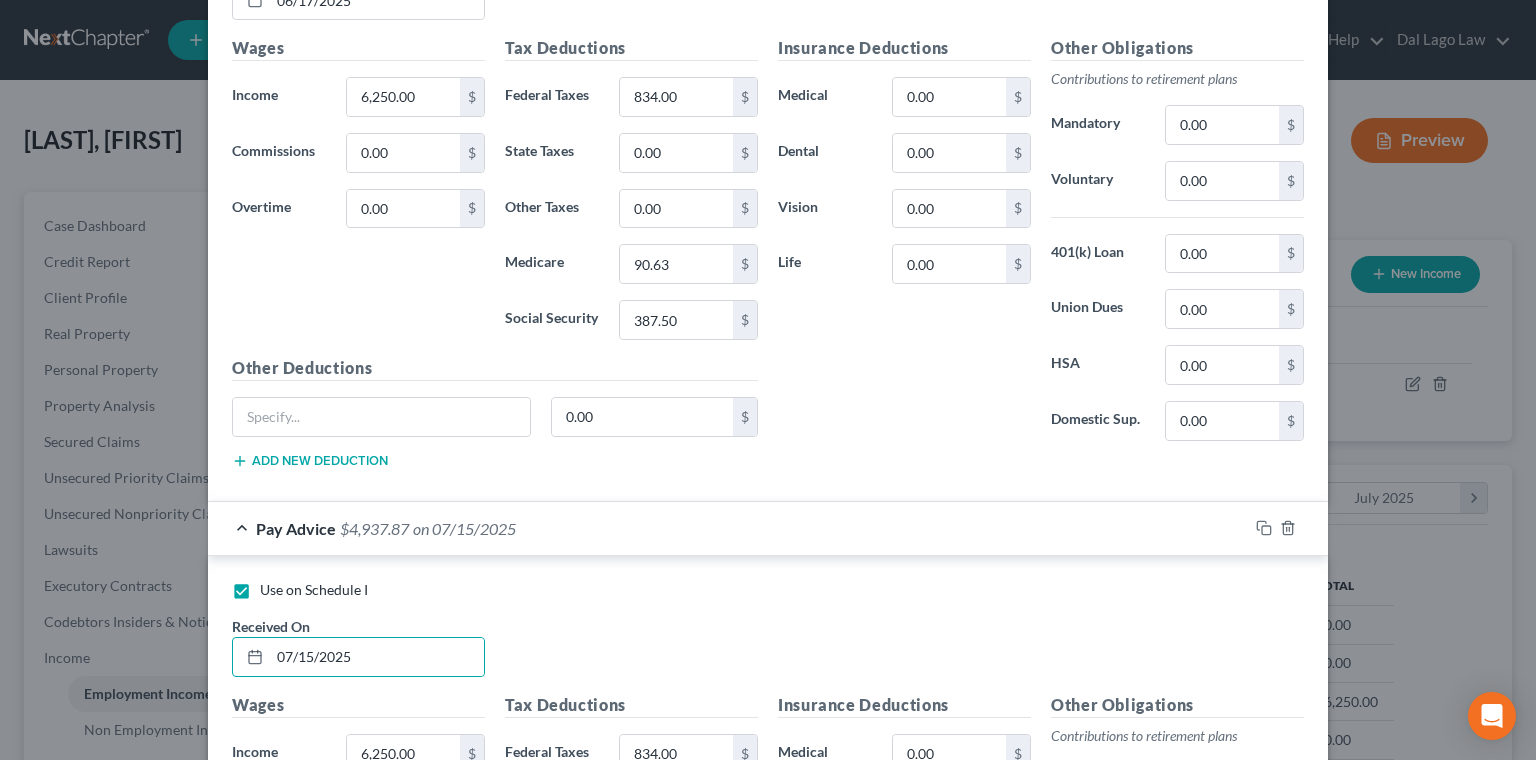 checkbox on "false" 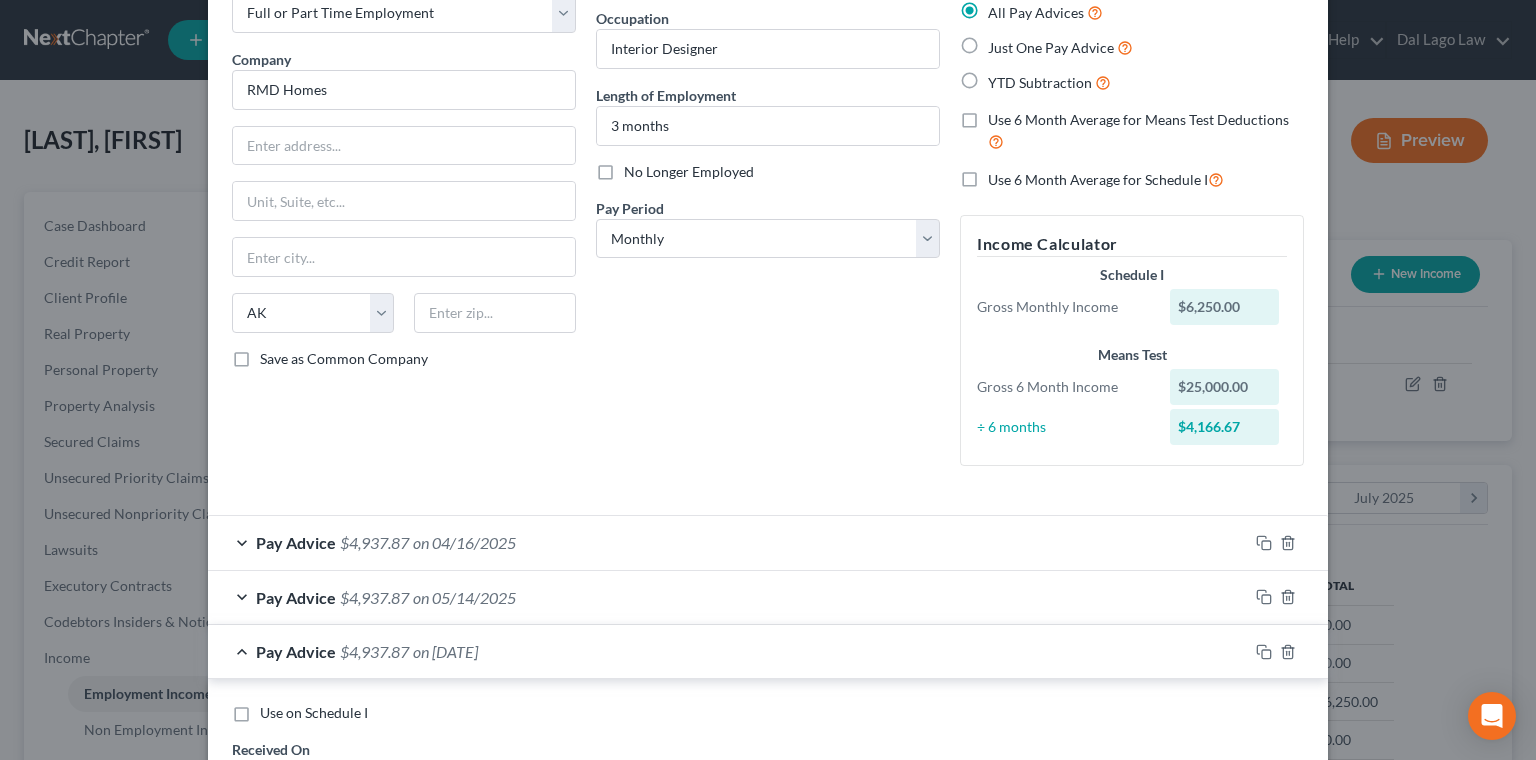 scroll, scrollTop: 0, scrollLeft: 0, axis: both 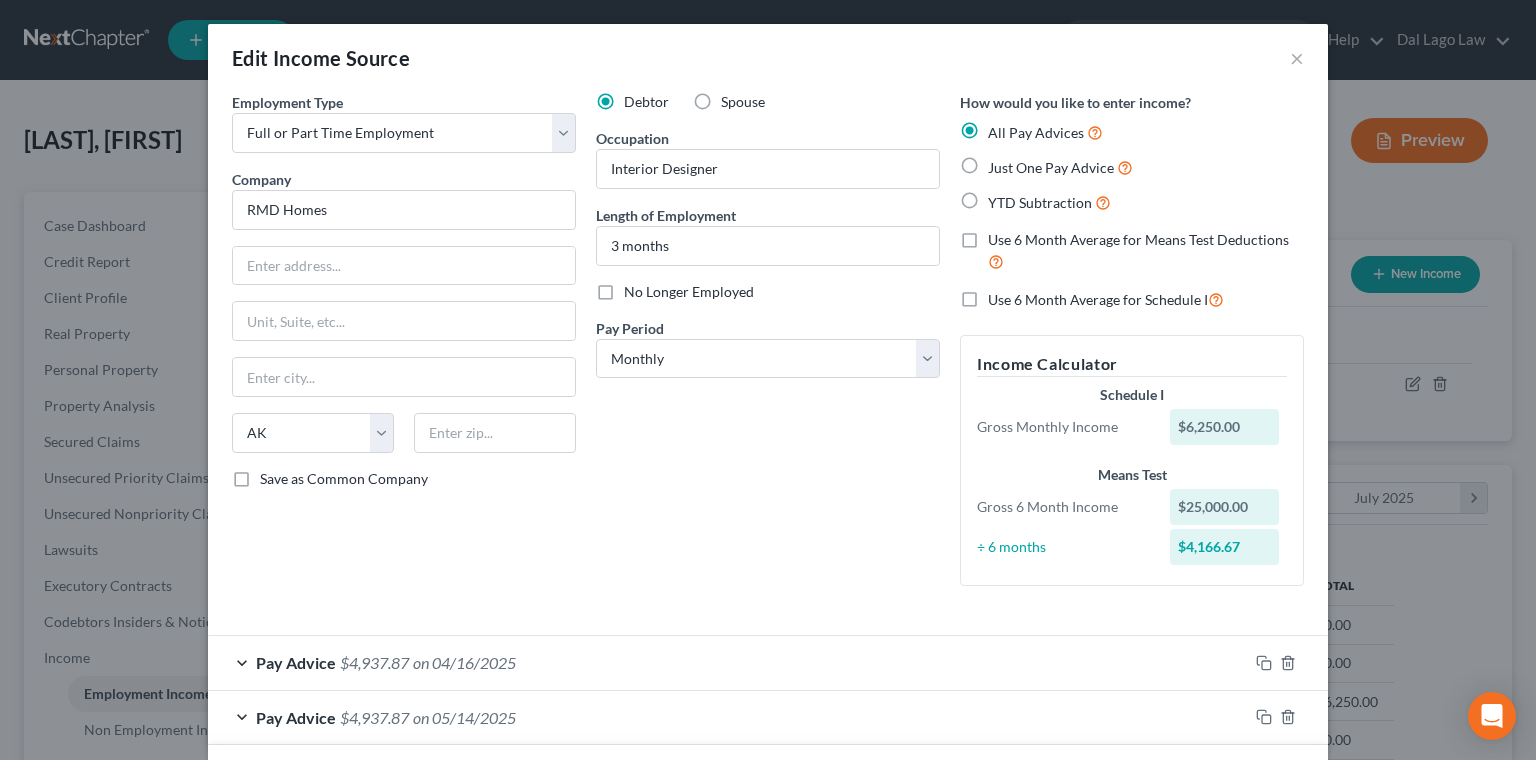 click on "$4,937.87" at bounding box center [374, 662] 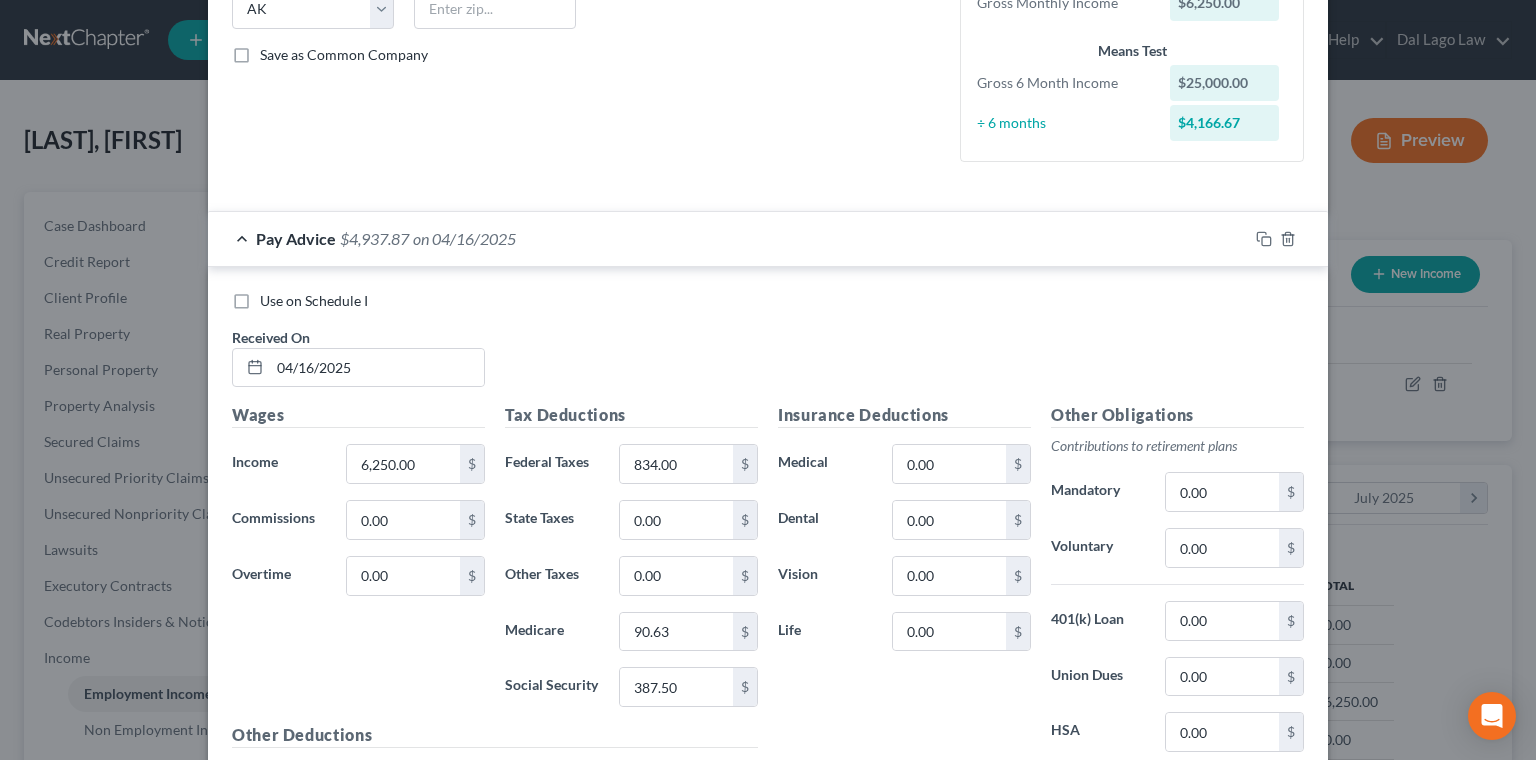 scroll, scrollTop: 460, scrollLeft: 0, axis: vertical 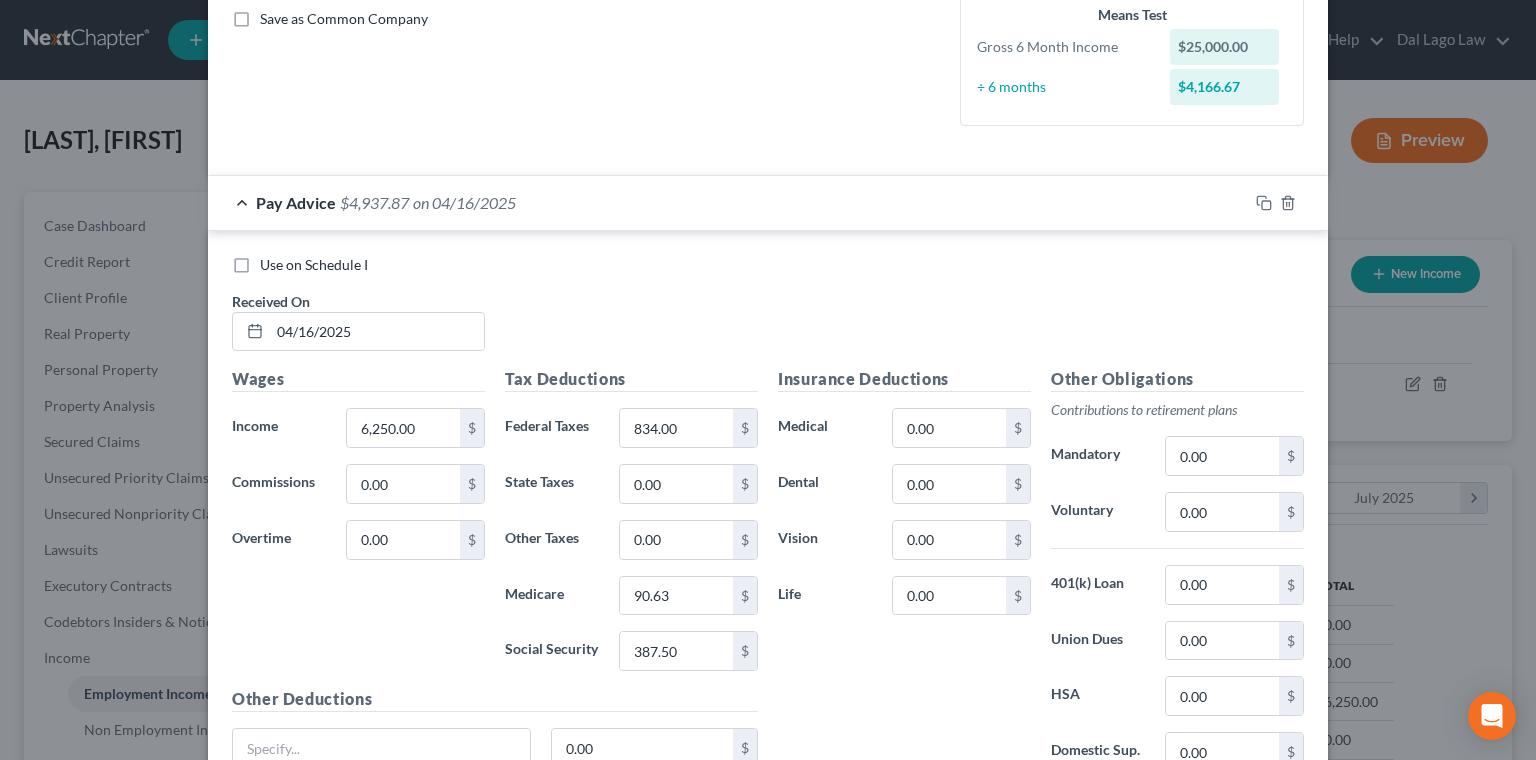 click on "$4,937.87" at bounding box center [374, 859] 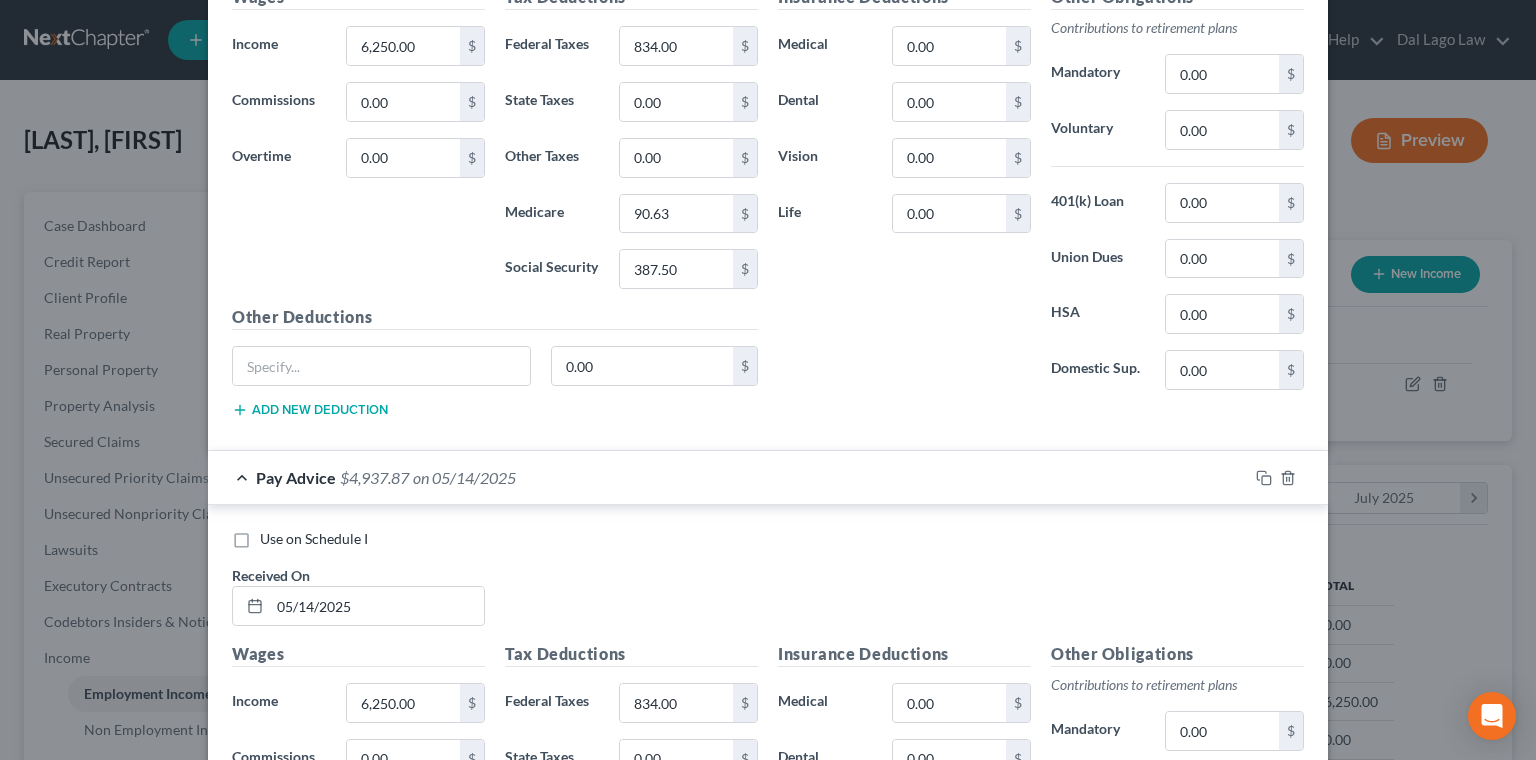 scroll, scrollTop: 921, scrollLeft: 0, axis: vertical 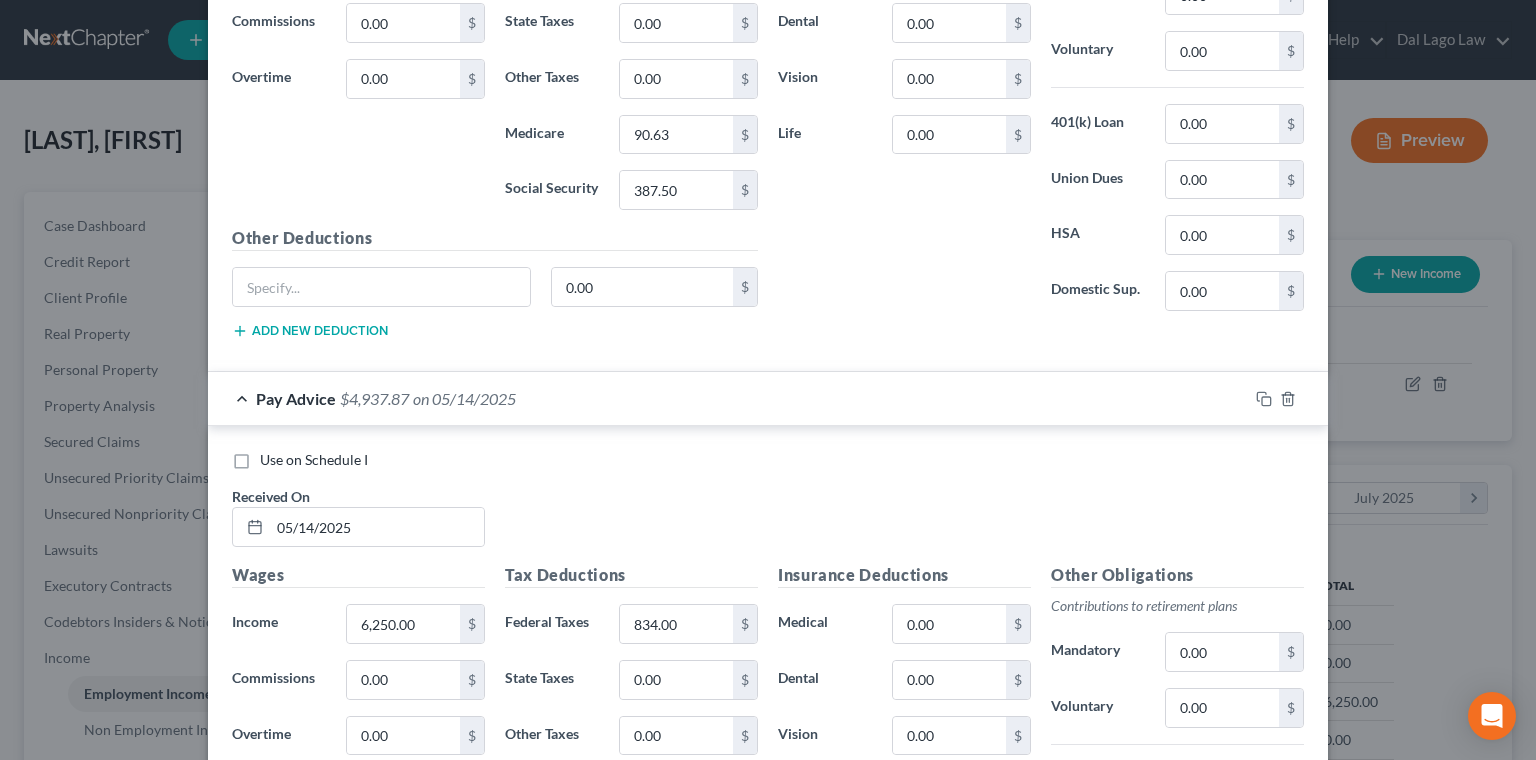 click on "$4,937.87" at bounding box center [374, 1055] 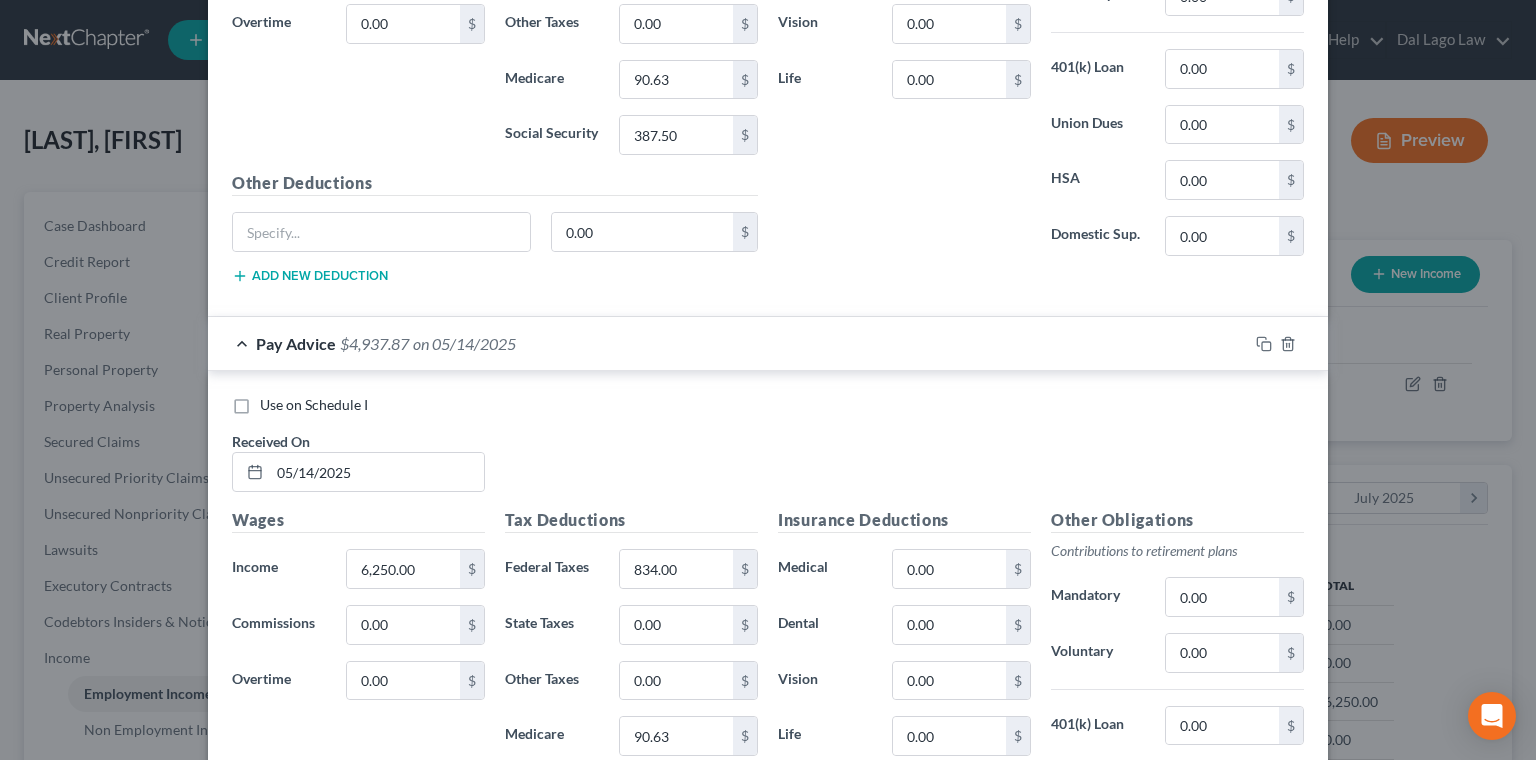 scroll, scrollTop: 998, scrollLeft: 0, axis: vertical 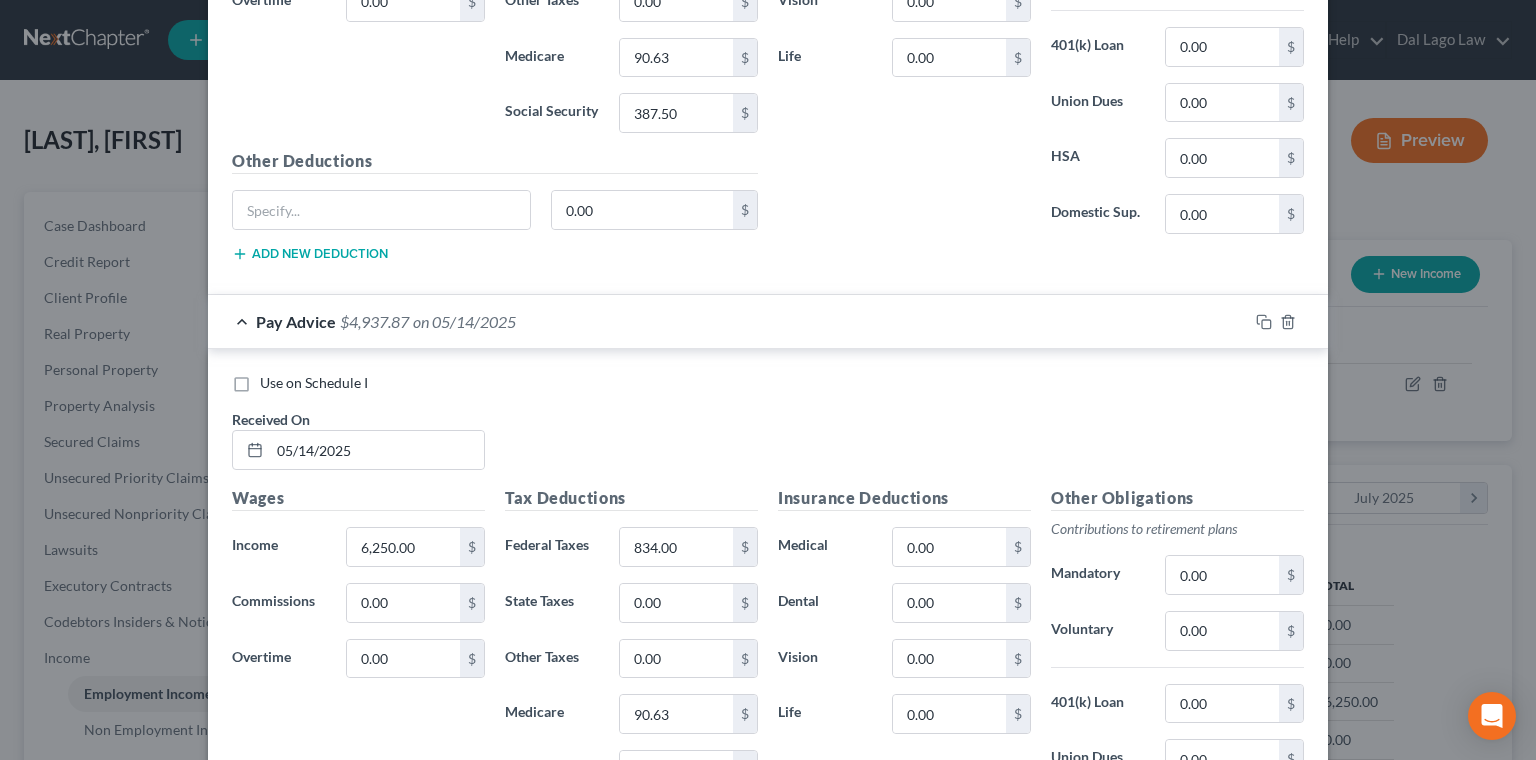 click on "Pay Advice $4,937.87 on 06/17/2025" at bounding box center (728, 978) 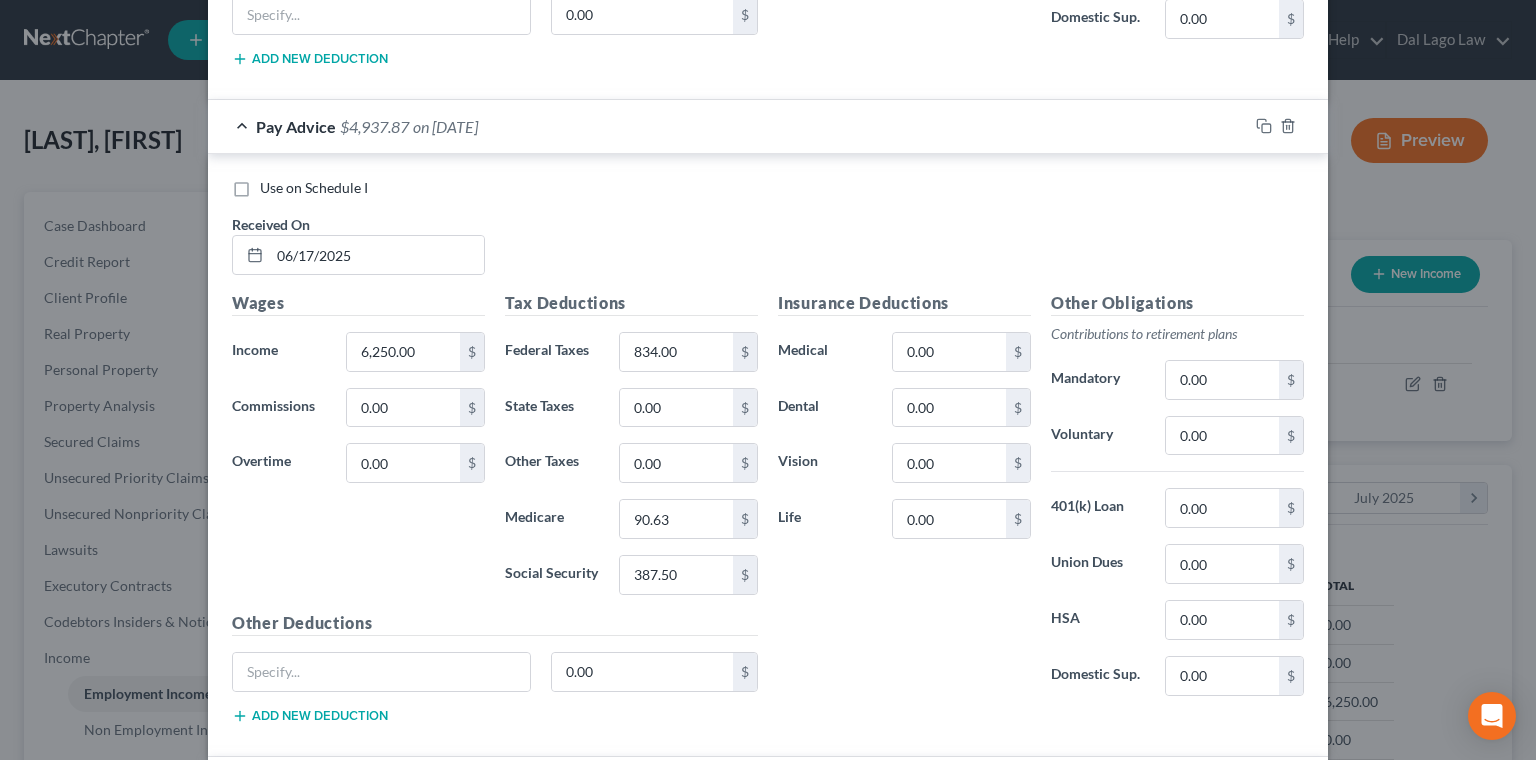 scroll, scrollTop: 1853, scrollLeft: 0, axis: vertical 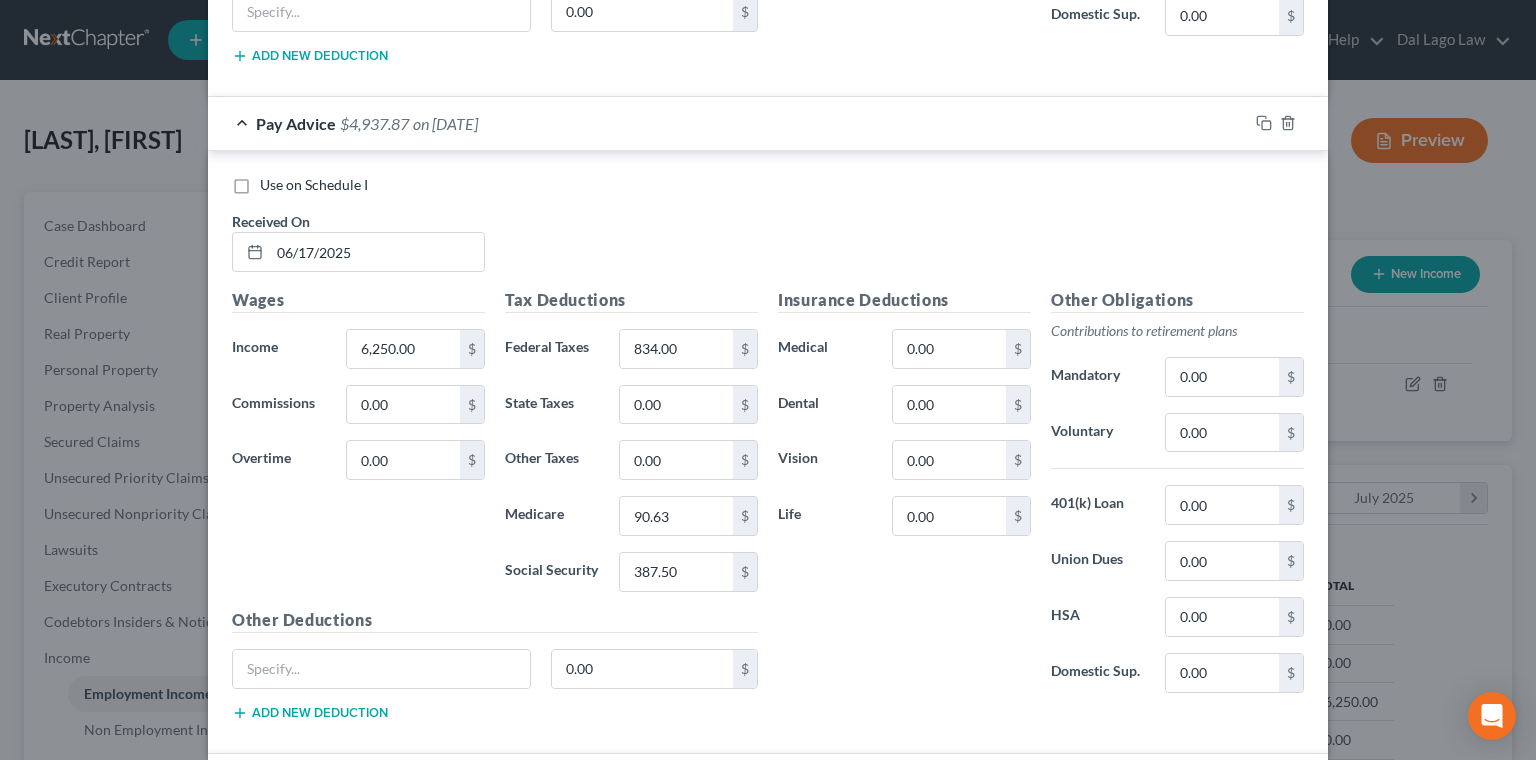 click on "Save & Close" at bounding box center (1236, 1458) 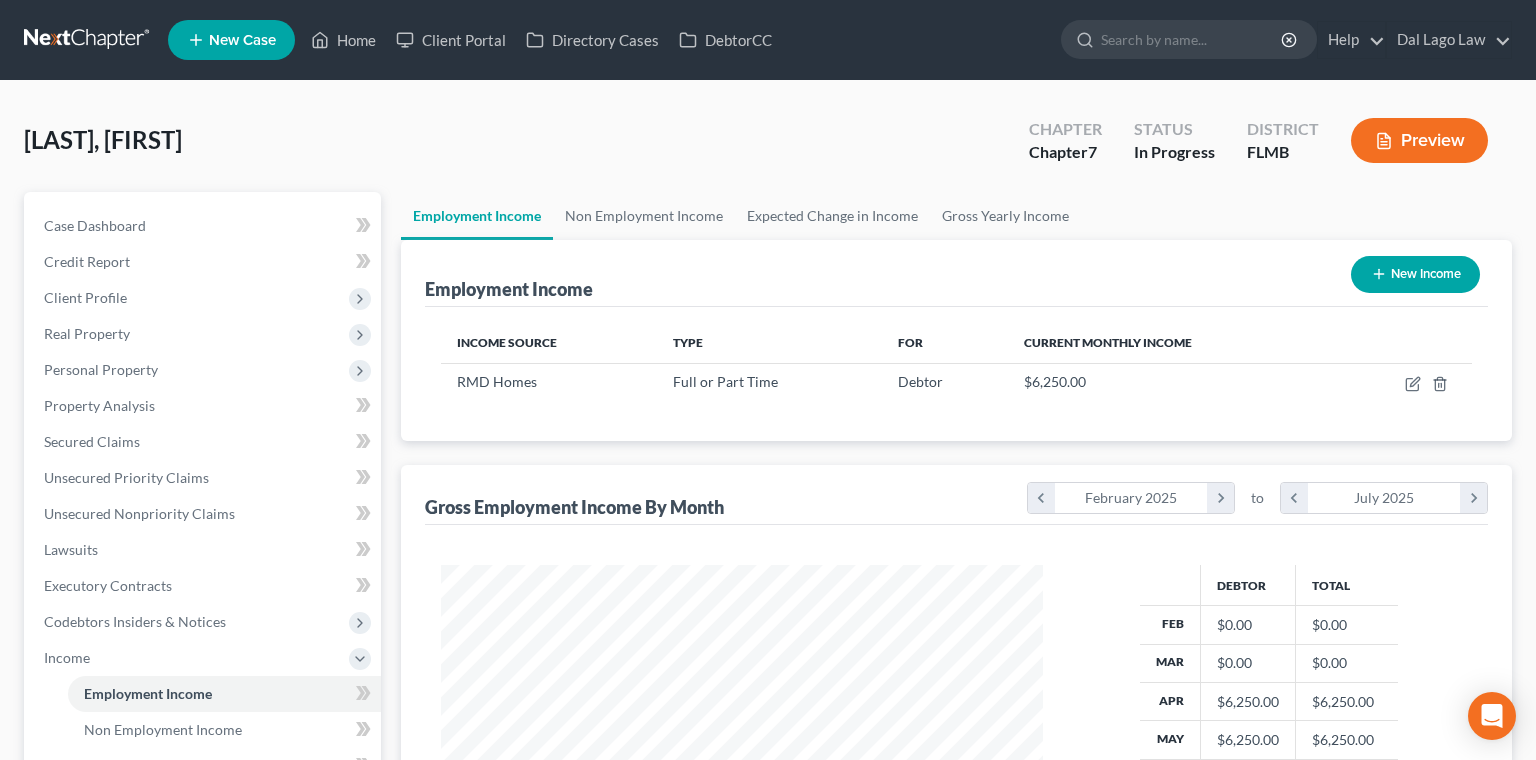 click on "Expenses" at bounding box center [72, 837] 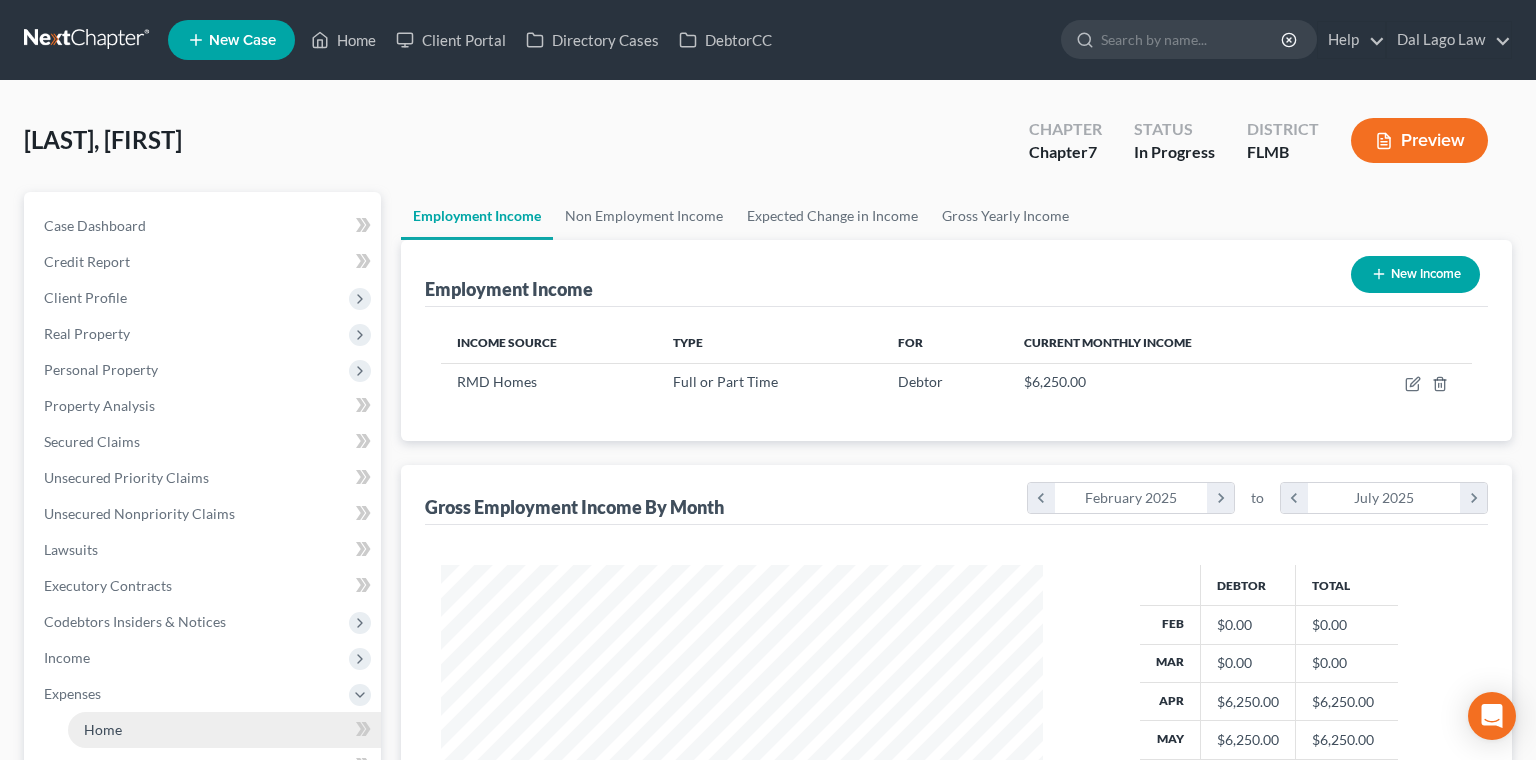 click on "Home" at bounding box center (103, 729) 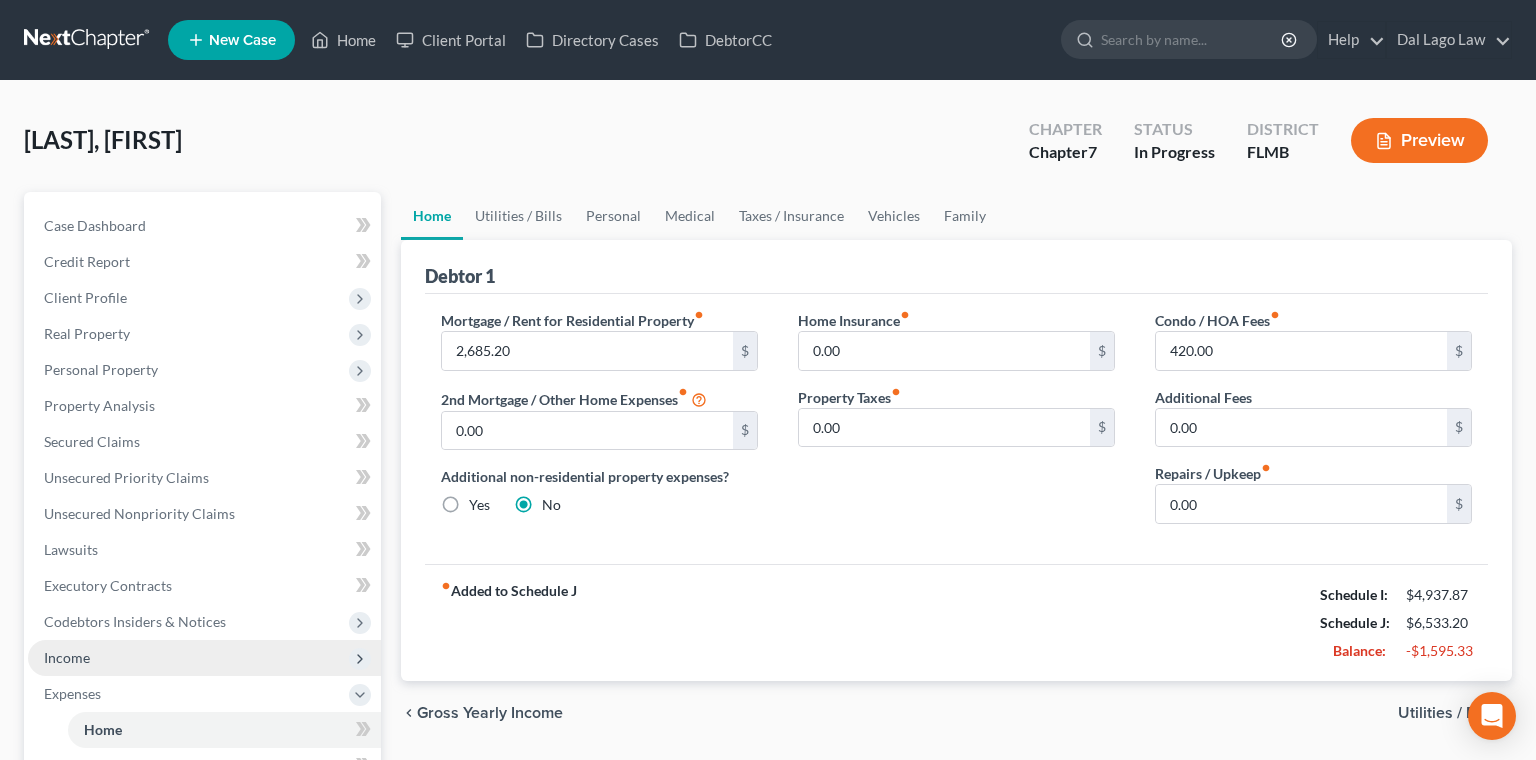 click on "Income" at bounding box center (204, 658) 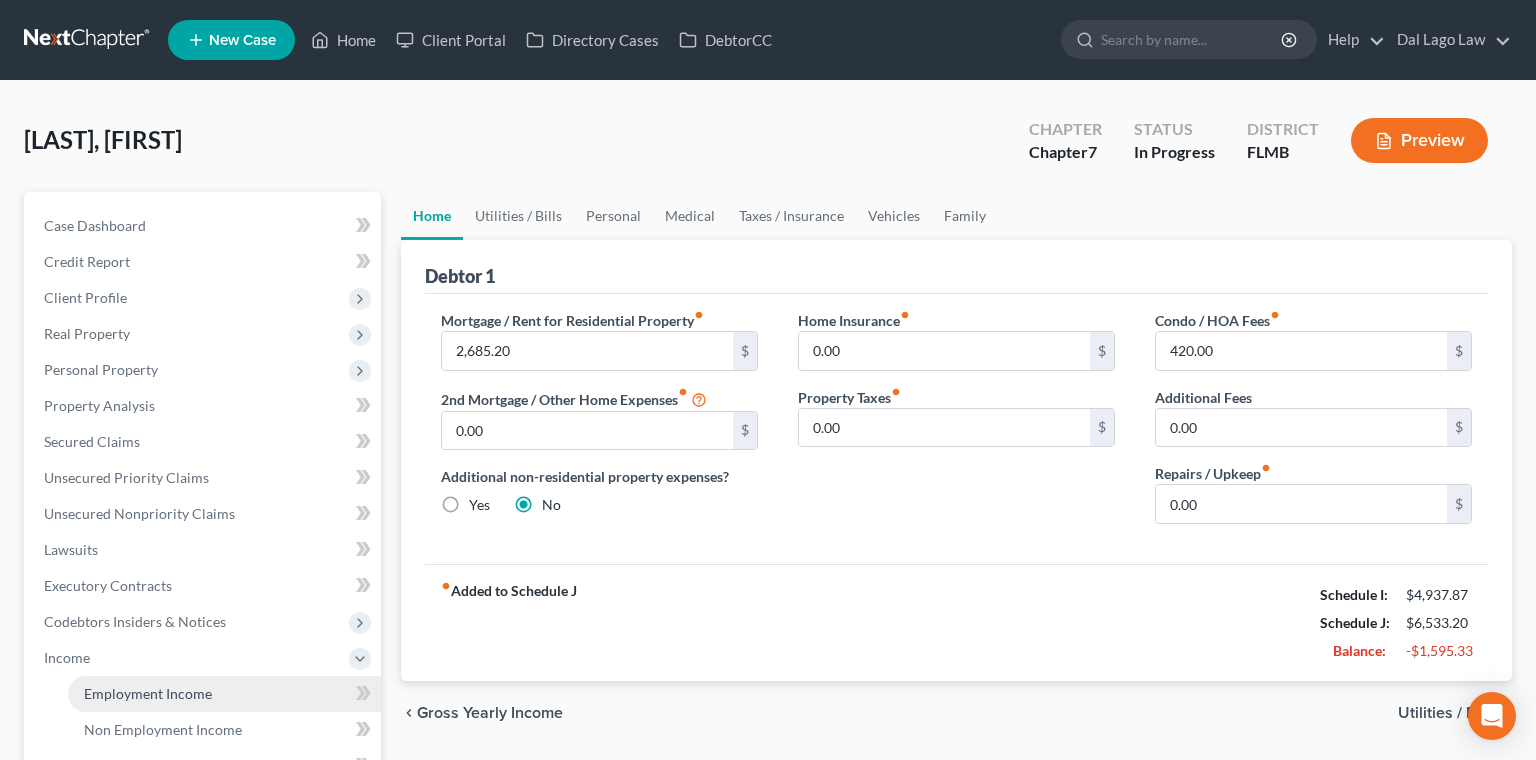 click on "Employment Income" at bounding box center (148, 693) 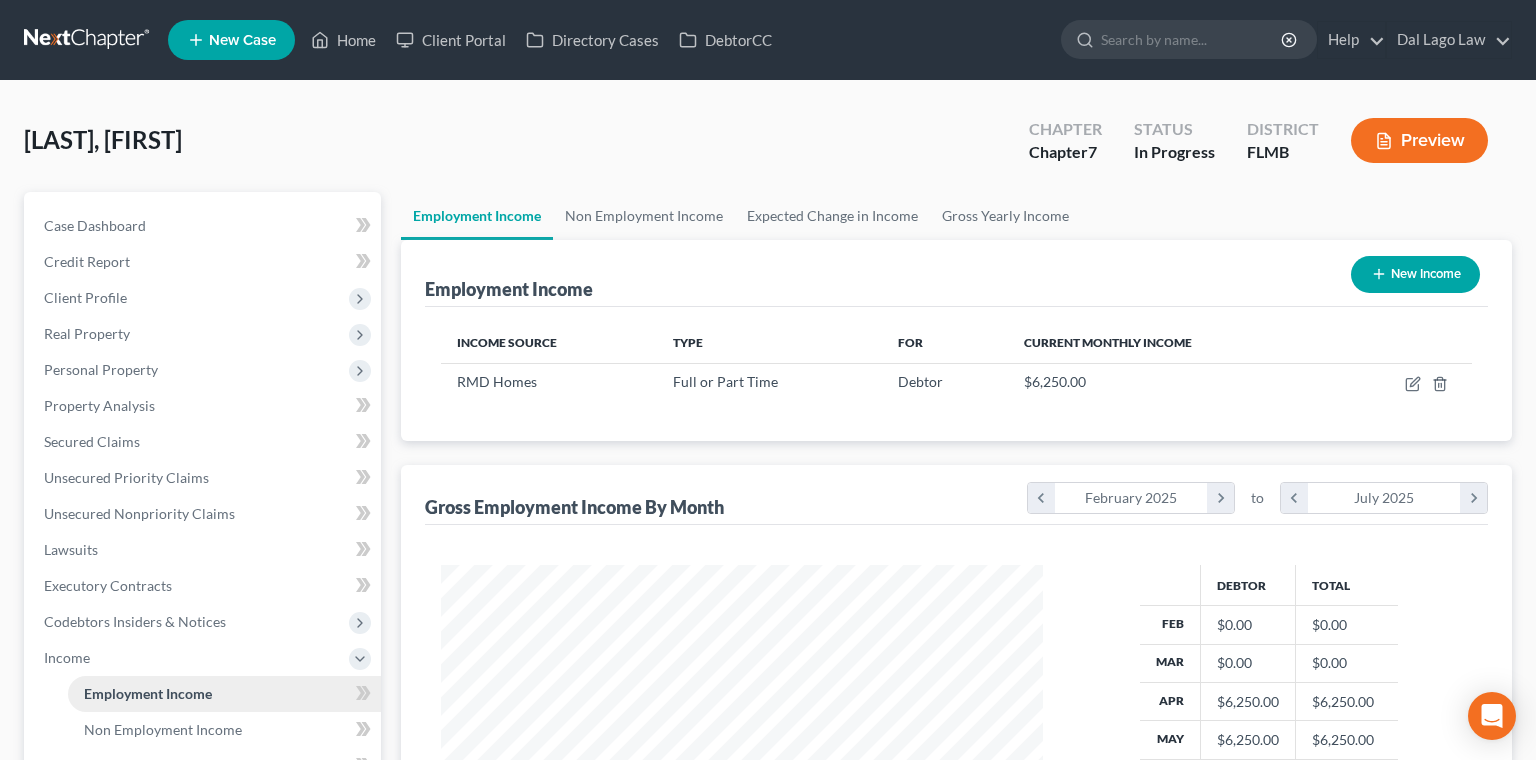 scroll, scrollTop: 999699, scrollLeft: 999358, axis: both 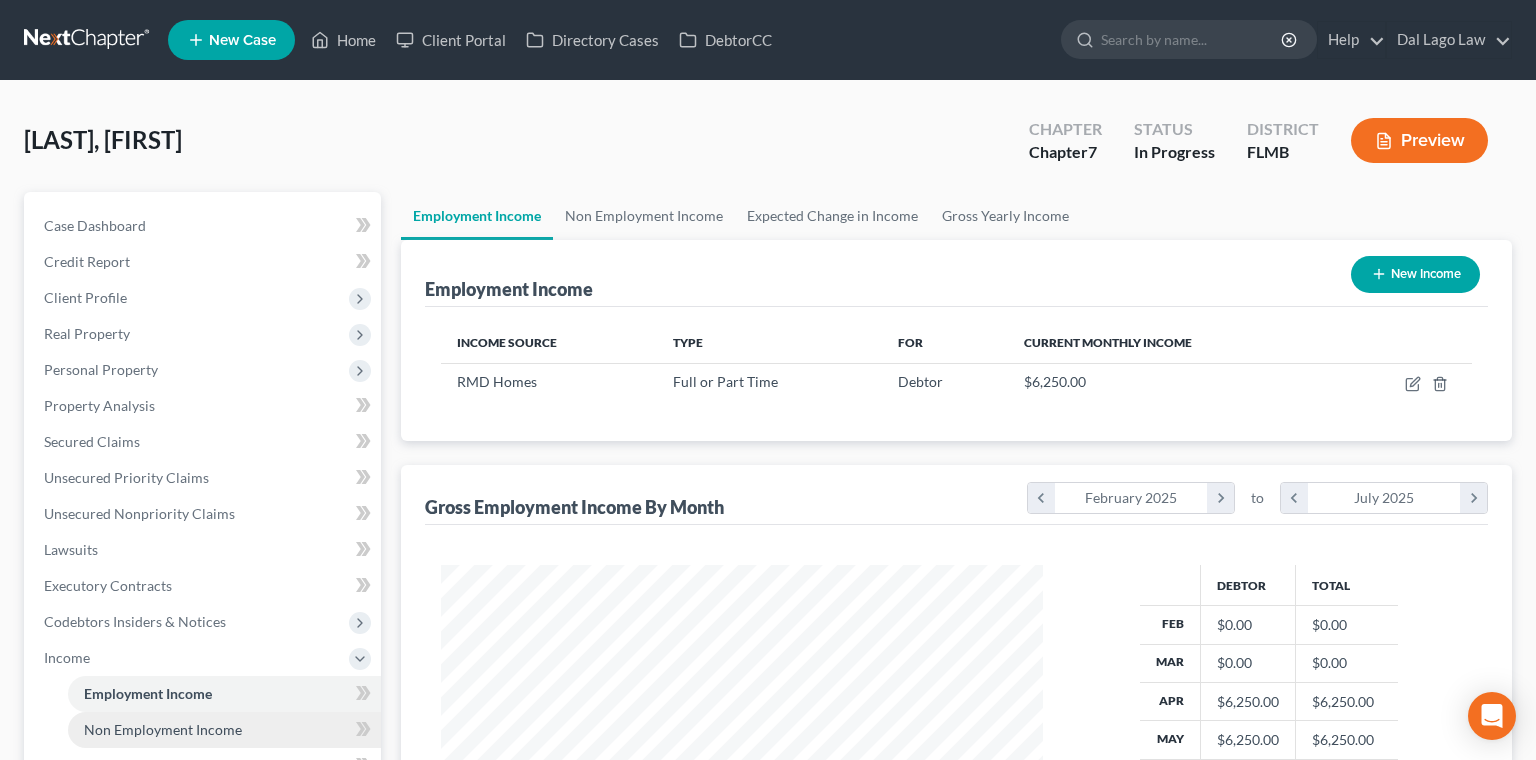 click on "Non Employment Income" at bounding box center (163, 729) 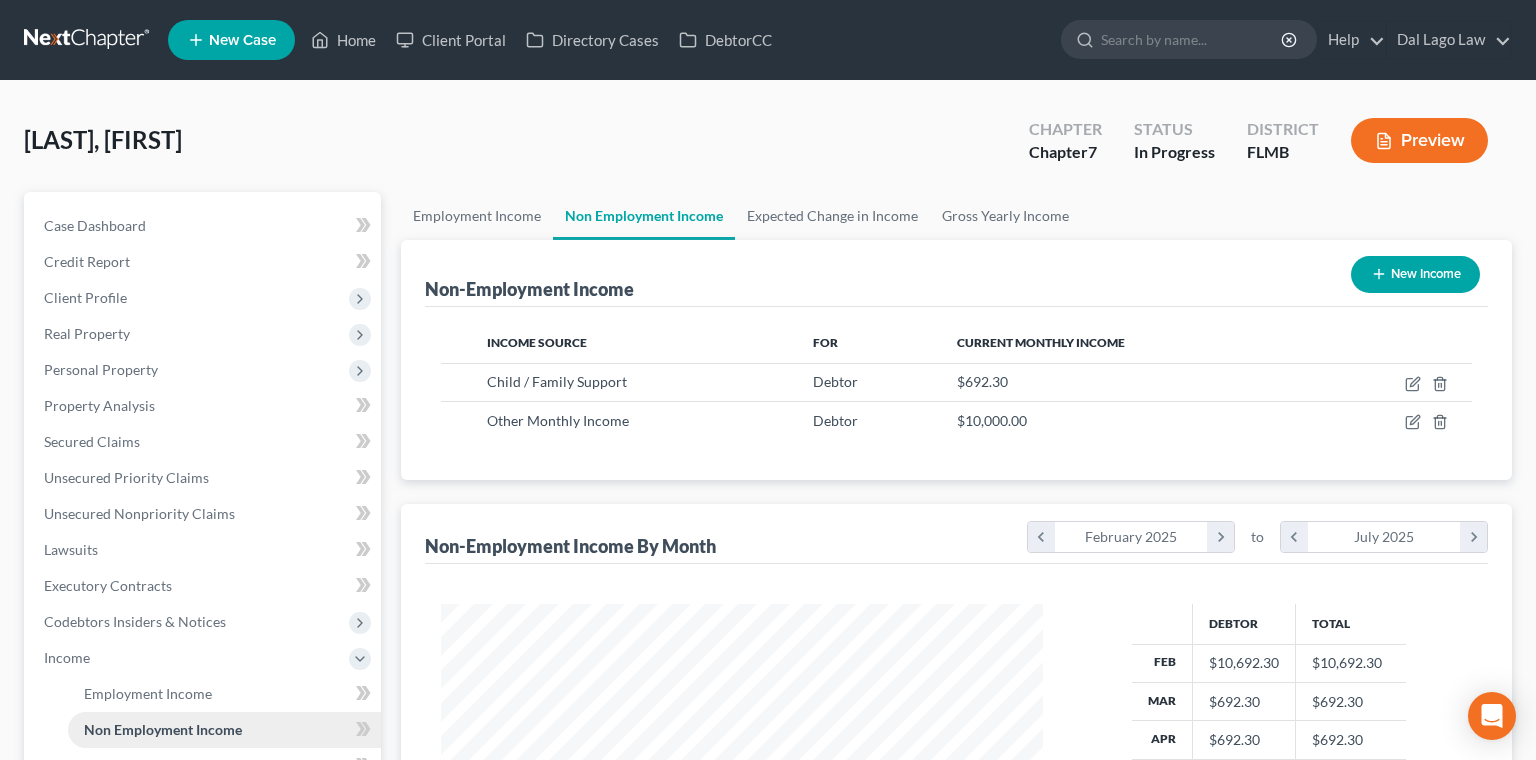 scroll, scrollTop: 999699, scrollLeft: 999358, axis: both 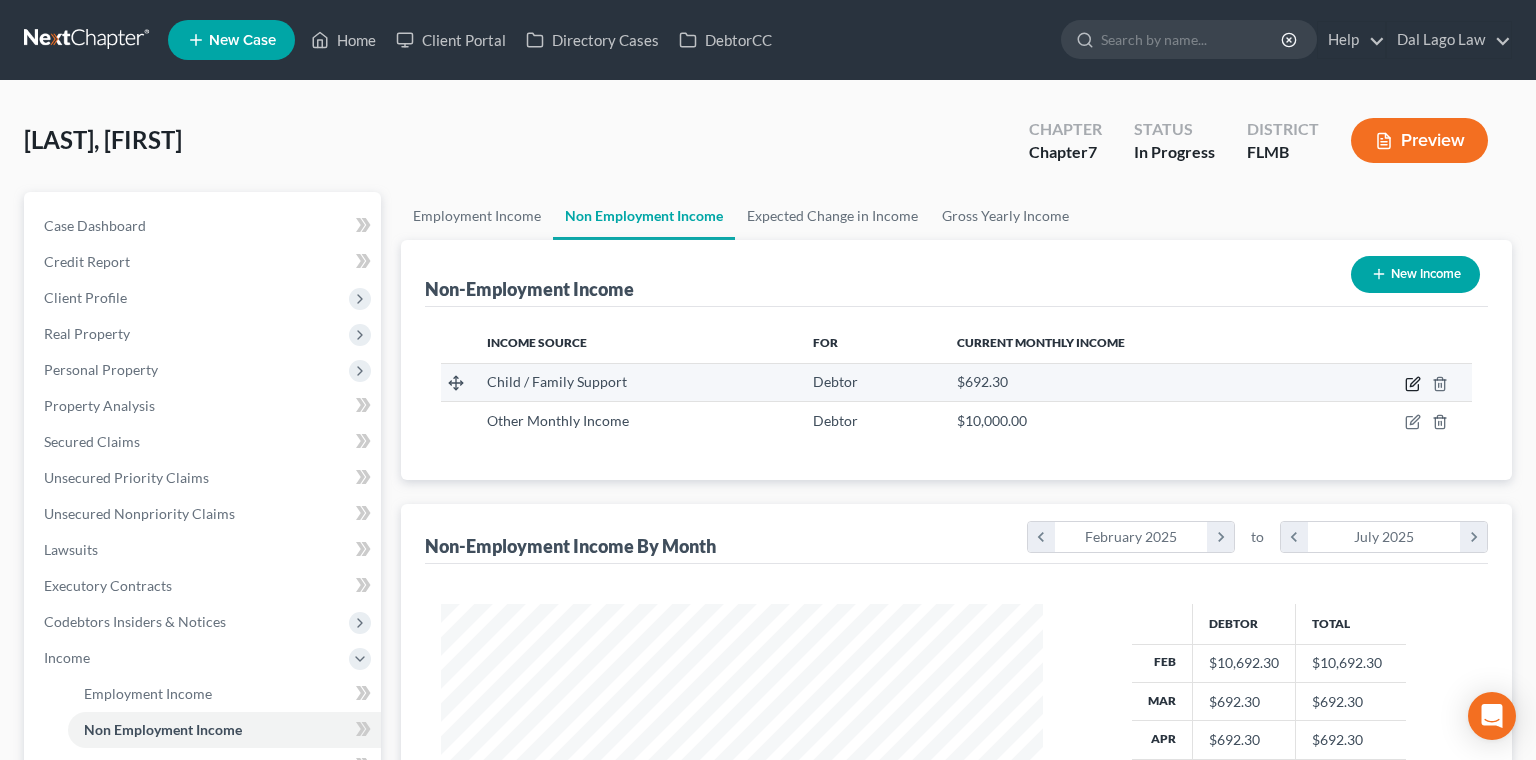 click 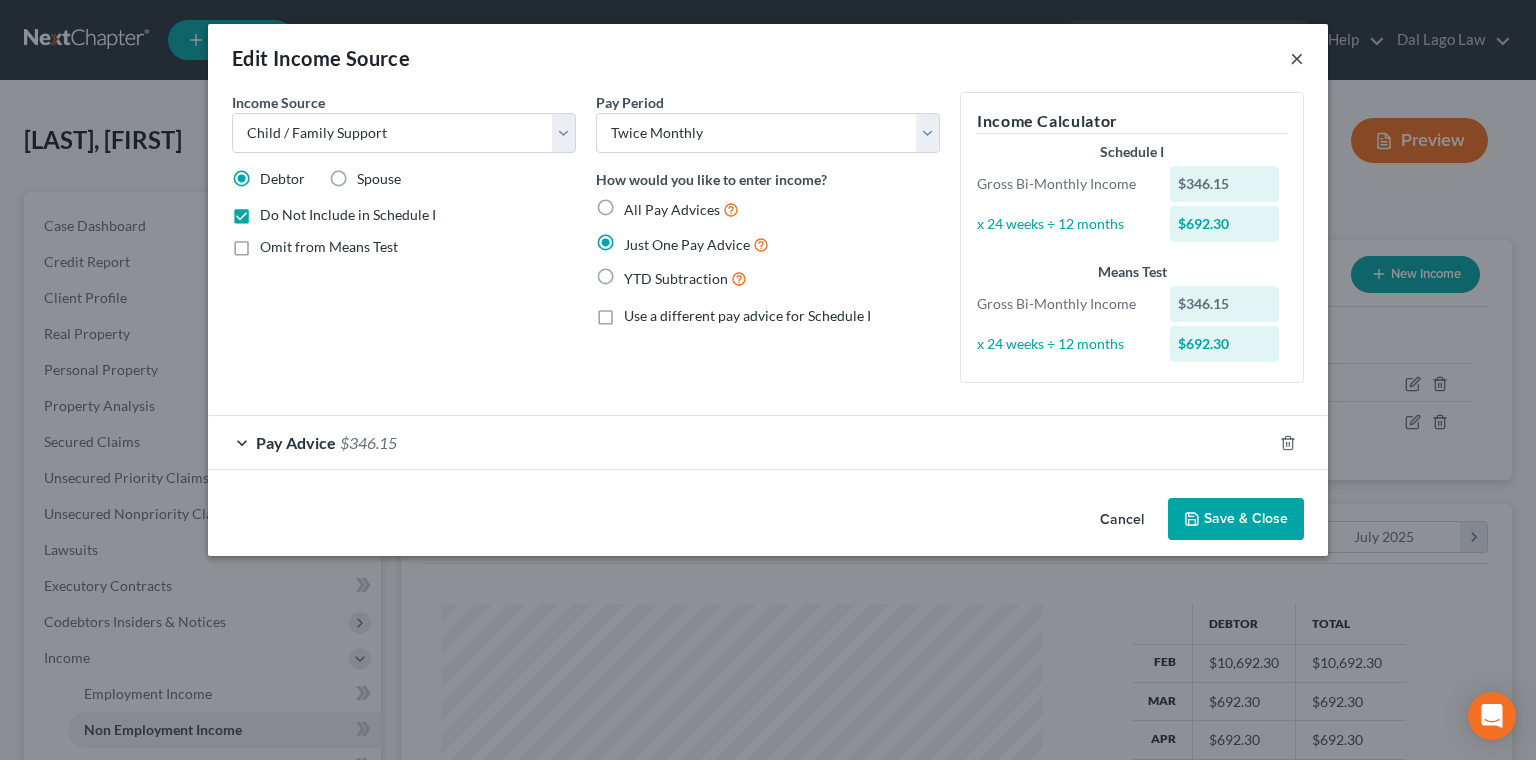 click on "×" at bounding box center (1297, 58) 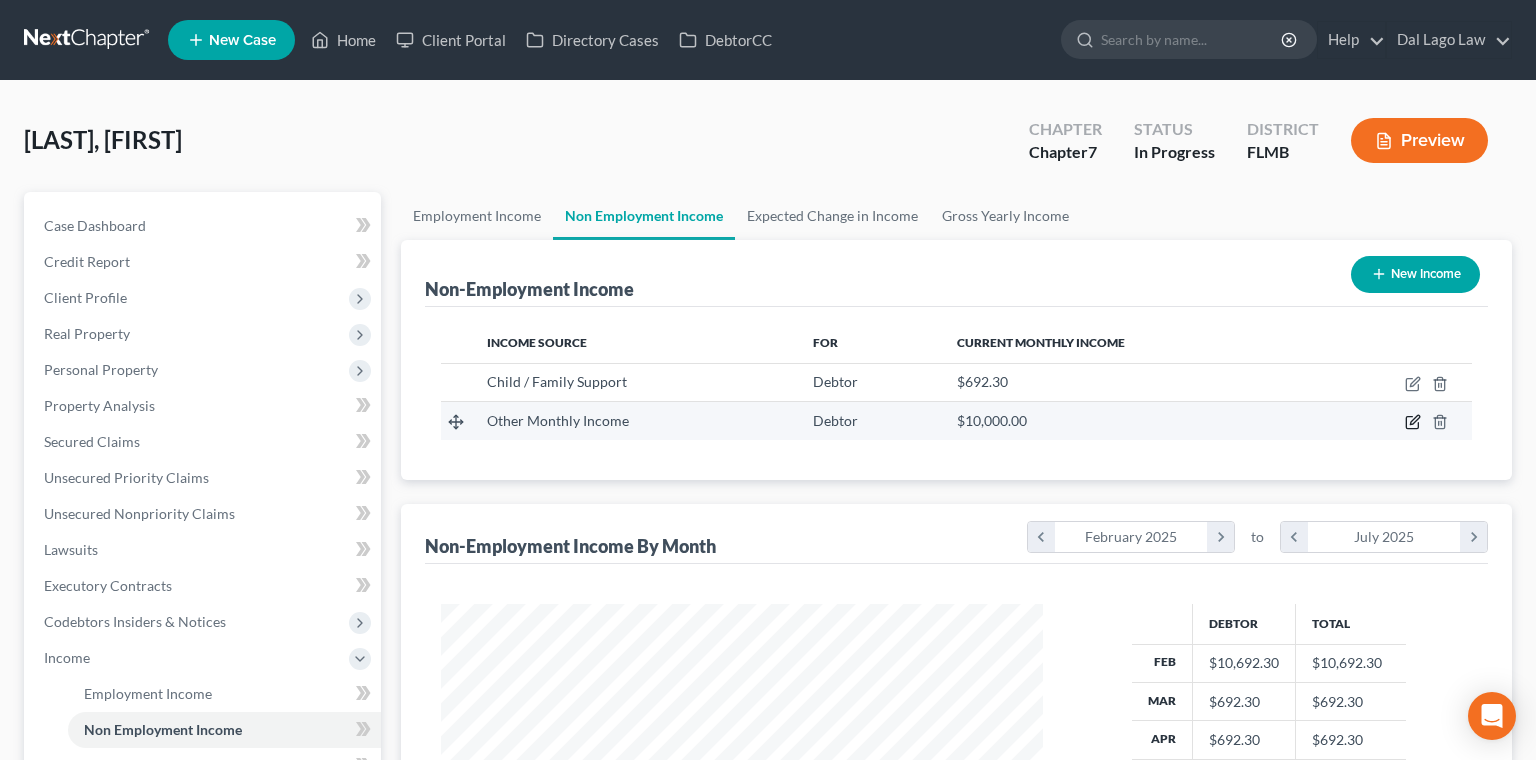click 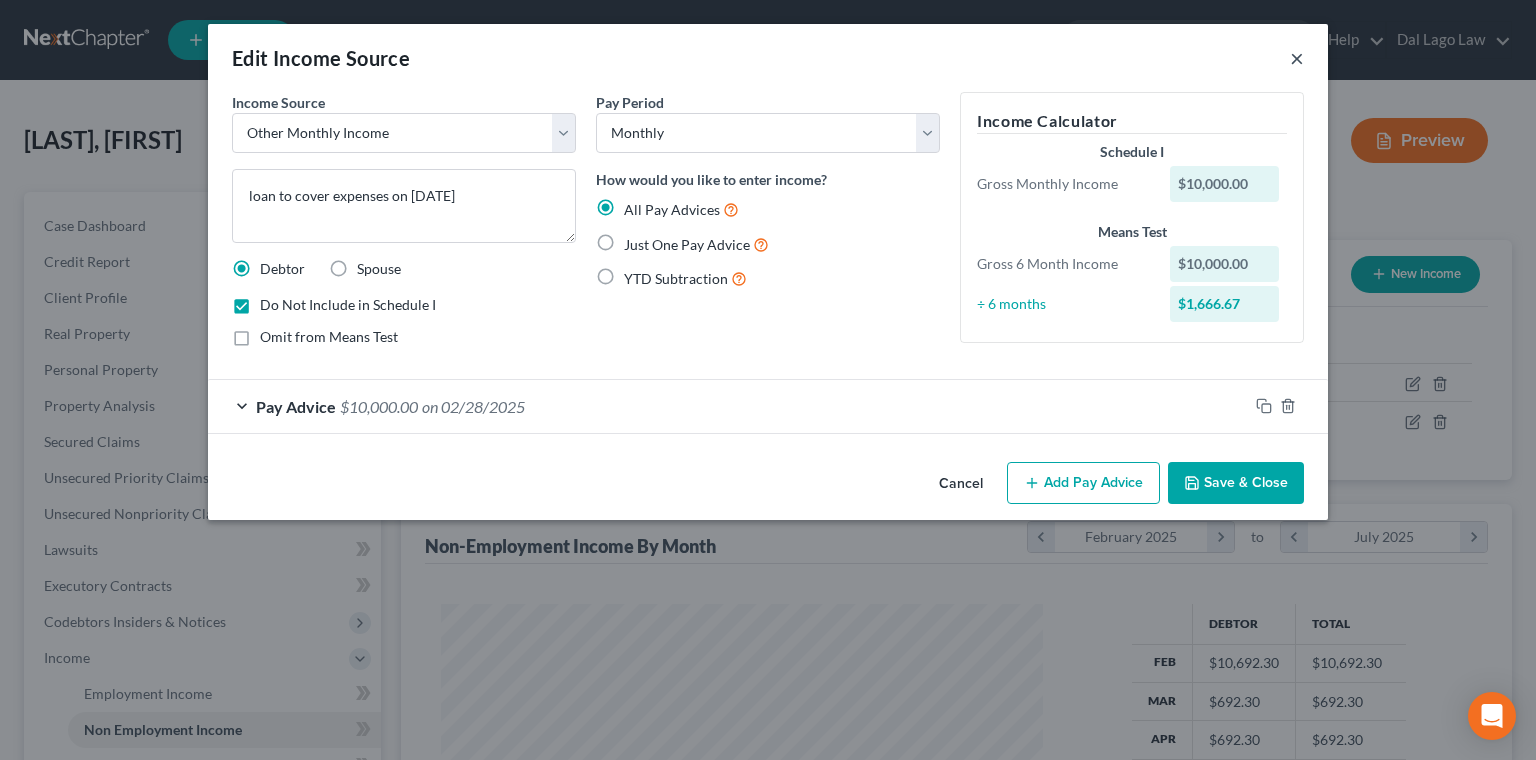 click on "×" at bounding box center [1297, 58] 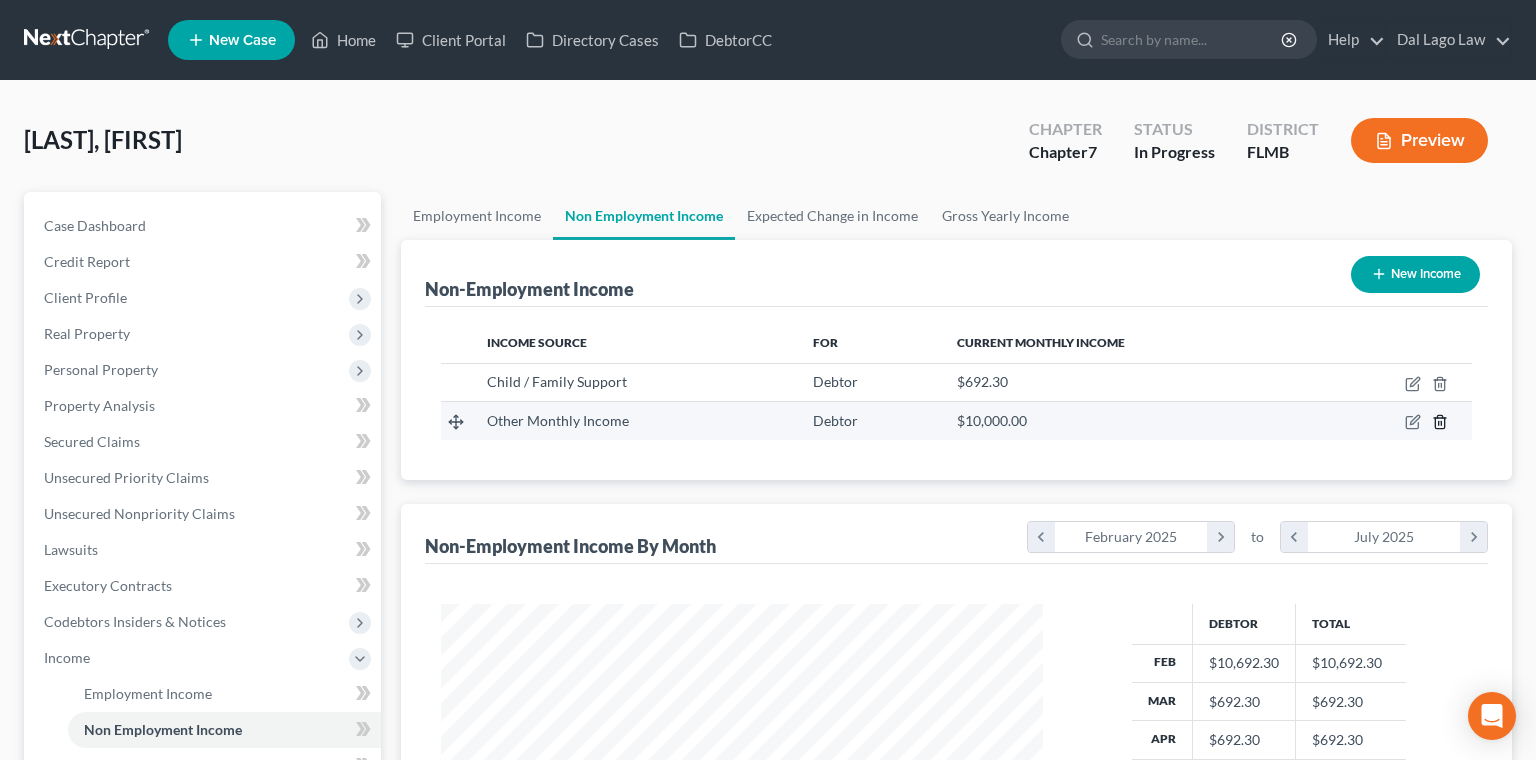 click 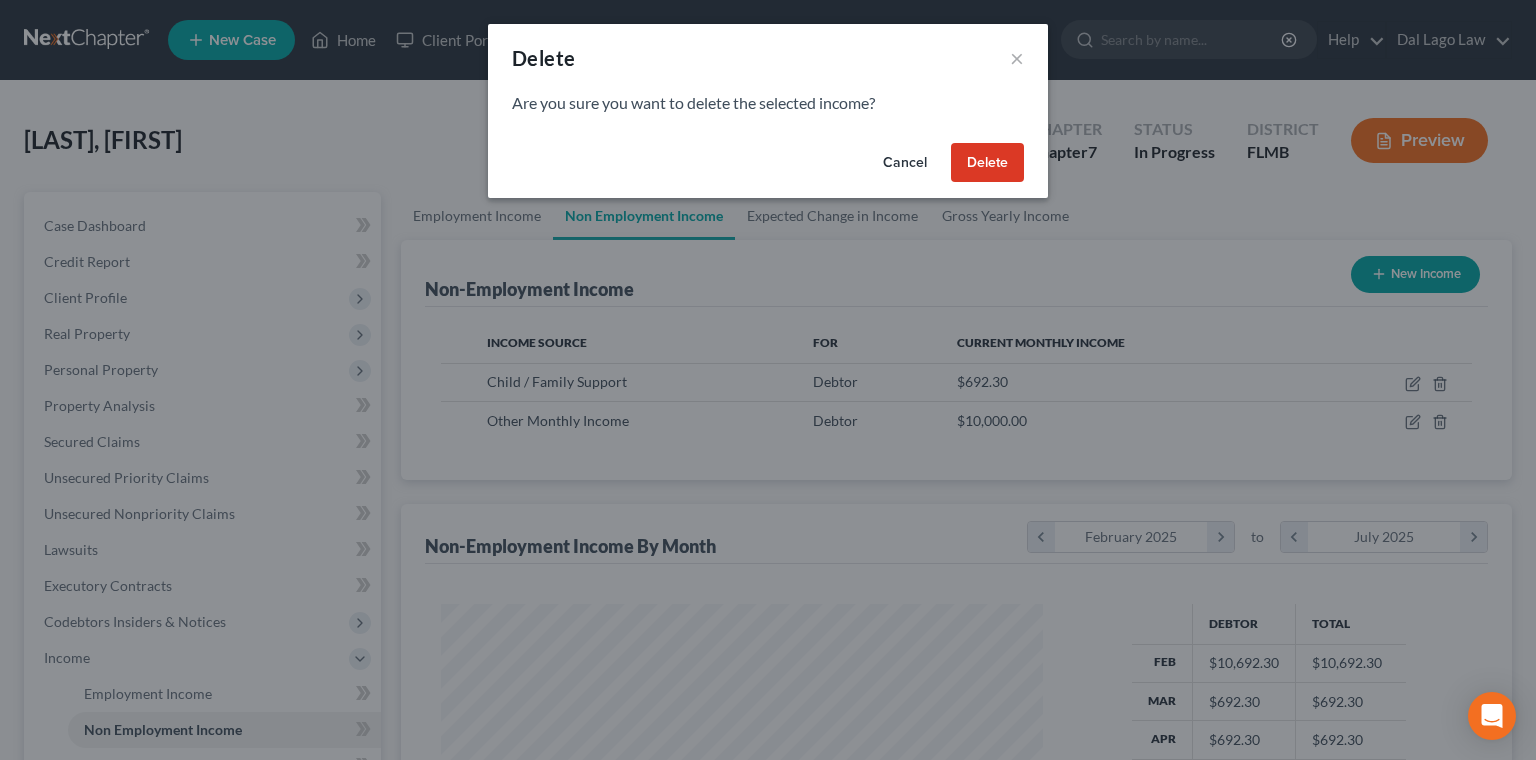 click on "Delete" at bounding box center (987, 163) 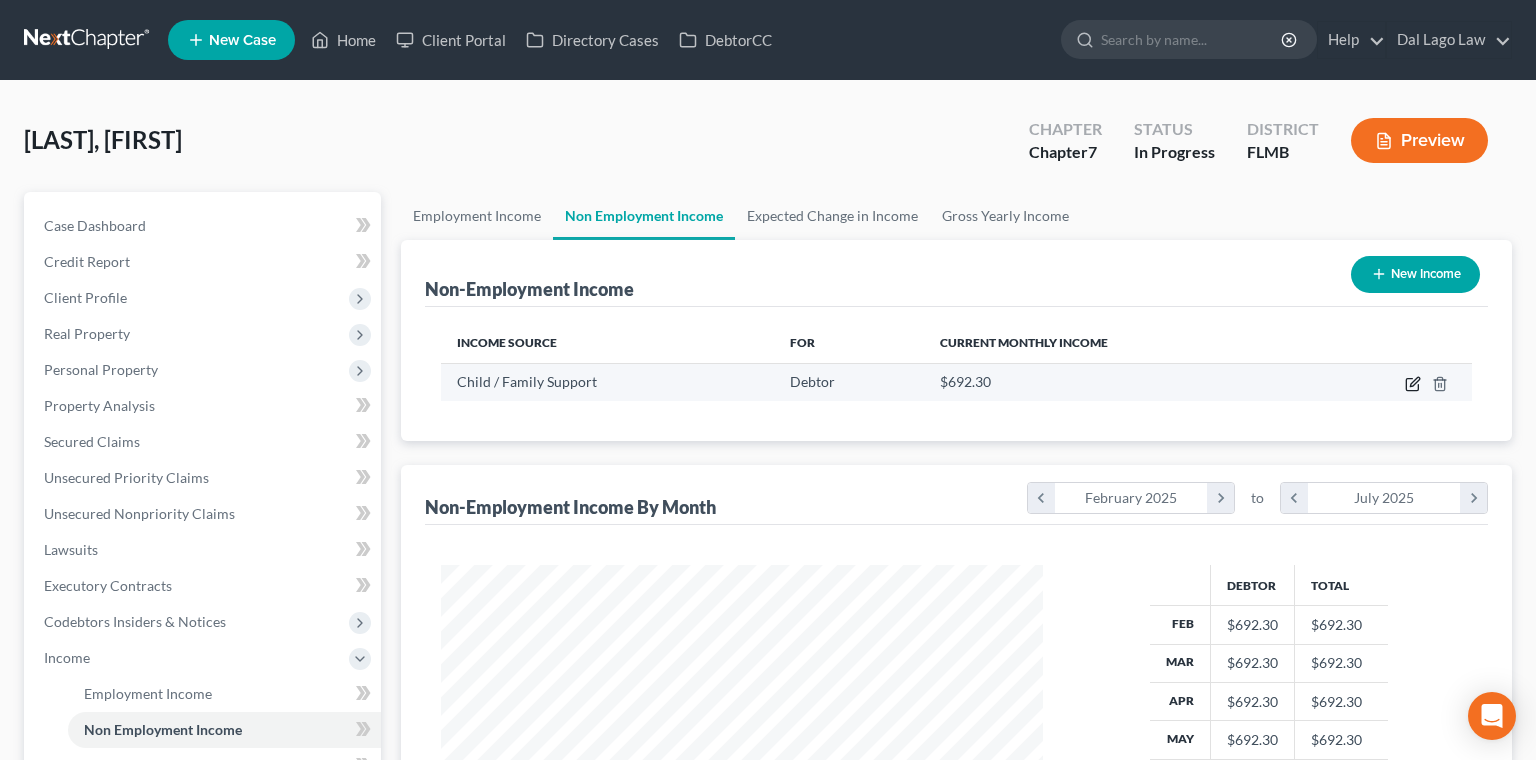 click 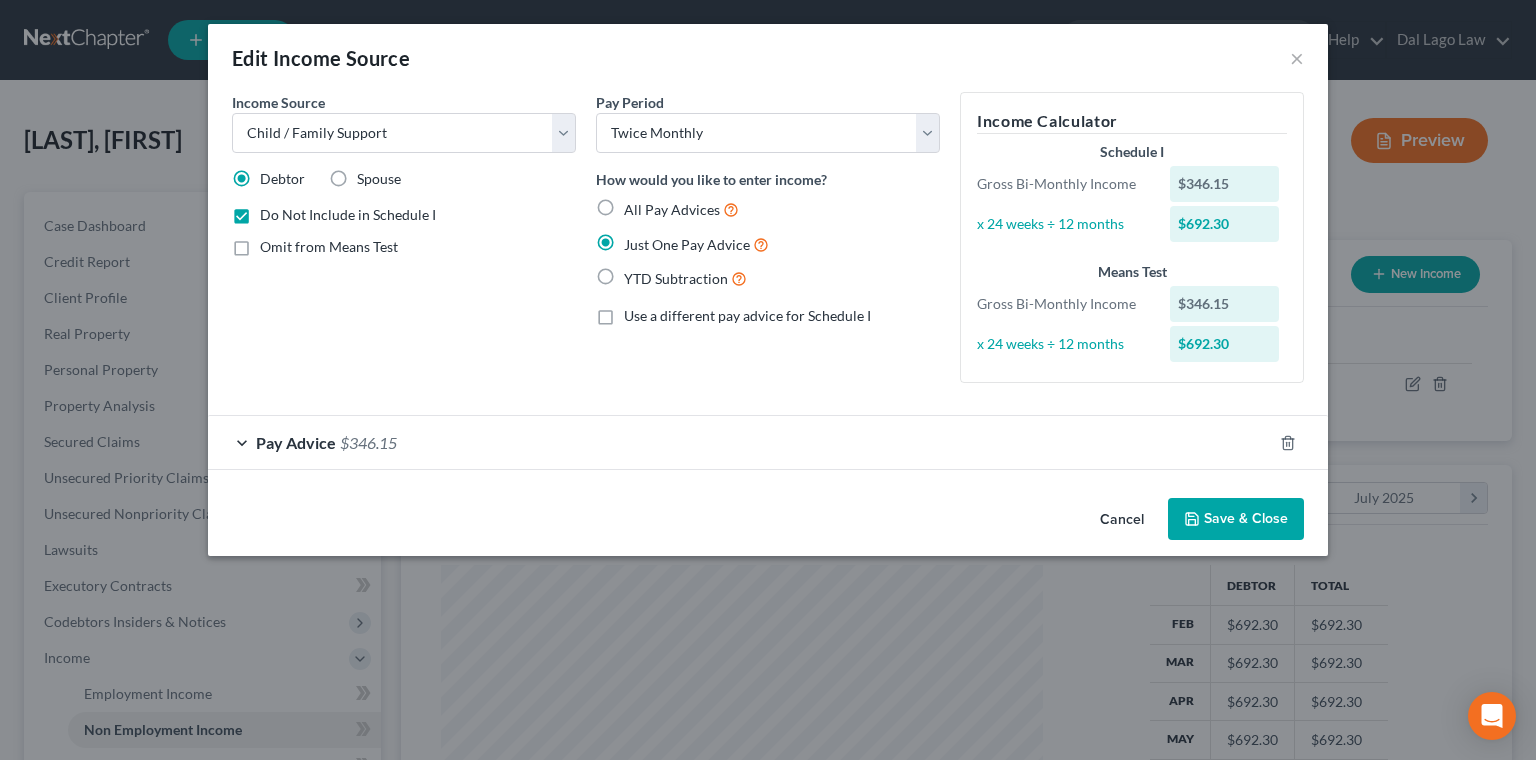 click on "$346.15" at bounding box center [368, 442] 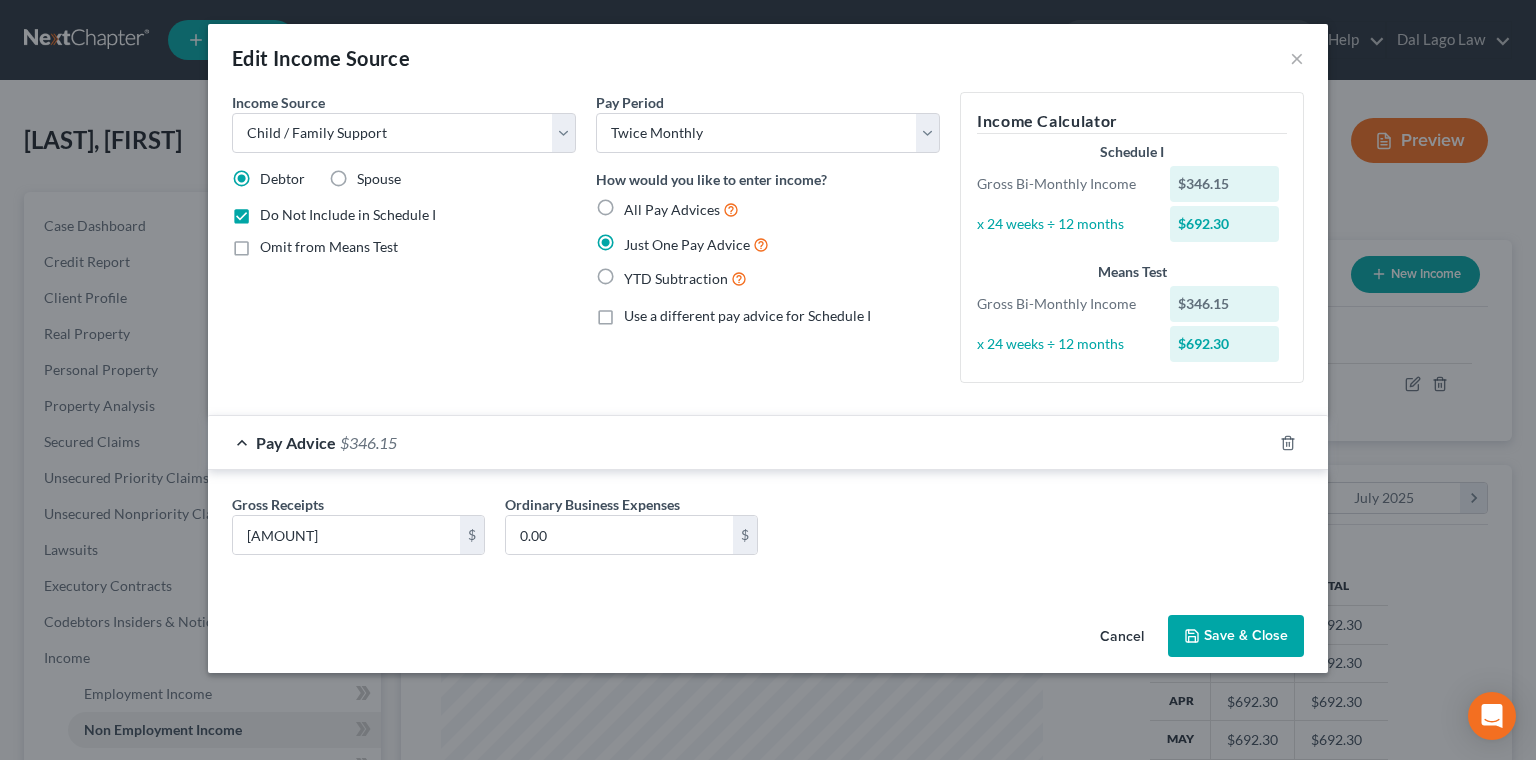 click on "Pay Period Select Monthly Twice Monthly Every Other Week Weekly How would you like to enter income?
All Pay Advices
Just One Pay Advice
YTD Subtraction
Use a different pay advice for Schedule I" at bounding box center [768, 245] 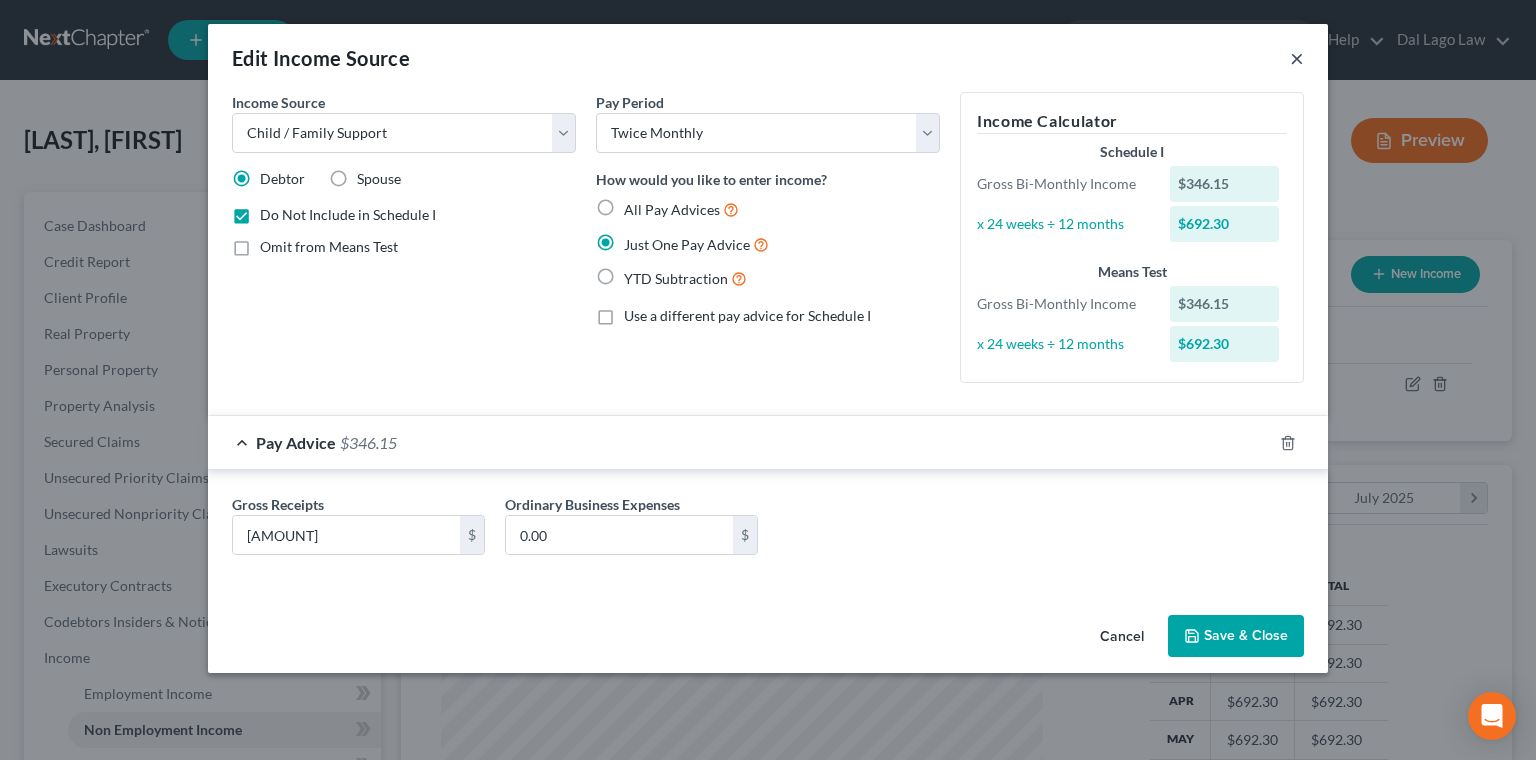 click on "×" at bounding box center [1297, 58] 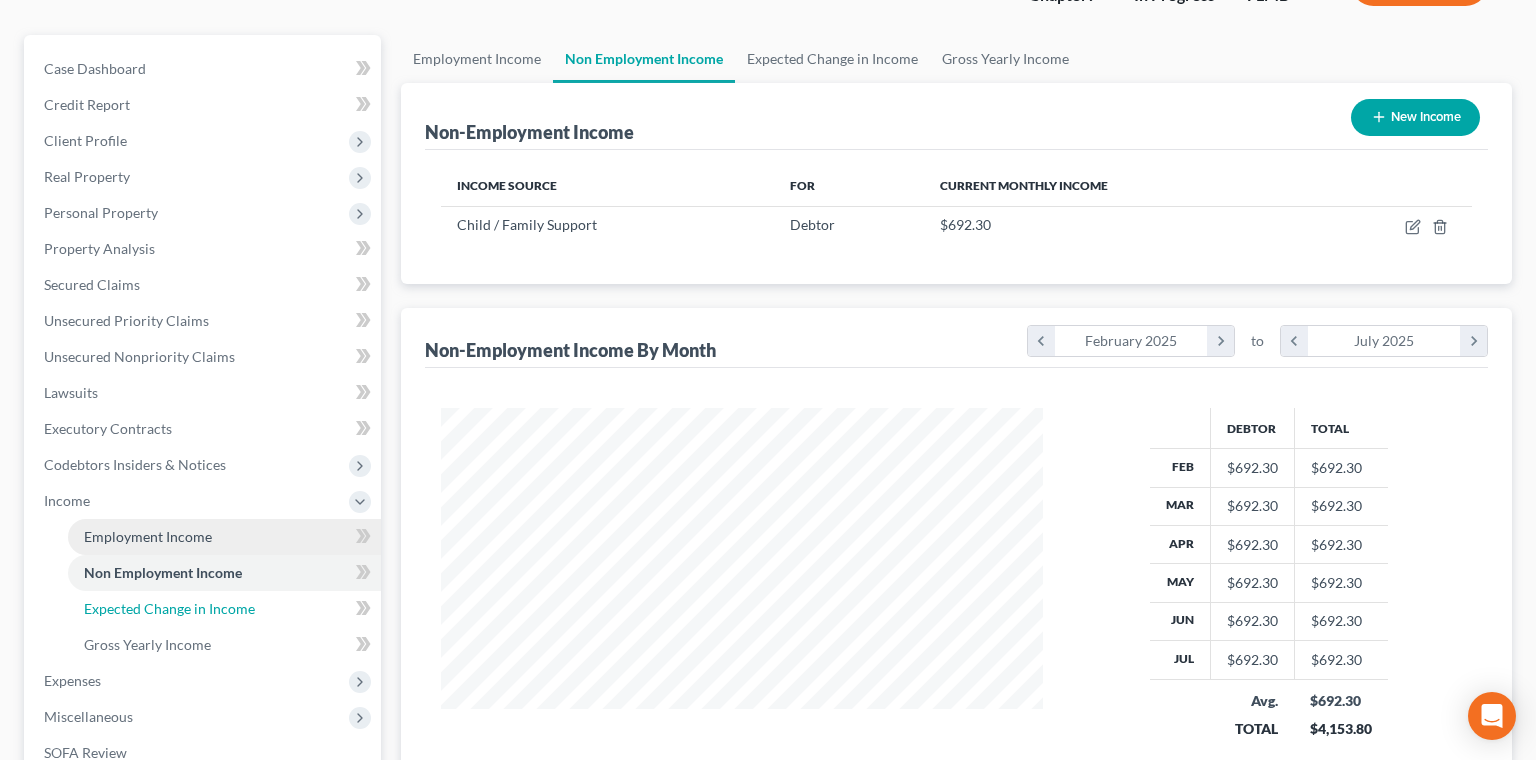 click on "Expected Change in Income" at bounding box center (169, 608) 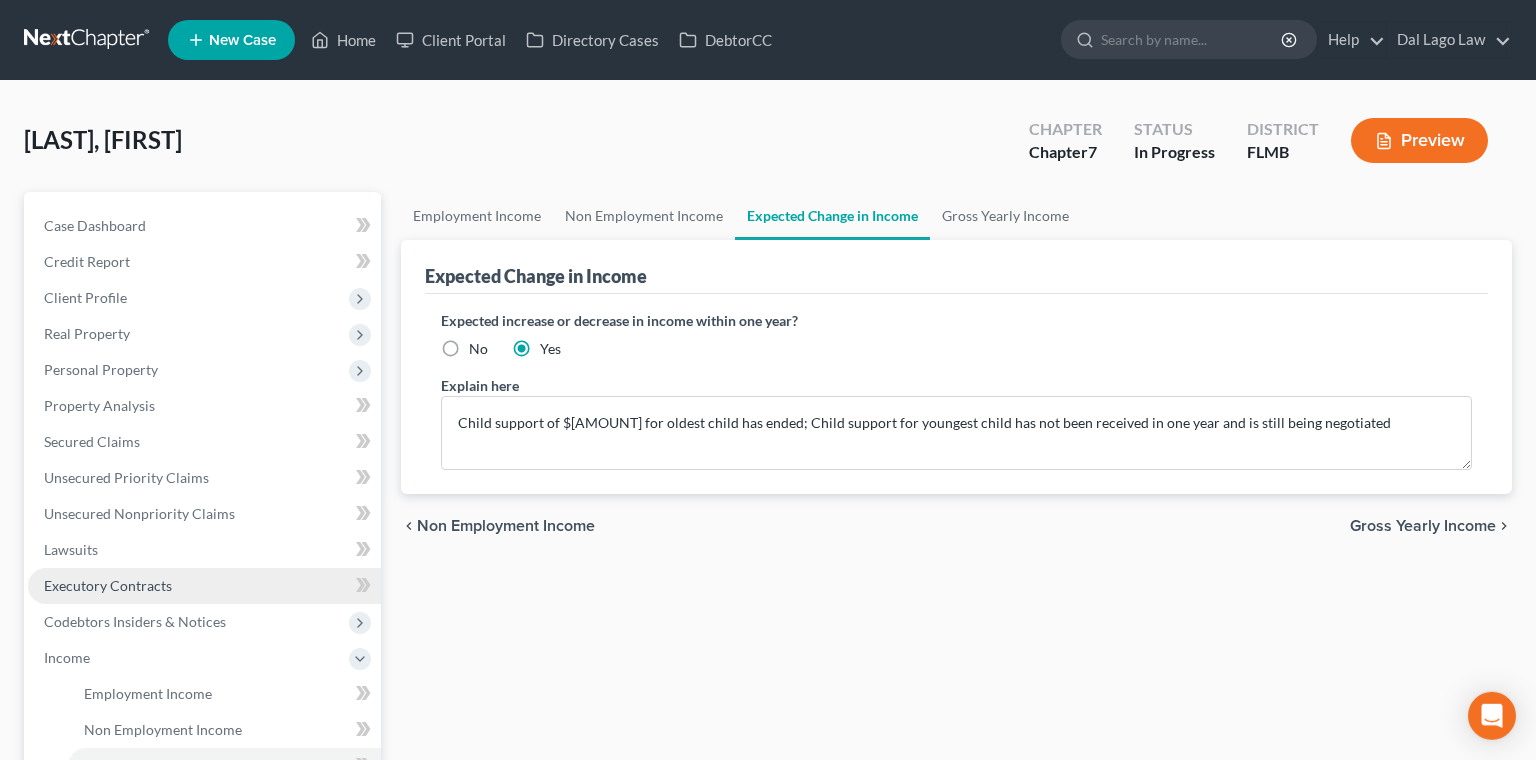 scroll, scrollTop: 0, scrollLeft: 0, axis: both 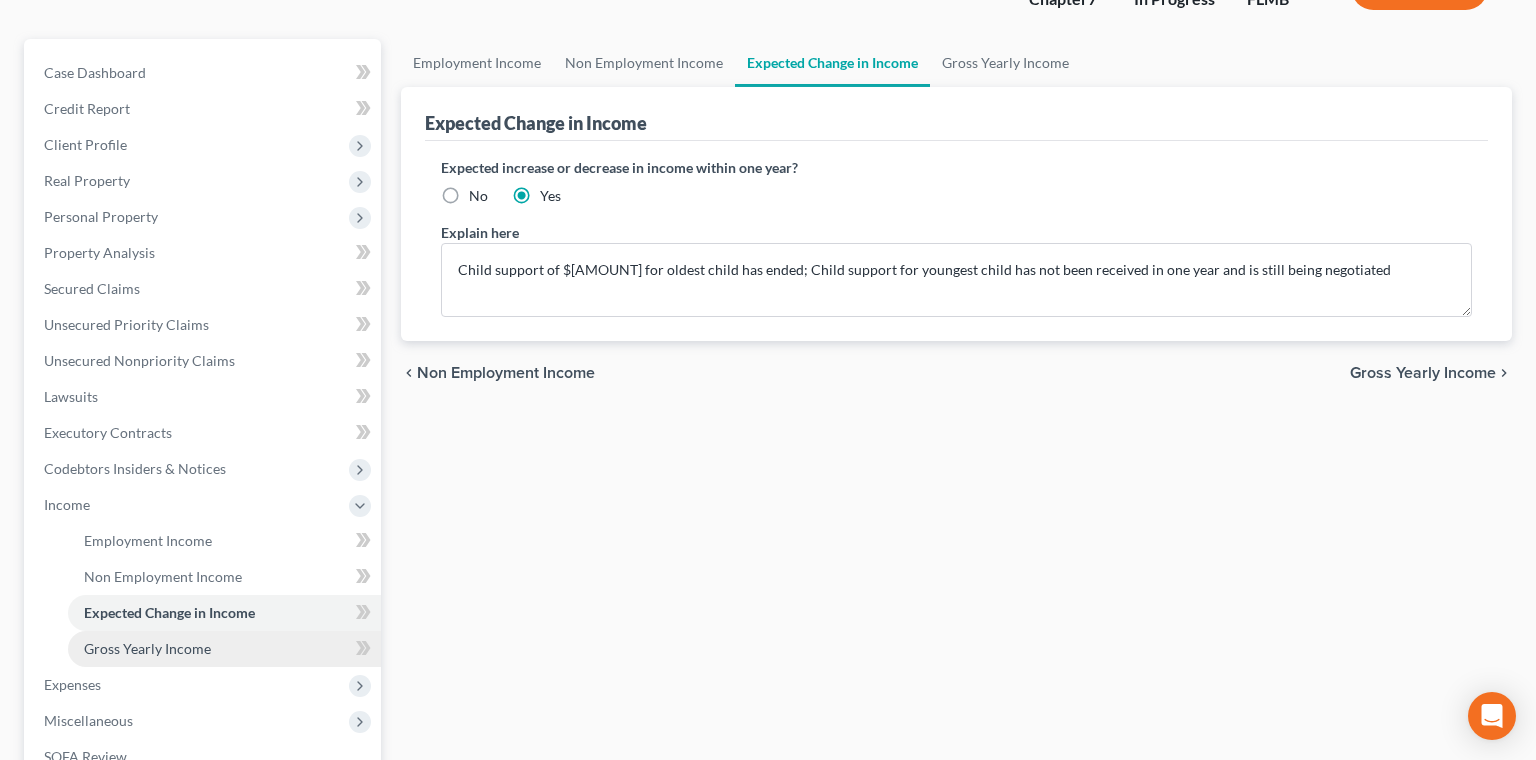 click on "Gross Yearly Income" at bounding box center (147, 648) 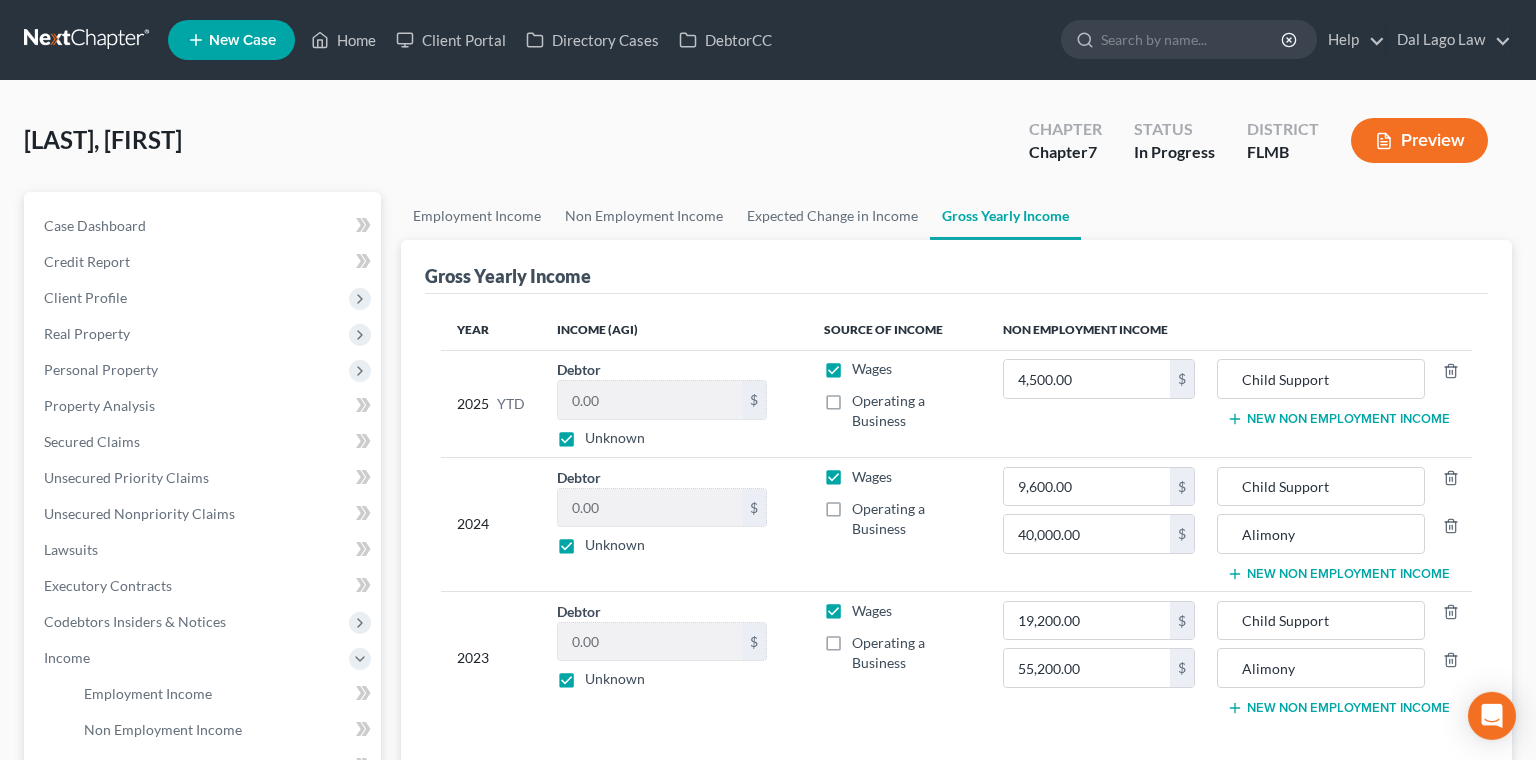 scroll, scrollTop: 0, scrollLeft: 0, axis: both 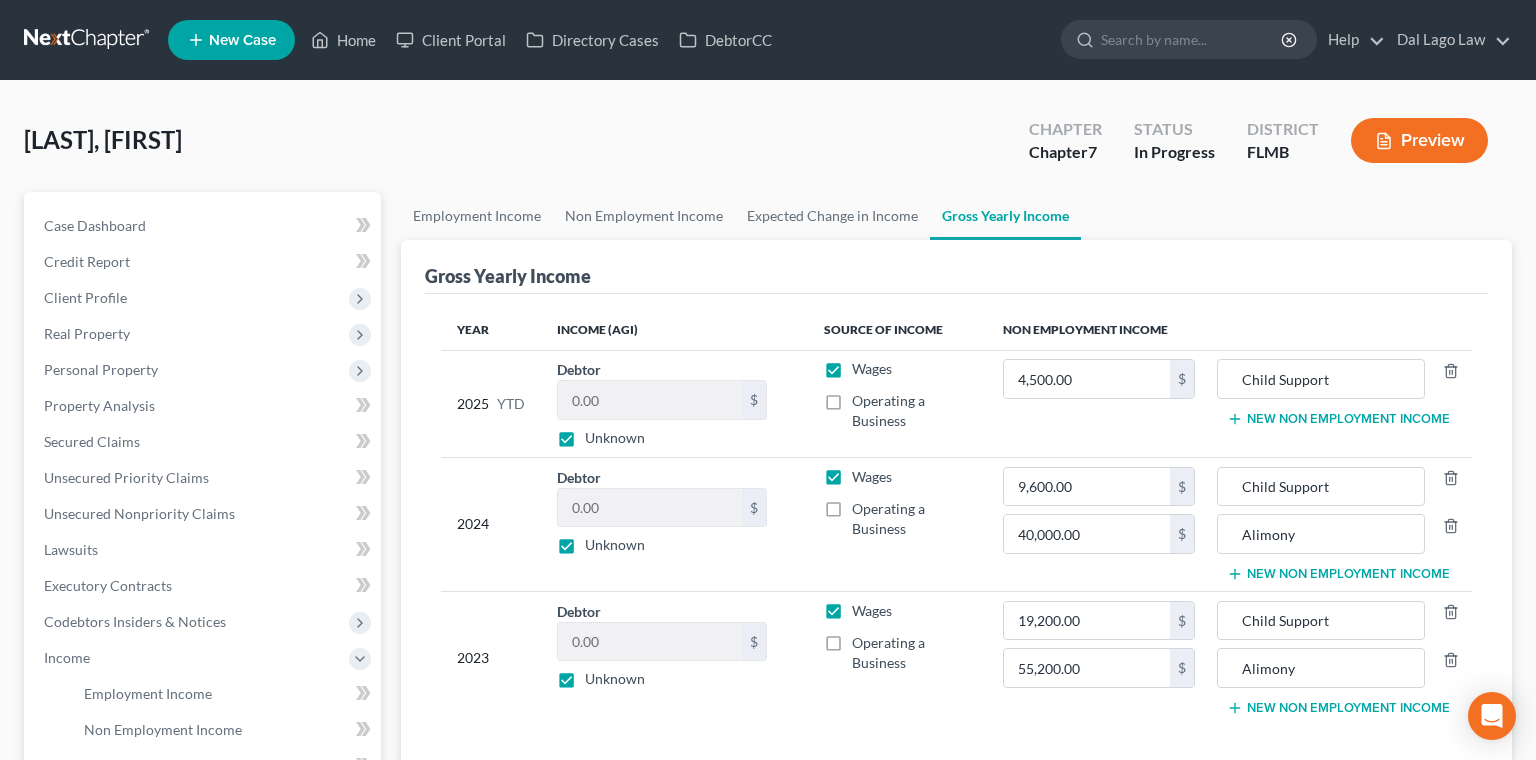 click on "Unknown" at bounding box center [615, 438] 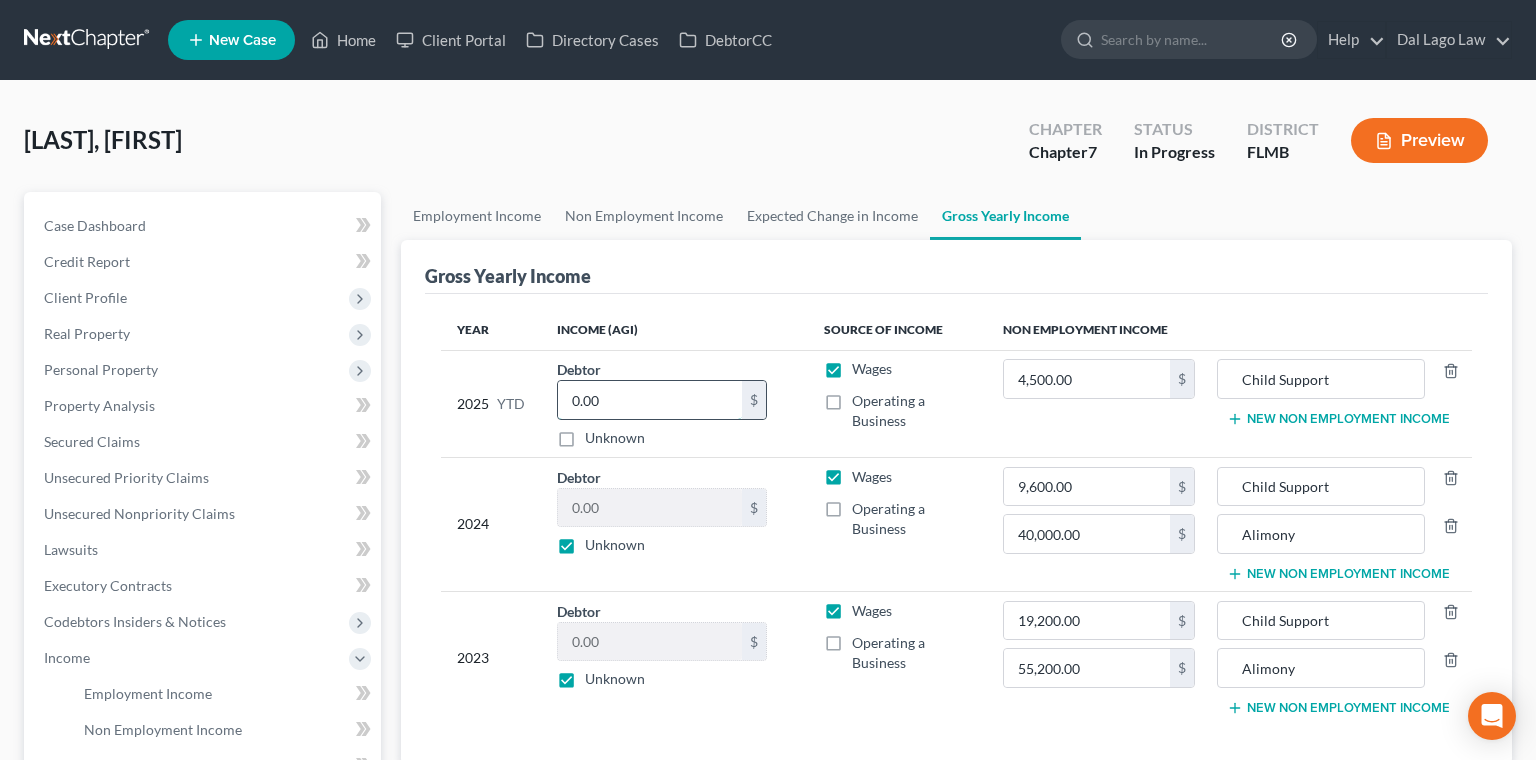click on "0.00" at bounding box center [650, 400] 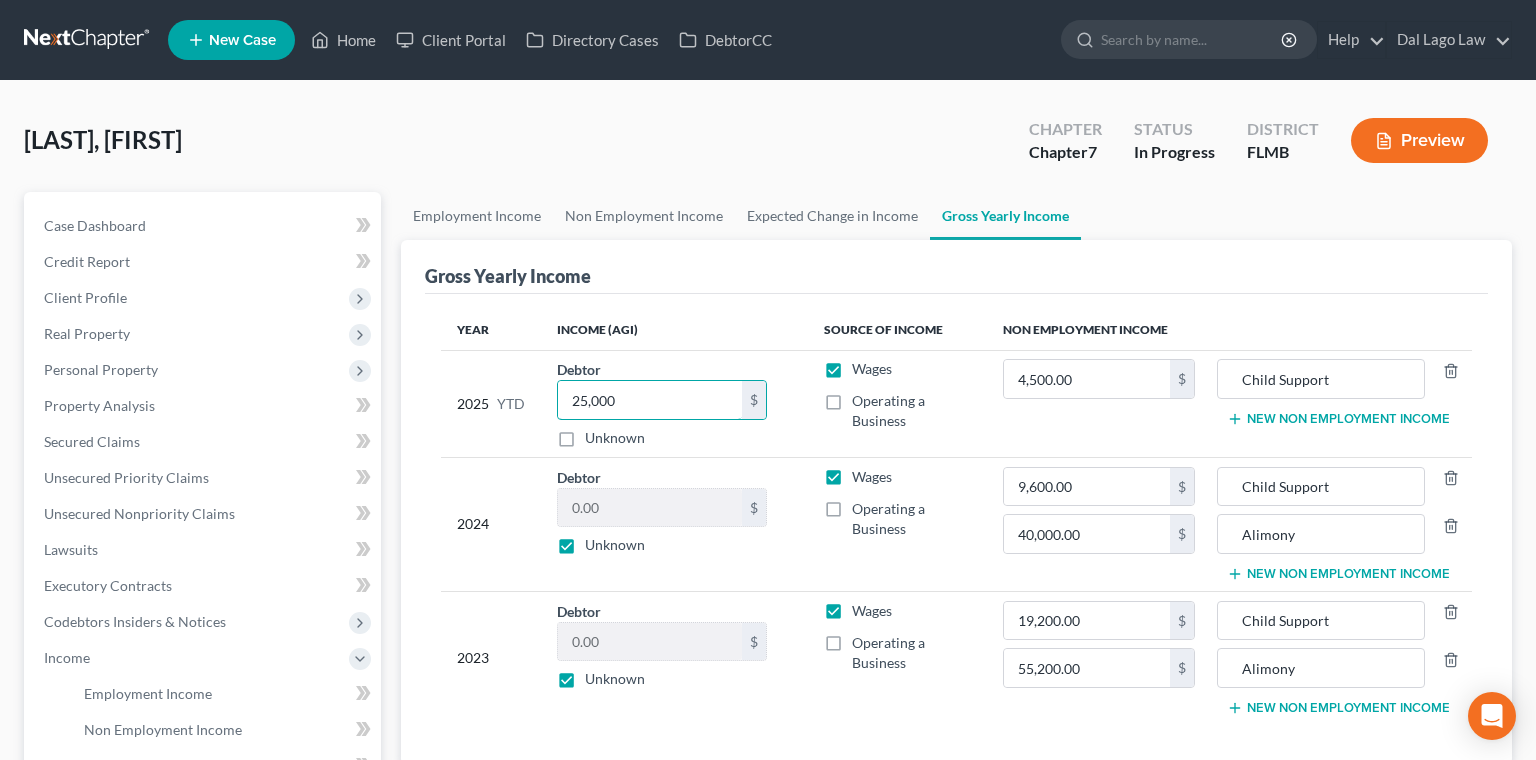 type on "25,000" 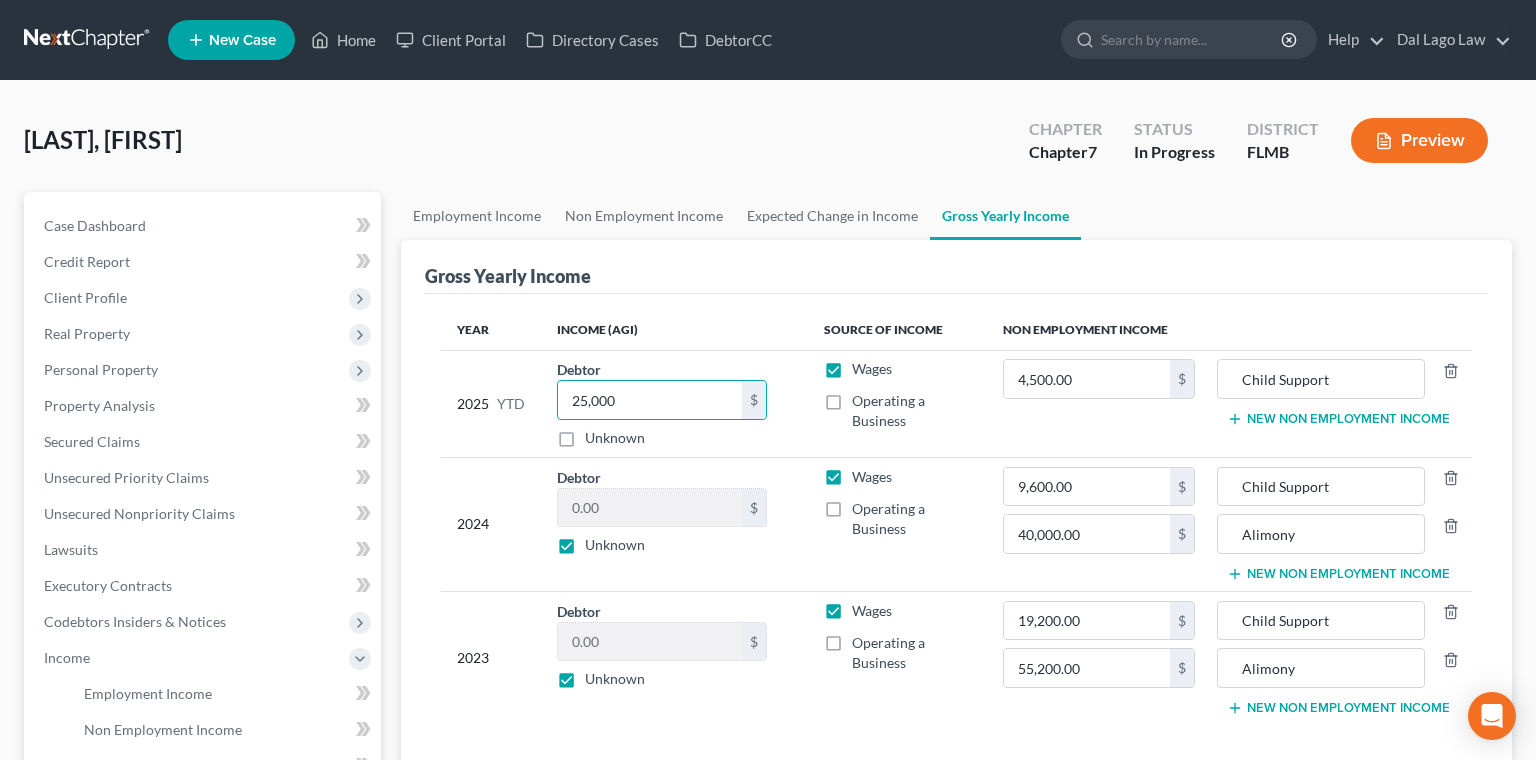 click on "Expenses" at bounding box center [204, 838] 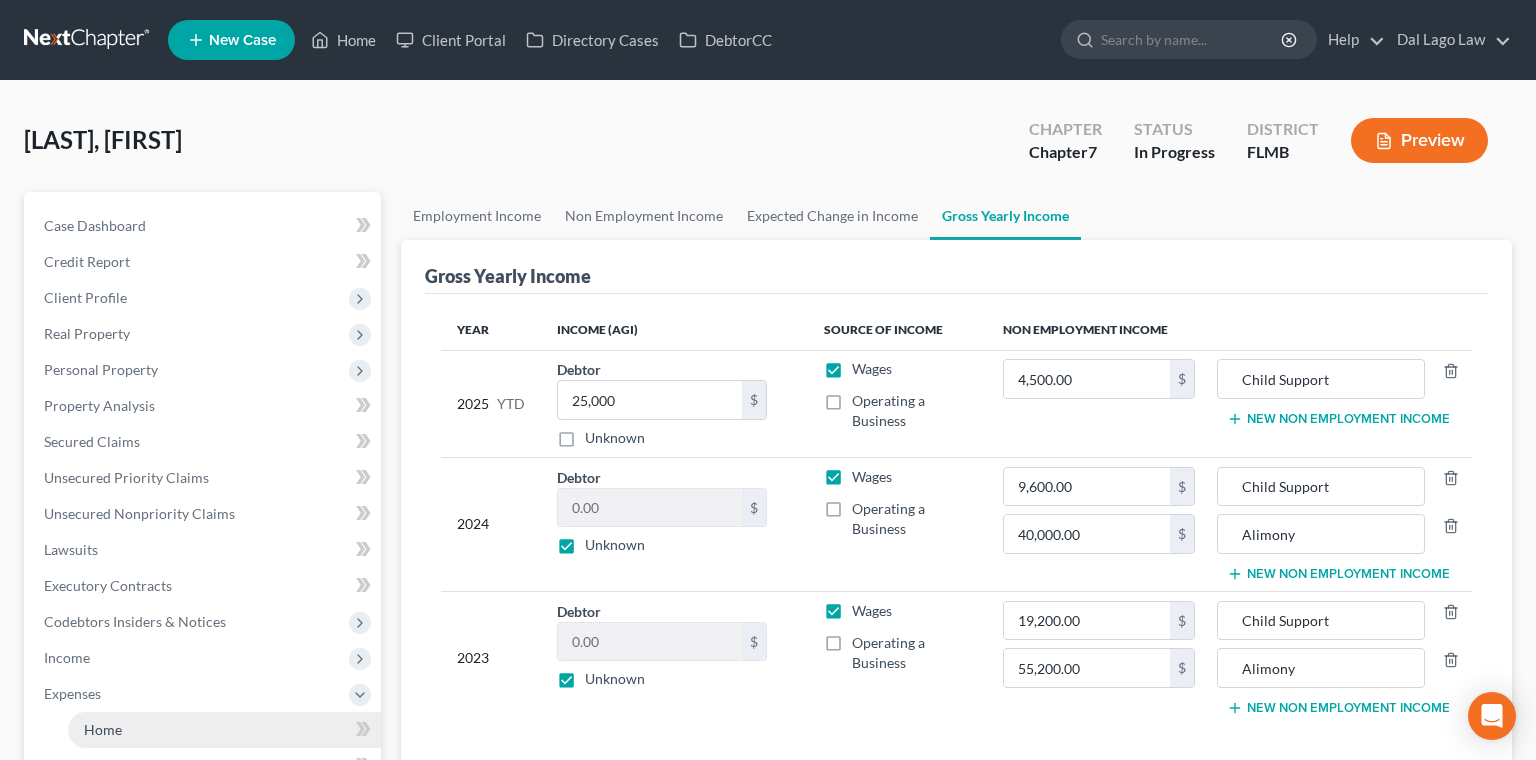 click on "Home" at bounding box center (224, 730) 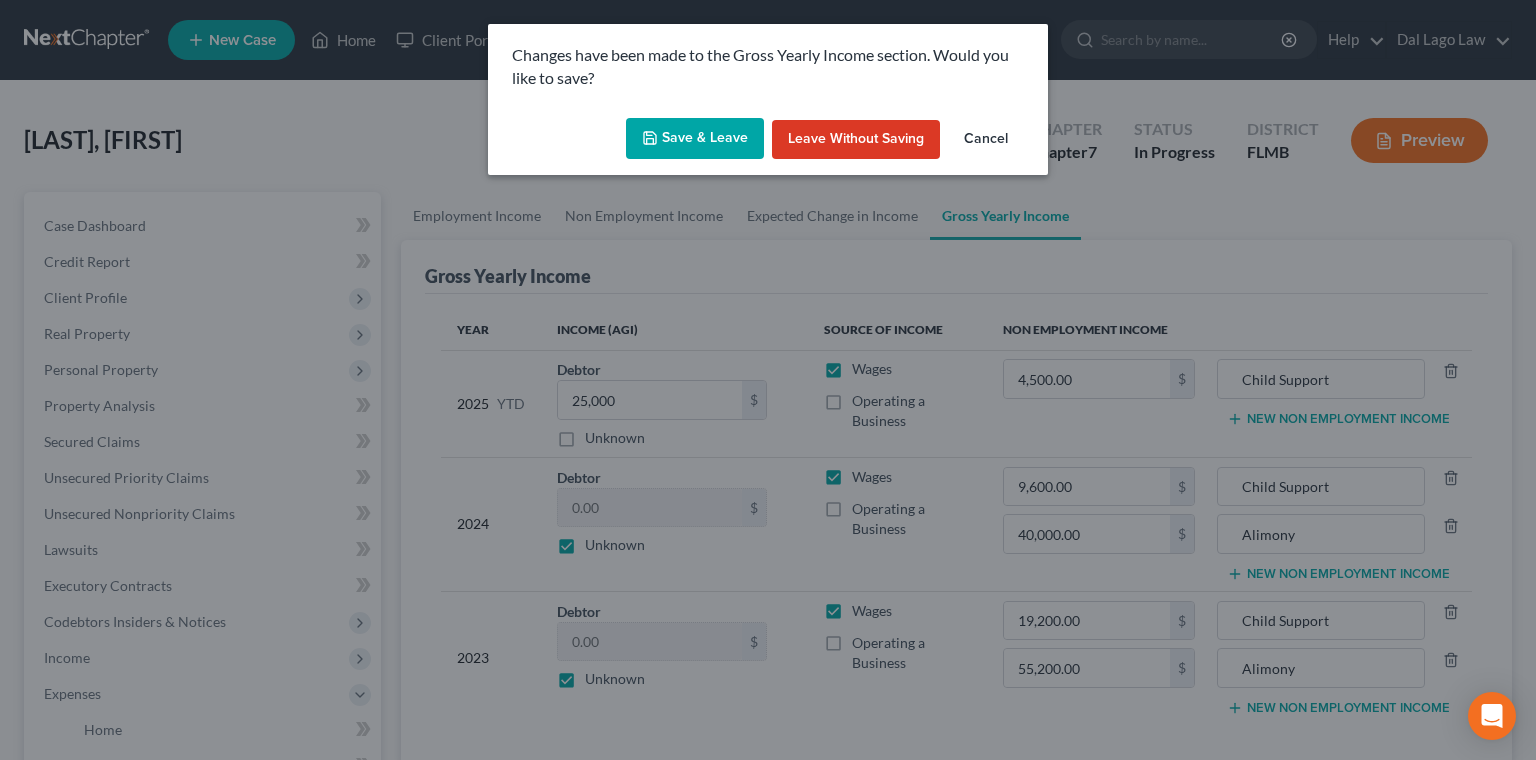 click on "Save & Leave" at bounding box center [695, 139] 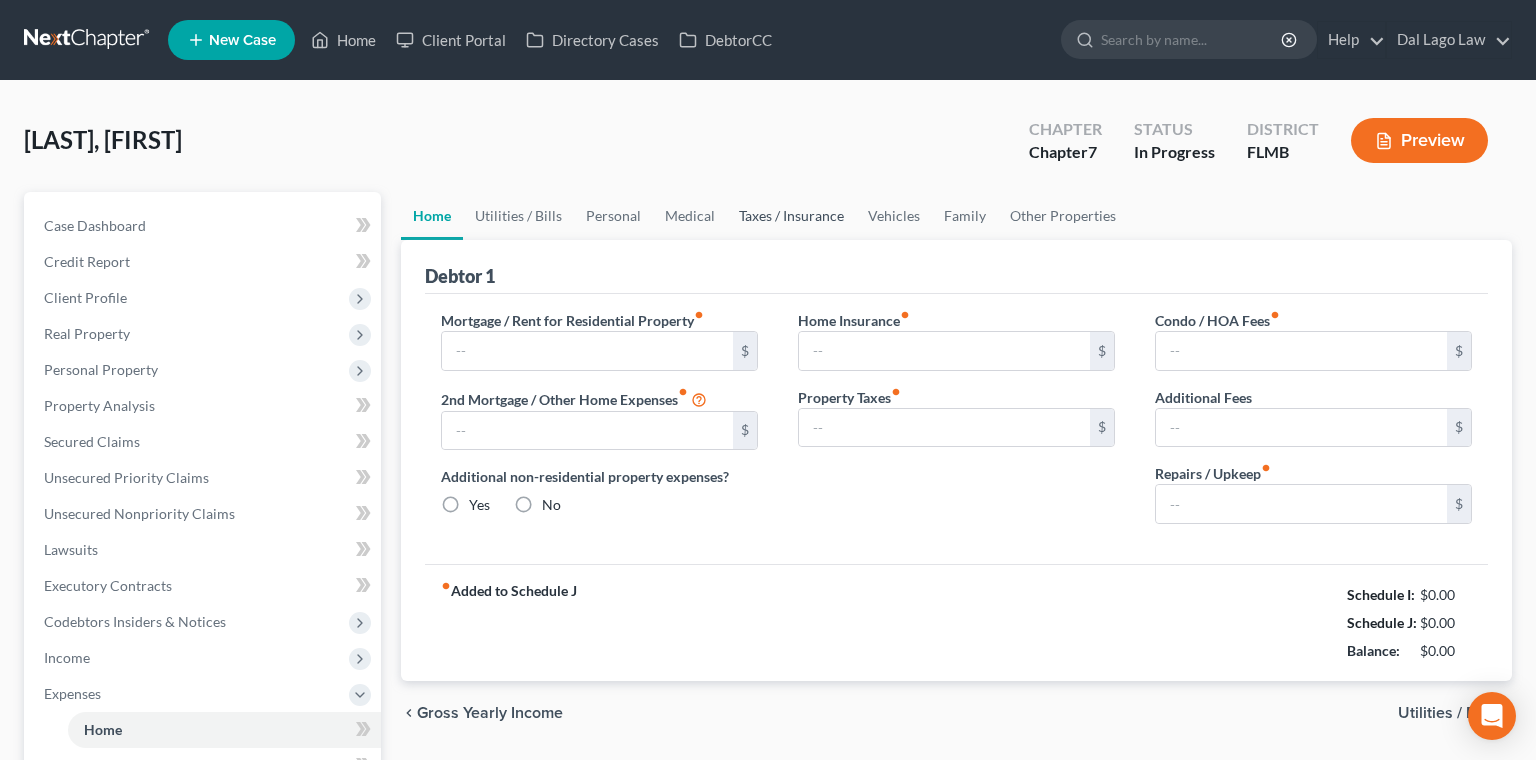 type on "2,685.20" 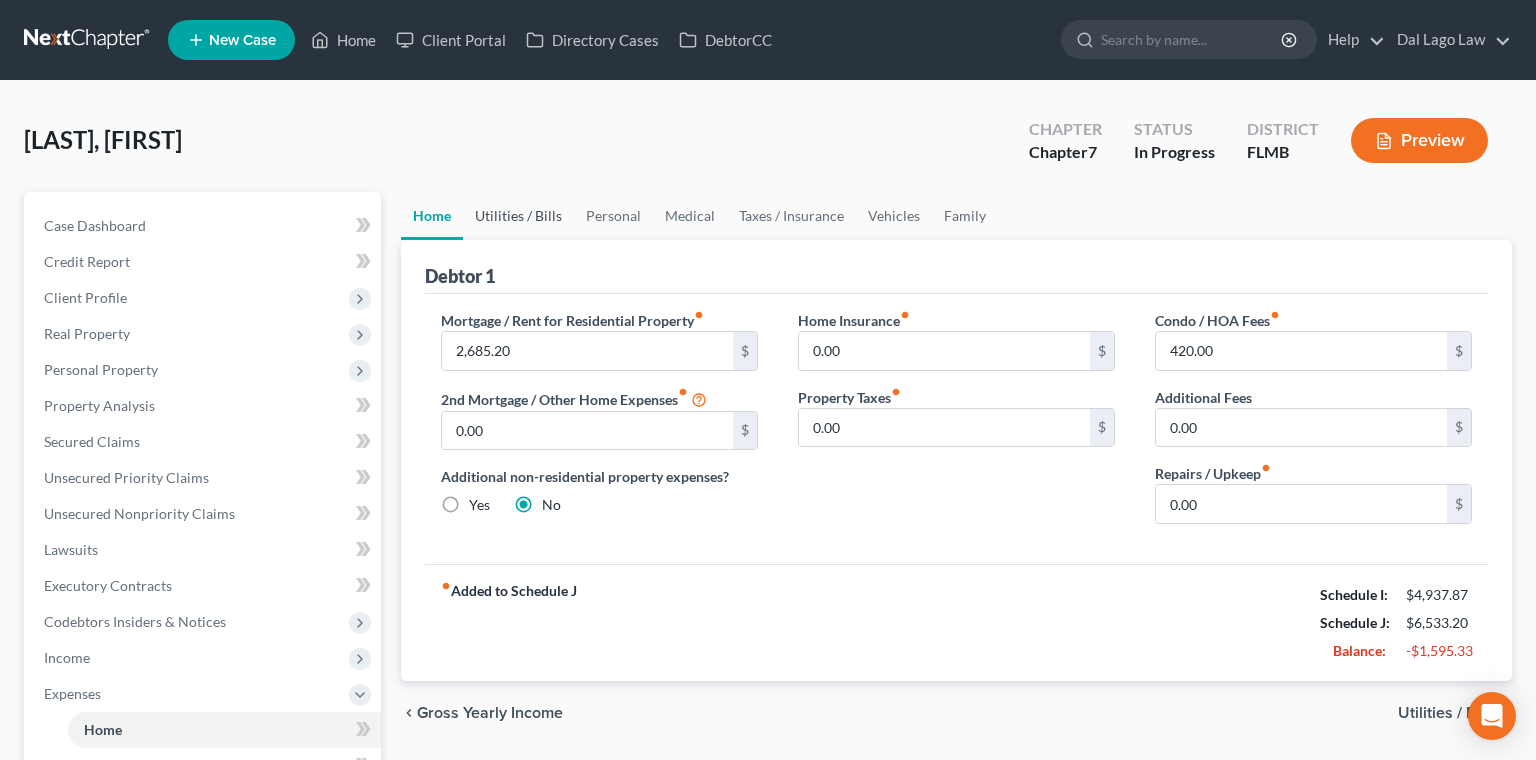 click on "Utilities / Bills" at bounding box center (518, 216) 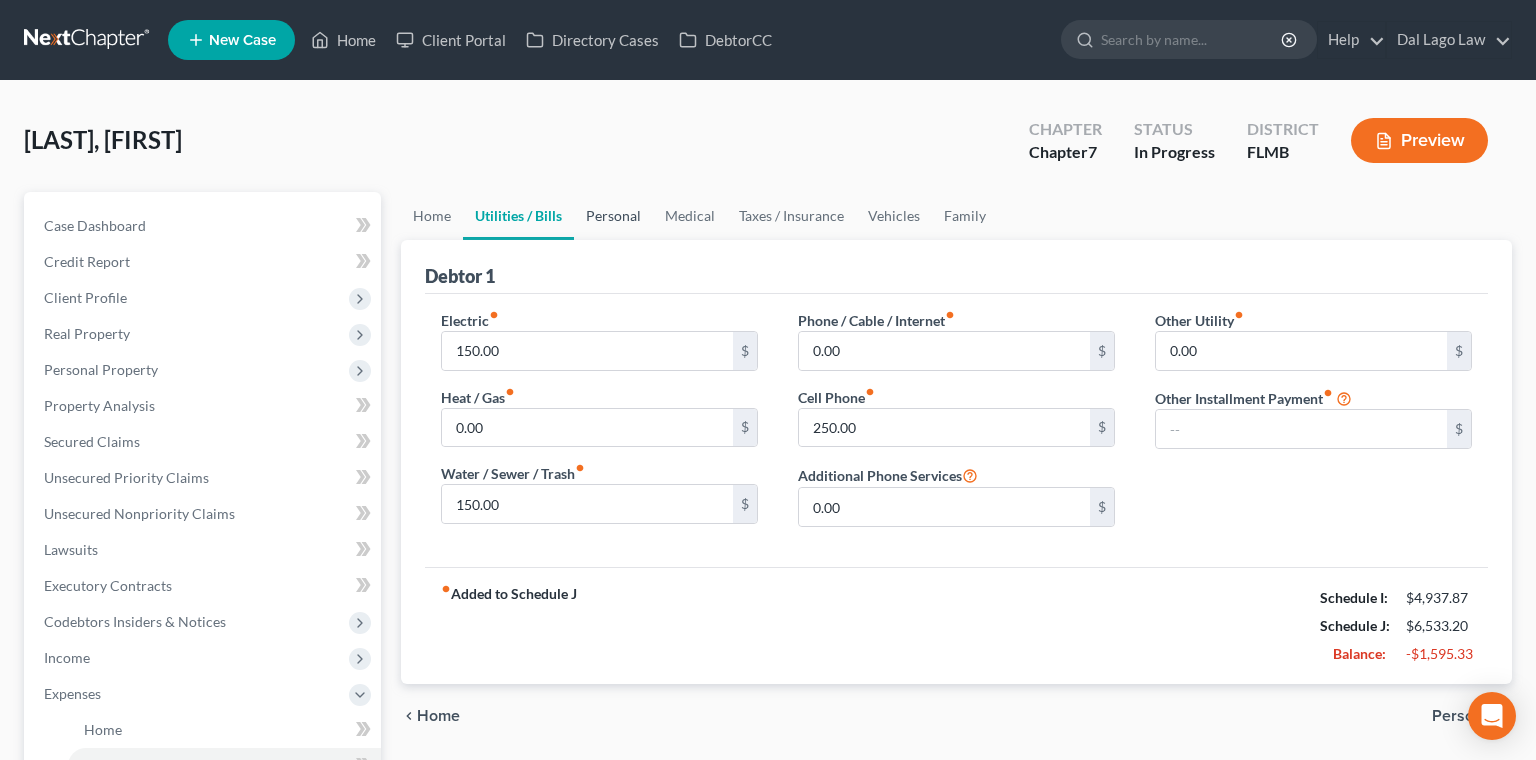 click on "Personal" at bounding box center [613, 216] 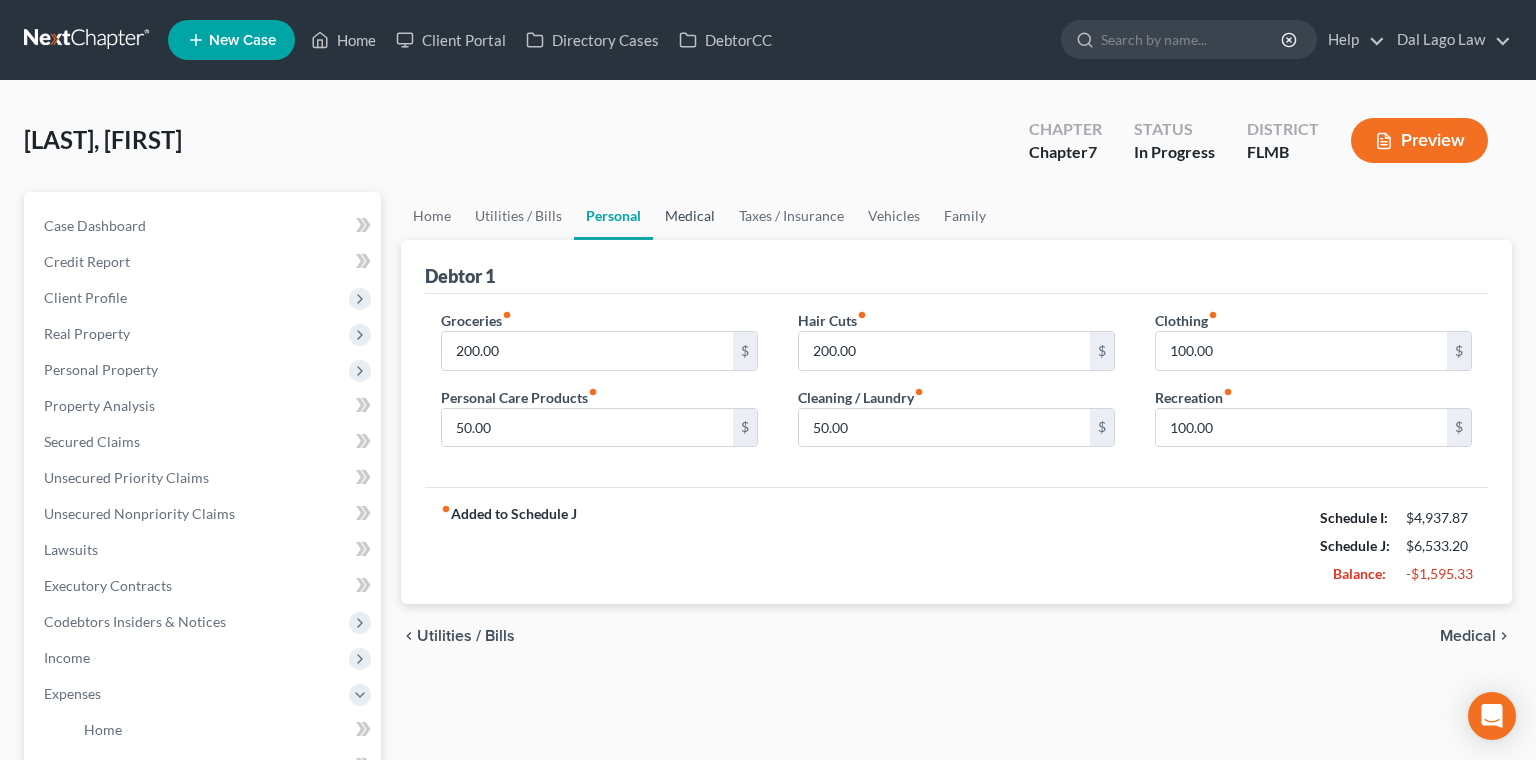 click on "Medical" at bounding box center (690, 216) 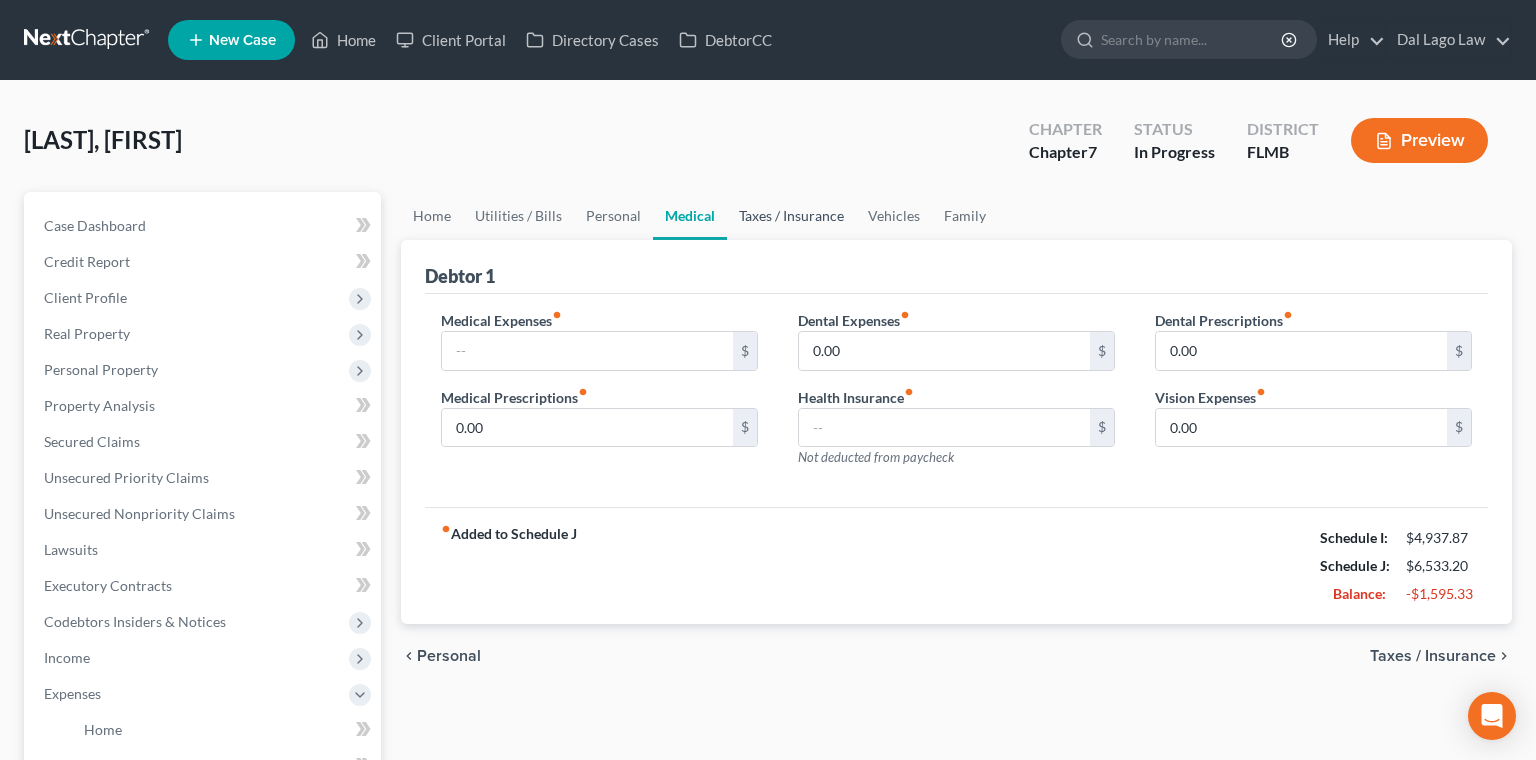 click on "Taxes / Insurance" at bounding box center (791, 216) 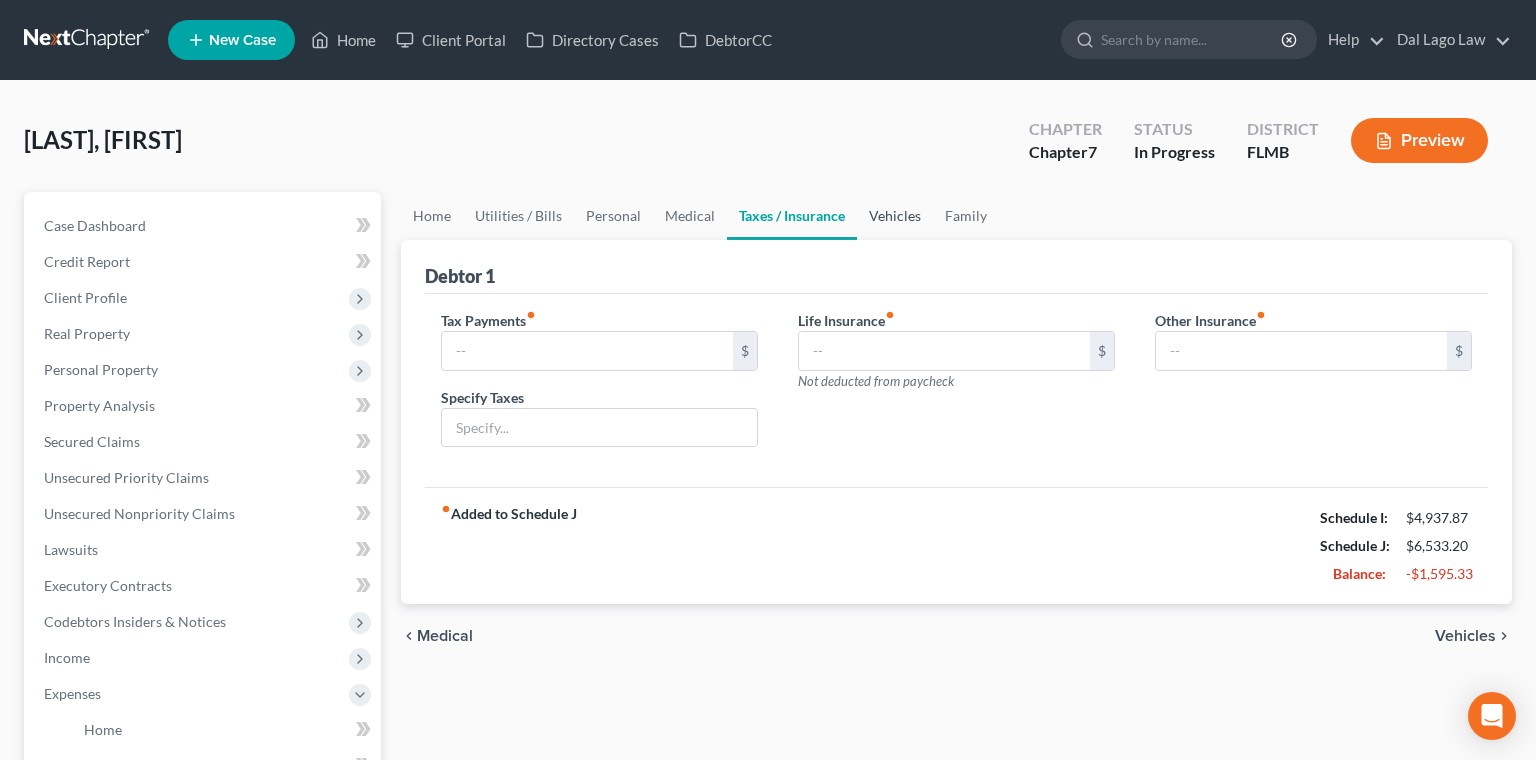 click on "Vehicles" at bounding box center (895, 216) 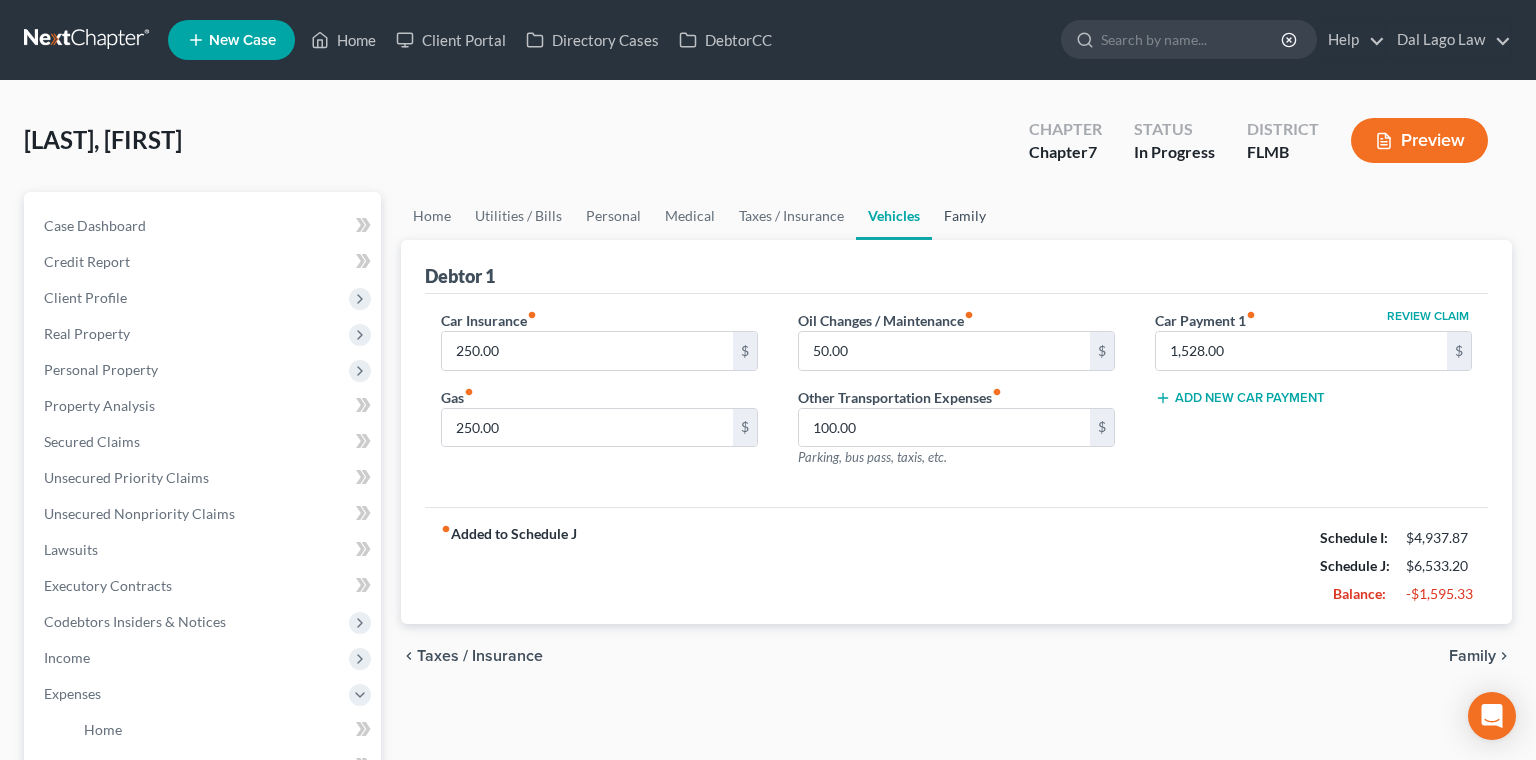 click on "Family" at bounding box center [965, 216] 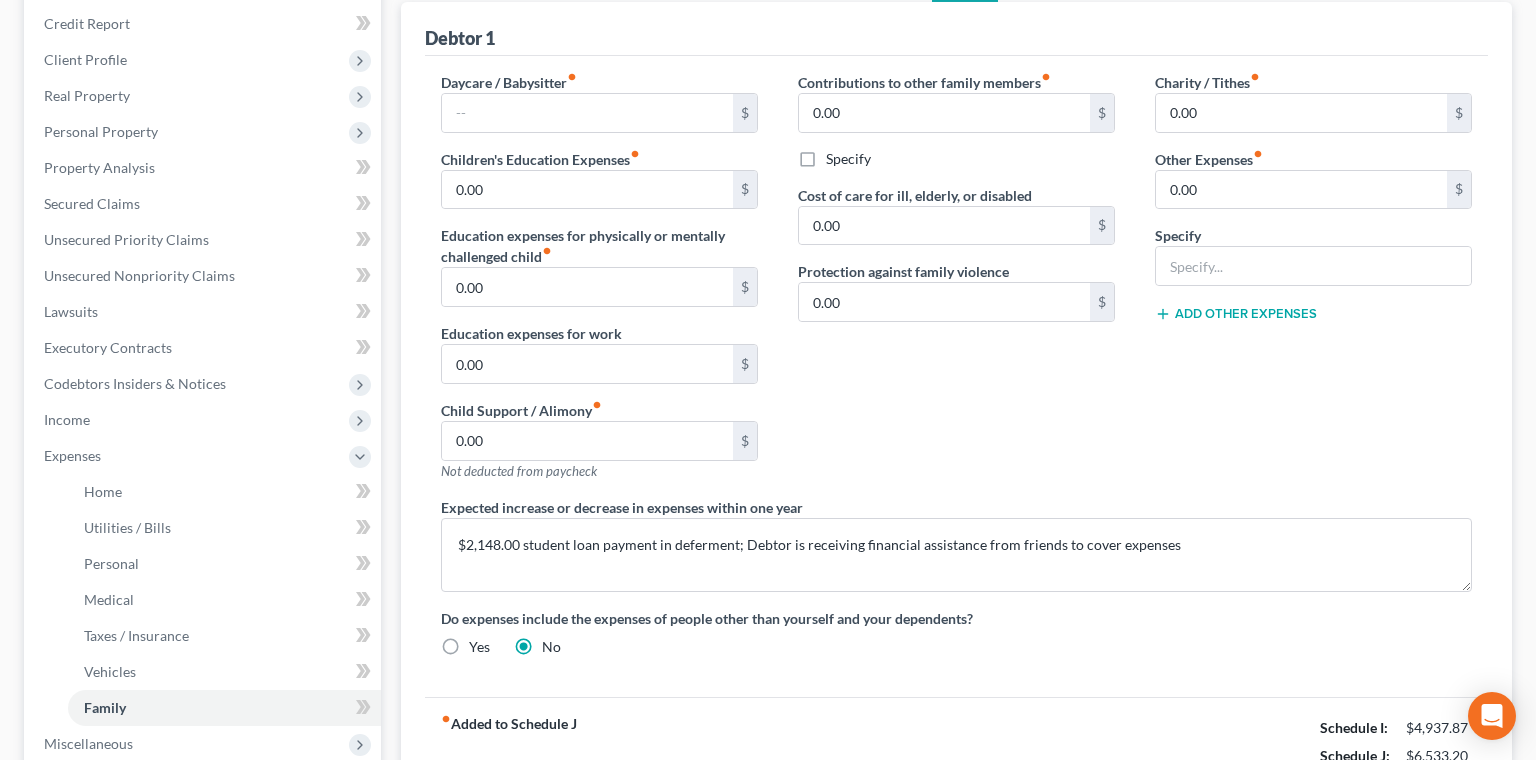 scroll, scrollTop: 0, scrollLeft: 0, axis: both 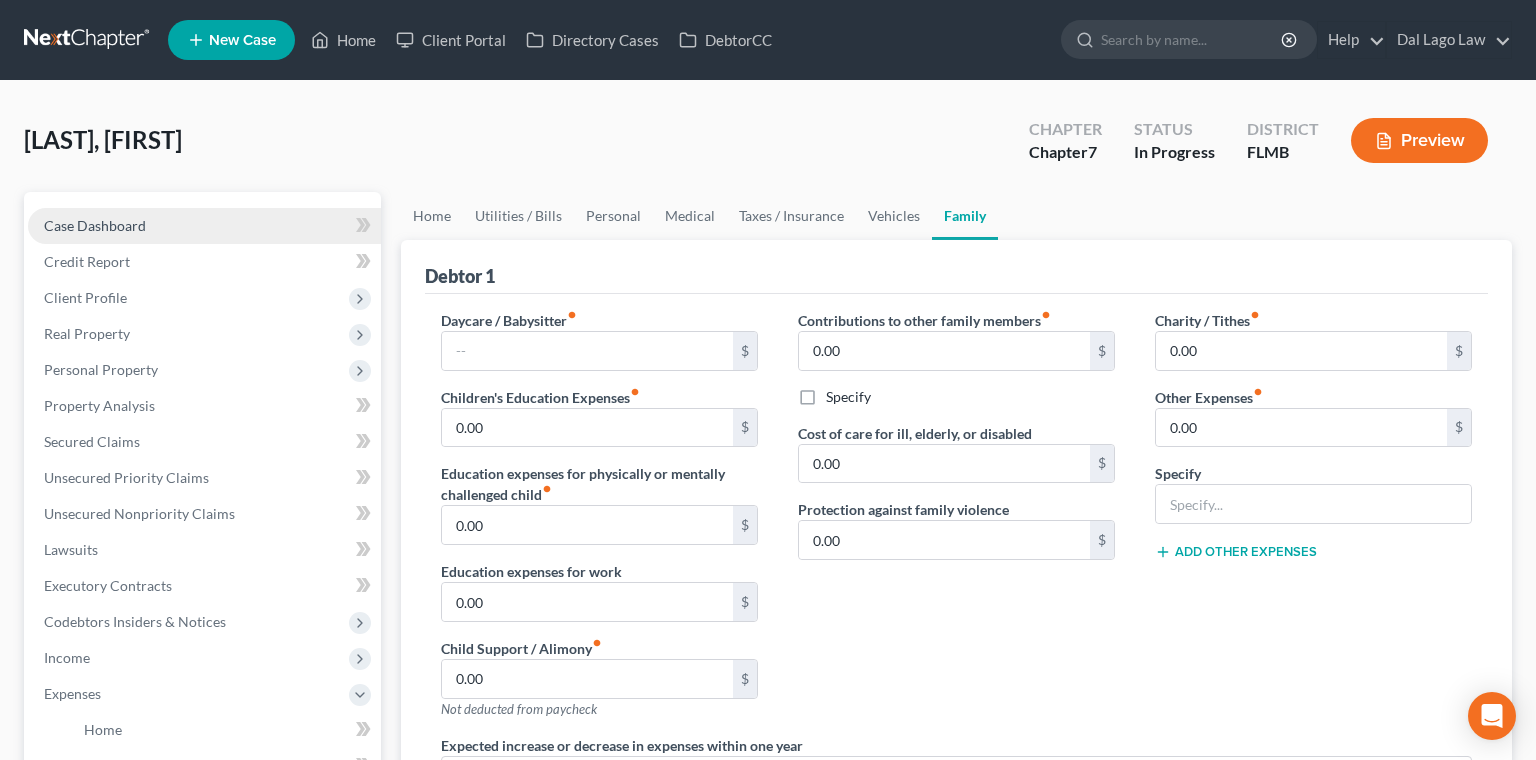 click on "Case Dashboard" at bounding box center (95, 225) 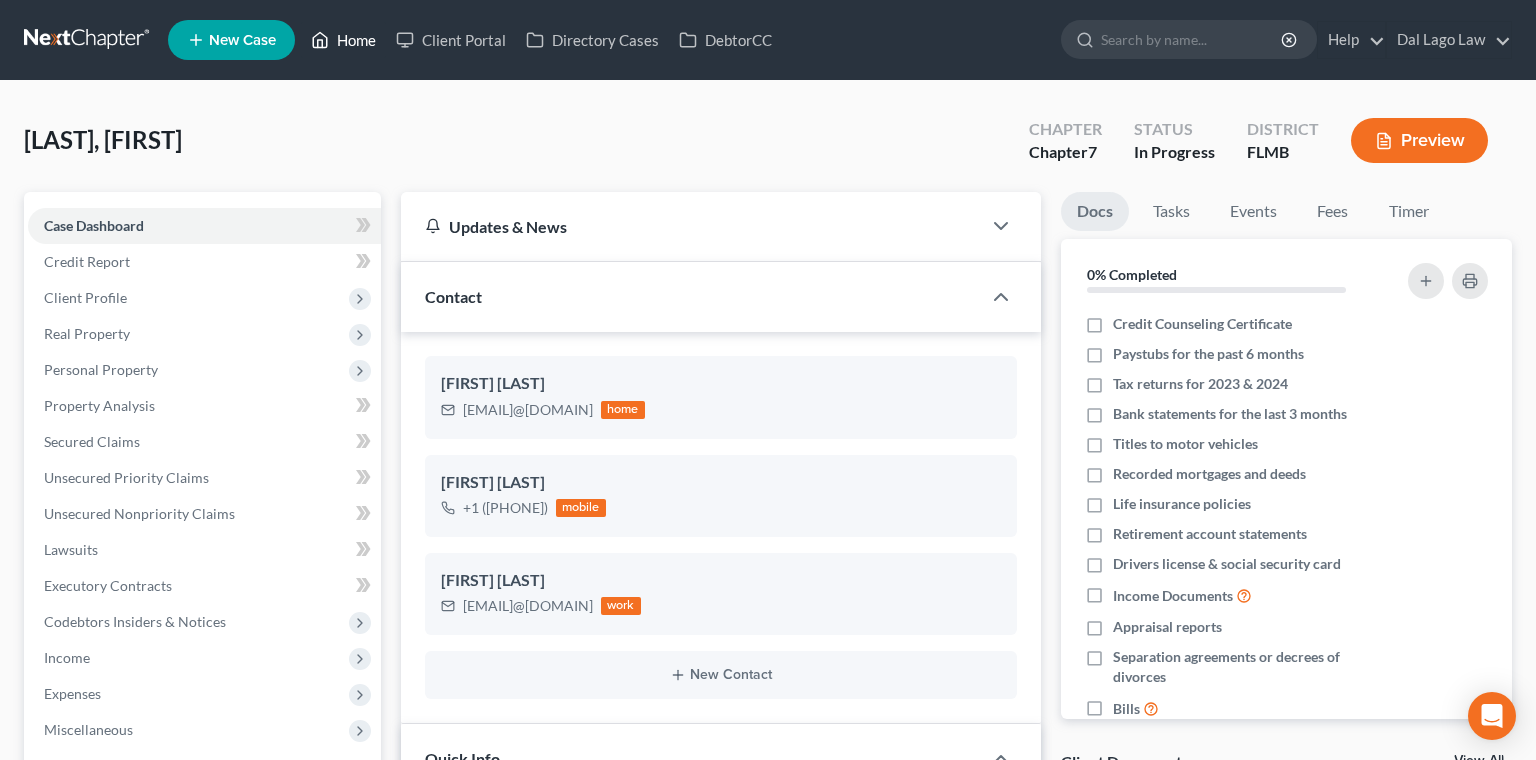 click on "Home" at bounding box center [343, 40] 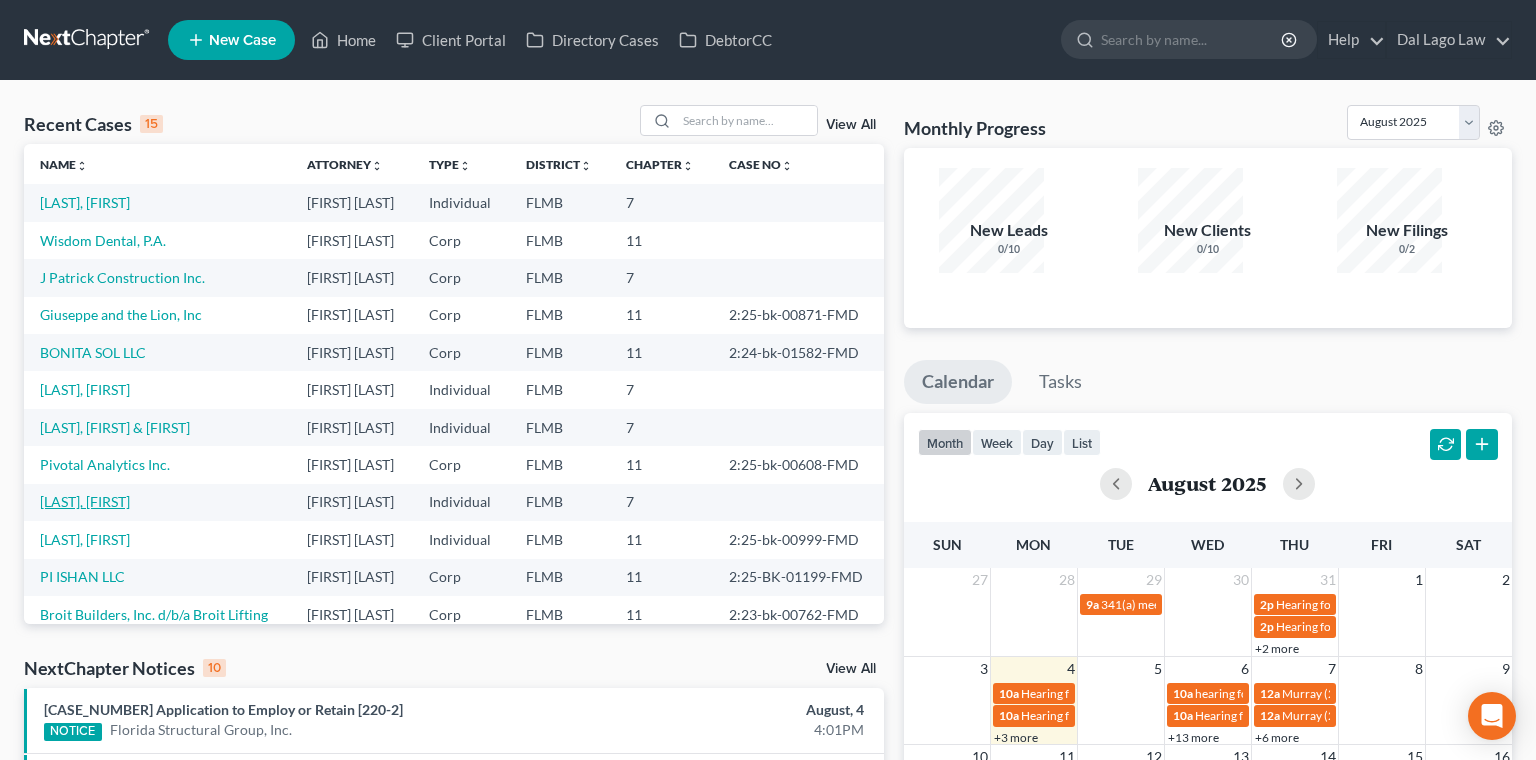 click on "Griffith, Kristy" at bounding box center (85, 501) 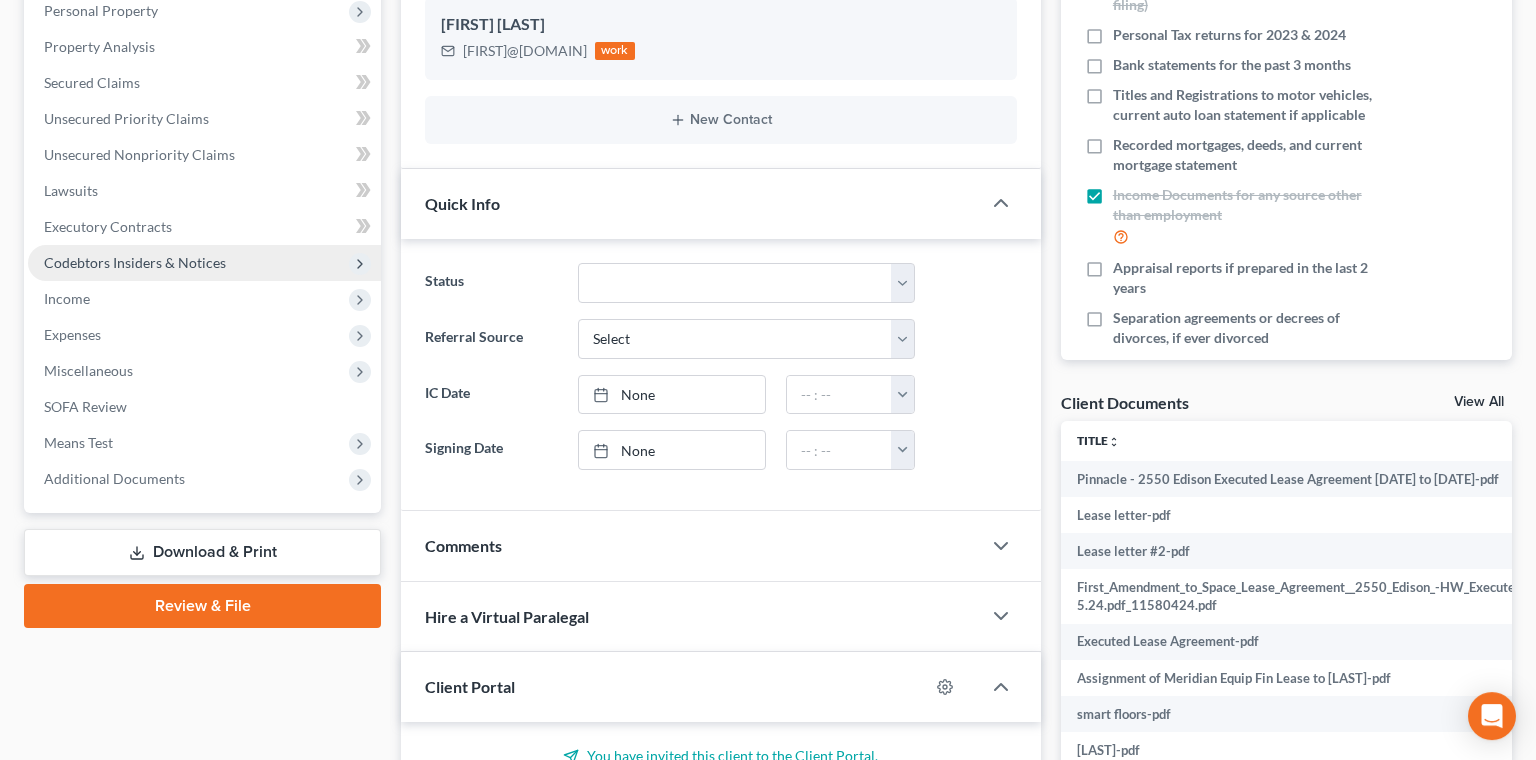 scroll, scrollTop: 0, scrollLeft: 0, axis: both 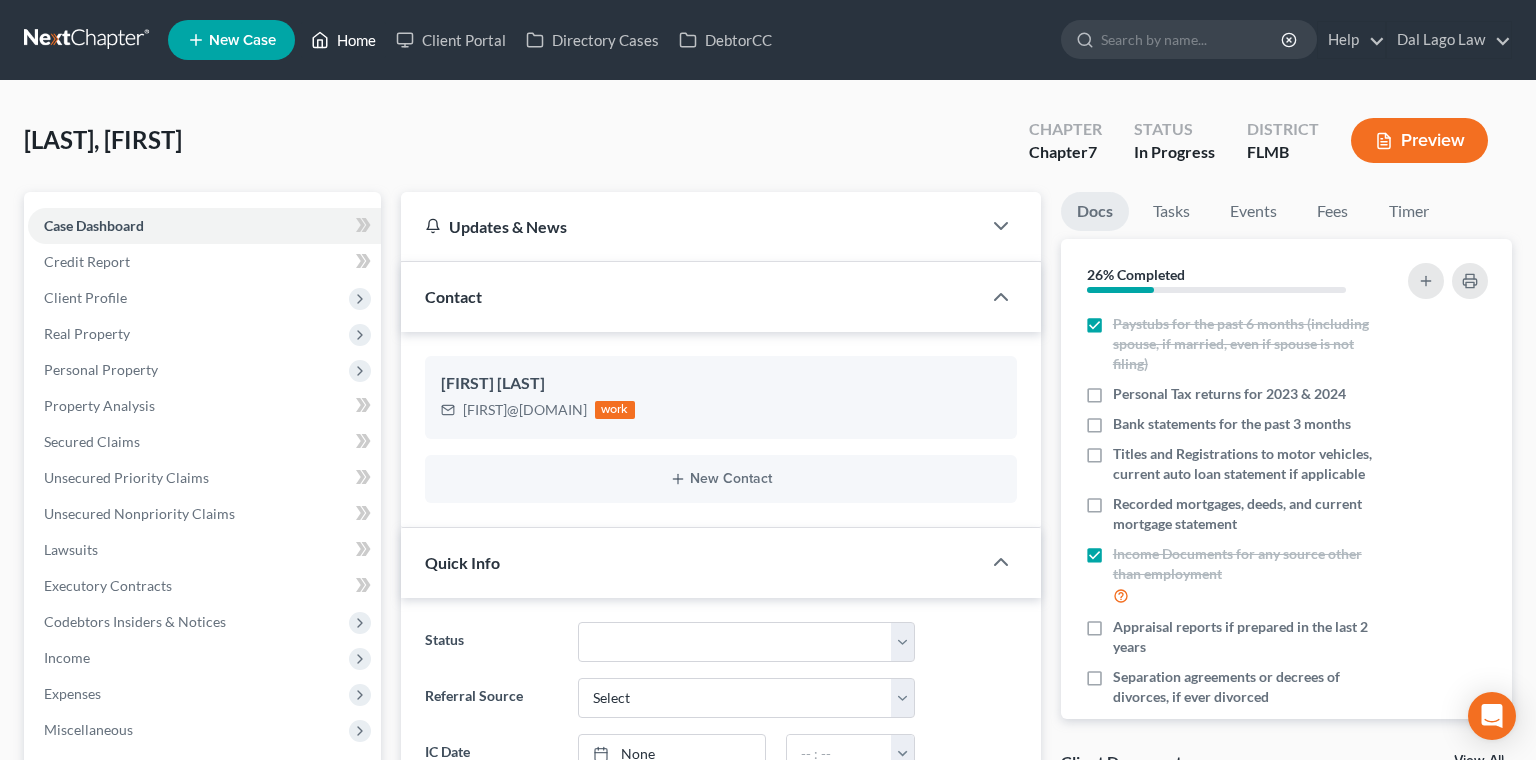 click on "Home" at bounding box center [343, 40] 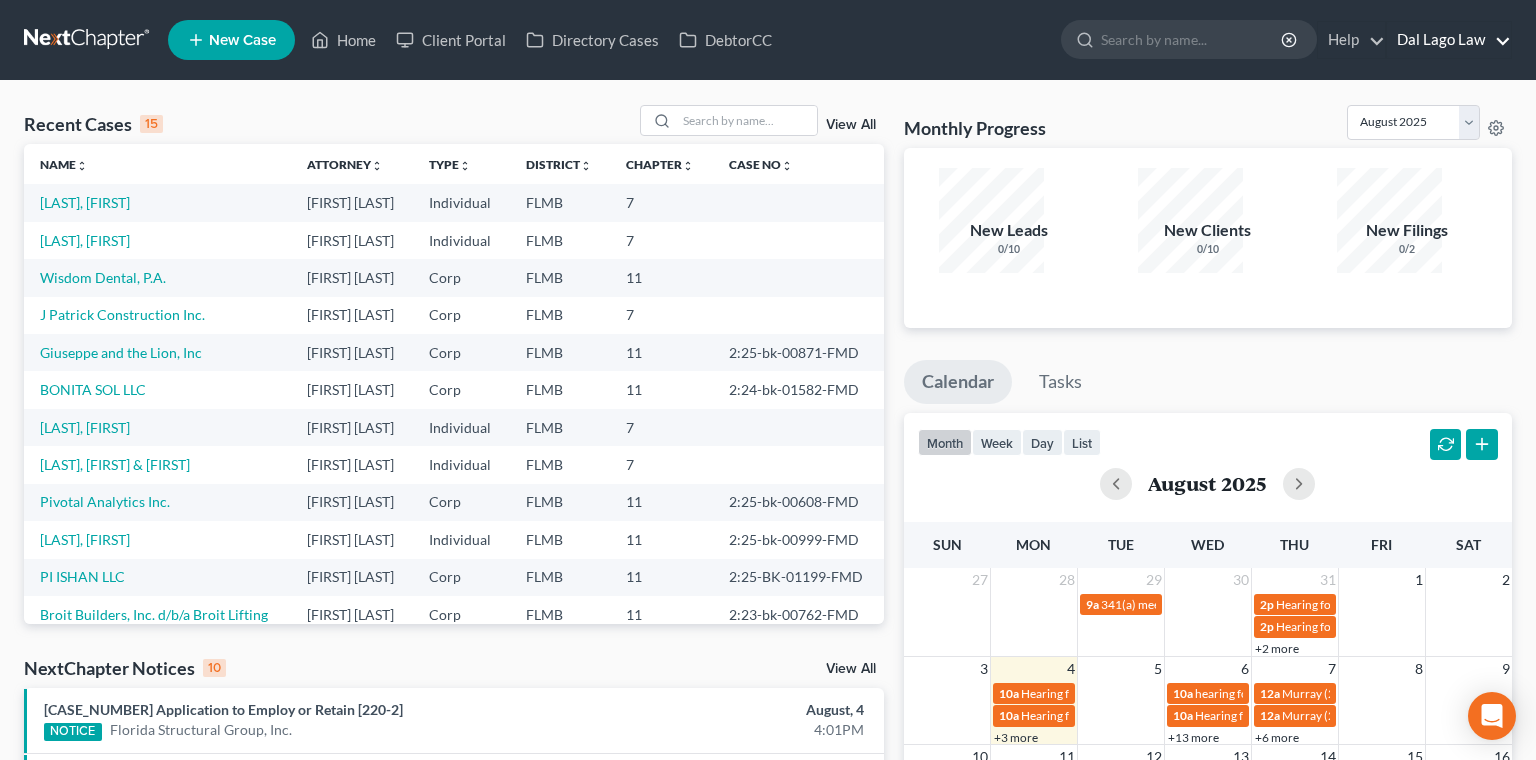 click on "Dal Lago Law" at bounding box center [1449, 40] 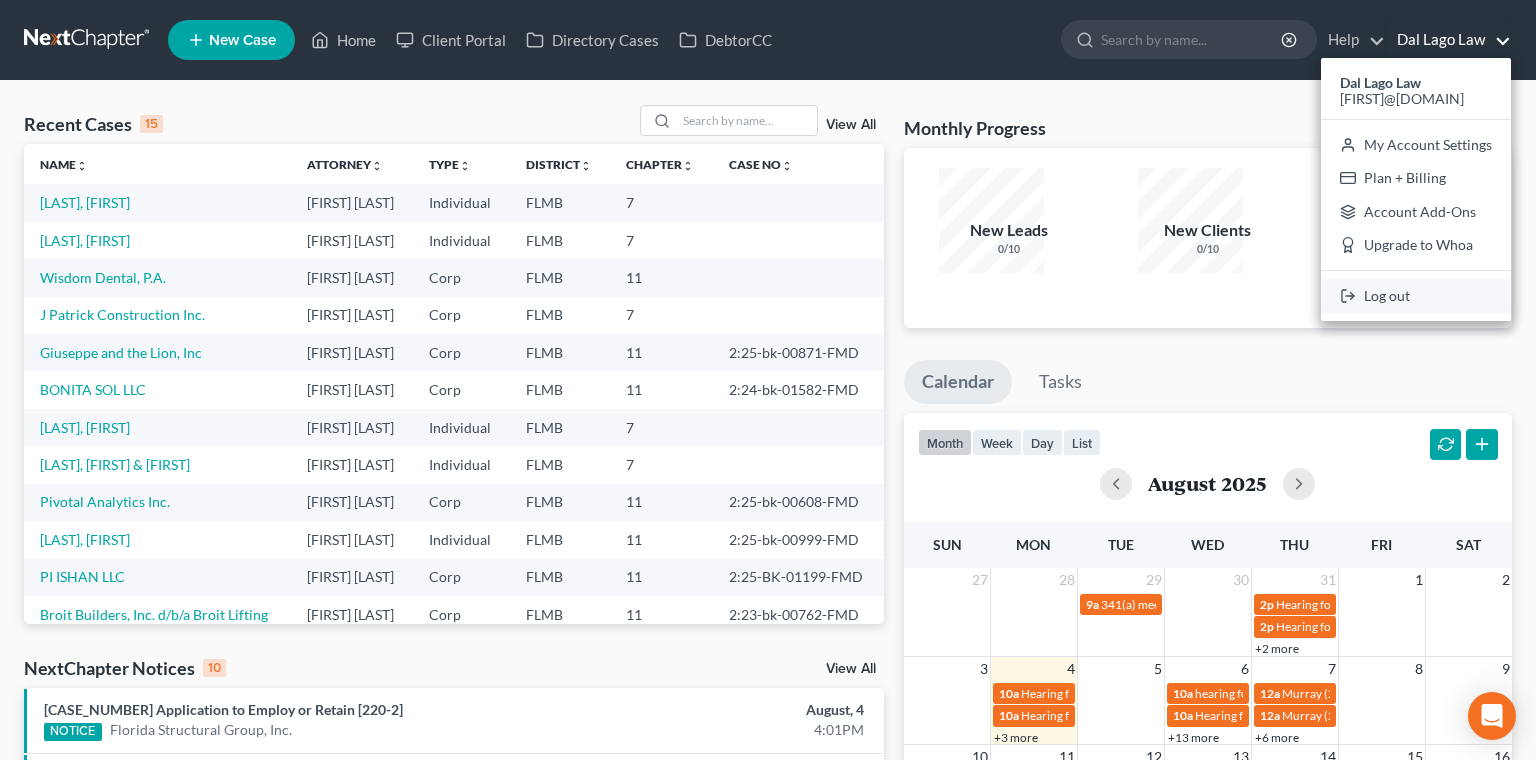 click on "Log out" at bounding box center (1416, 296) 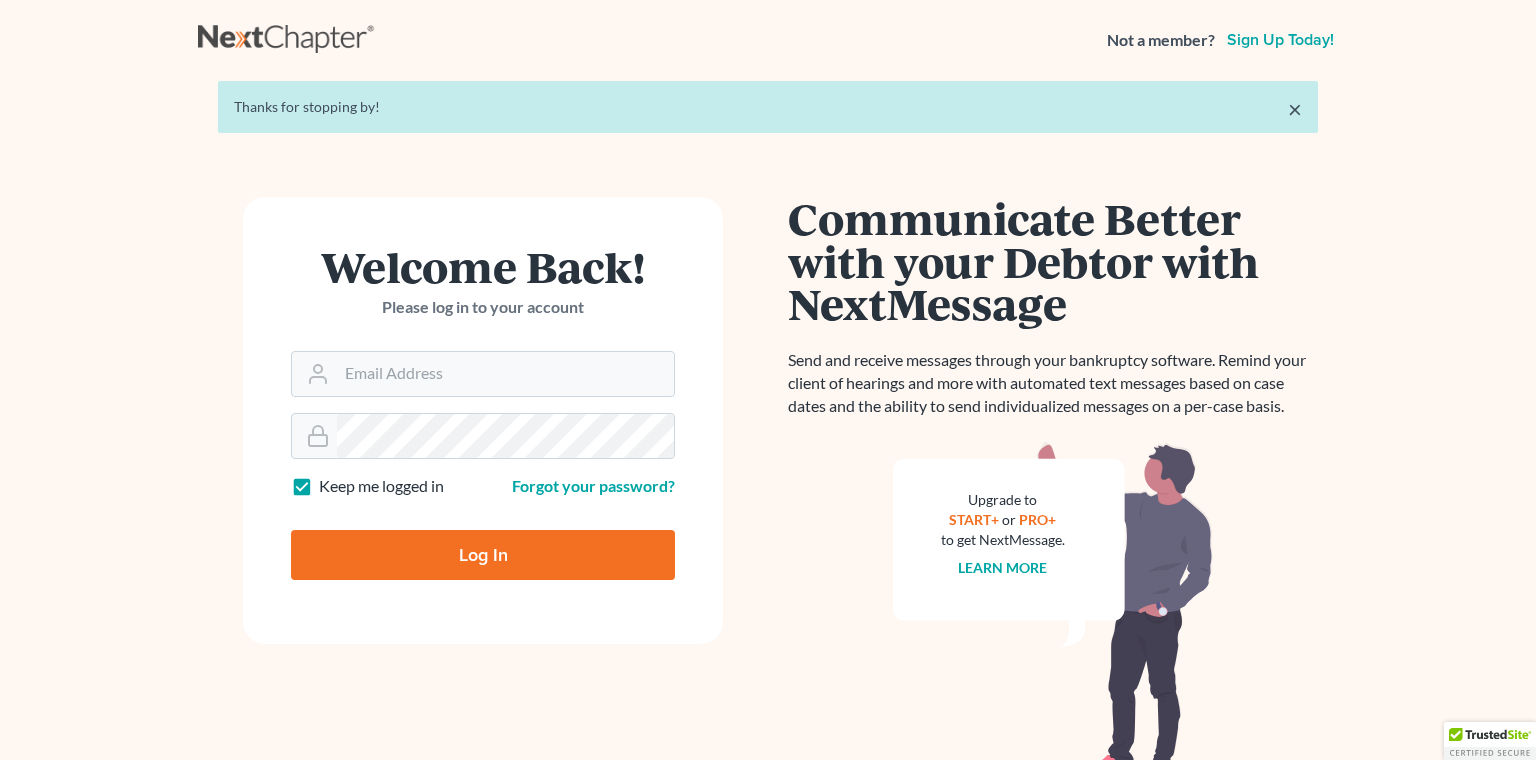 scroll, scrollTop: 0, scrollLeft: 0, axis: both 